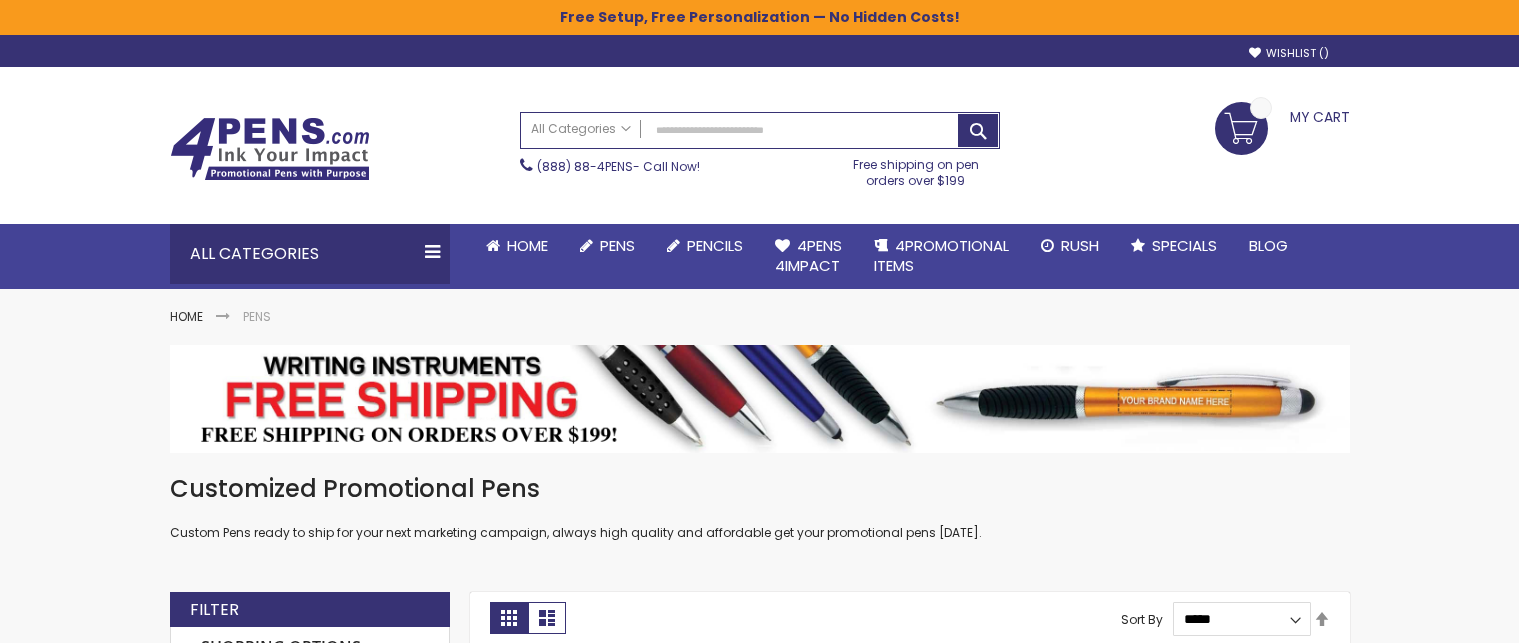 scroll, scrollTop: 0, scrollLeft: 0, axis: both 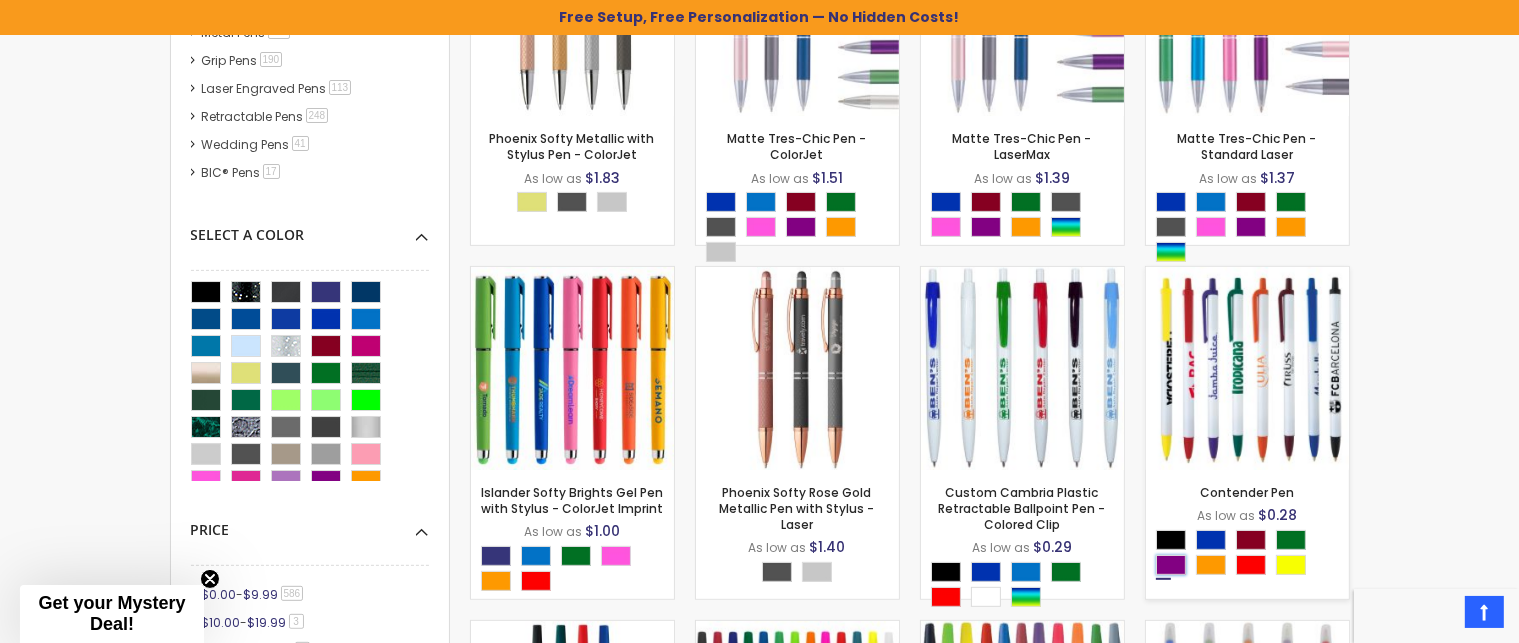 click at bounding box center (1171, 565) 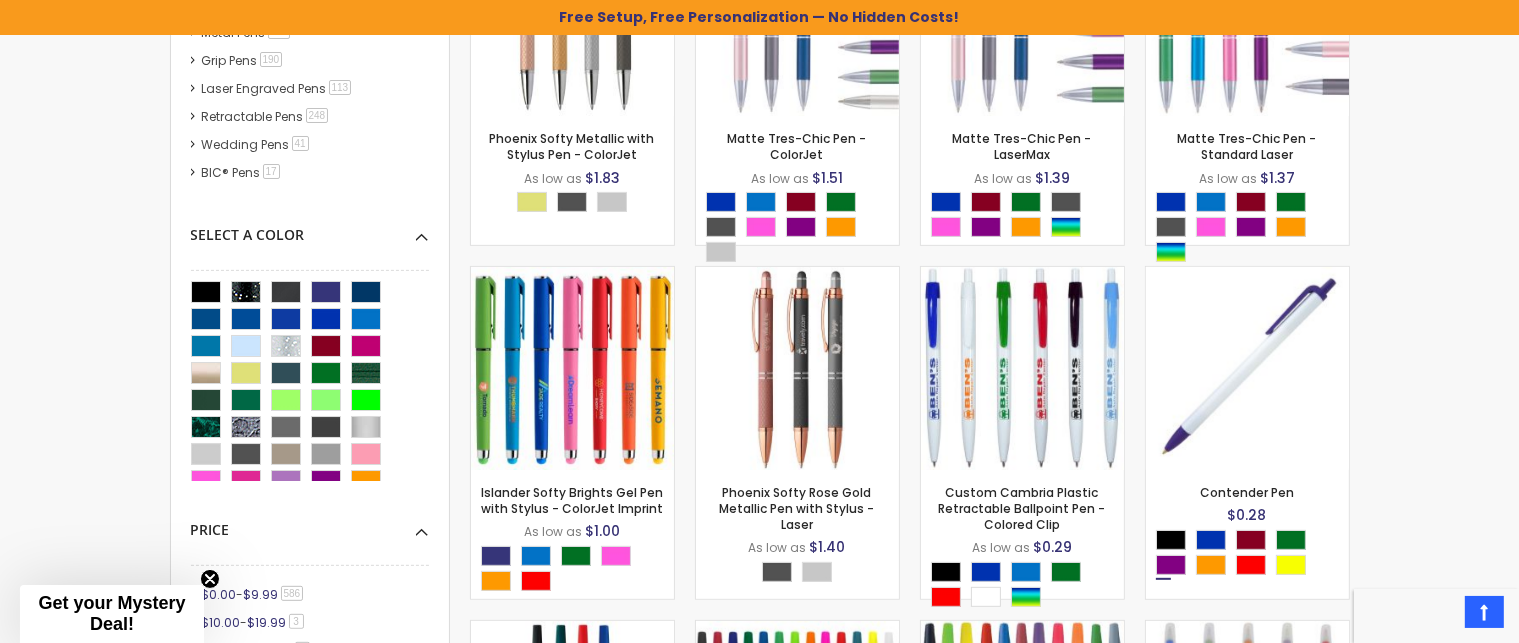 click on "Skip to Content
sample
Wishlist
Sign Out
Sign In
Sign In
Login
Forgot Your Password?
Create an Account
My Account
Toggle Nav
Search
All Categories
Pens" at bounding box center (759, 1392) 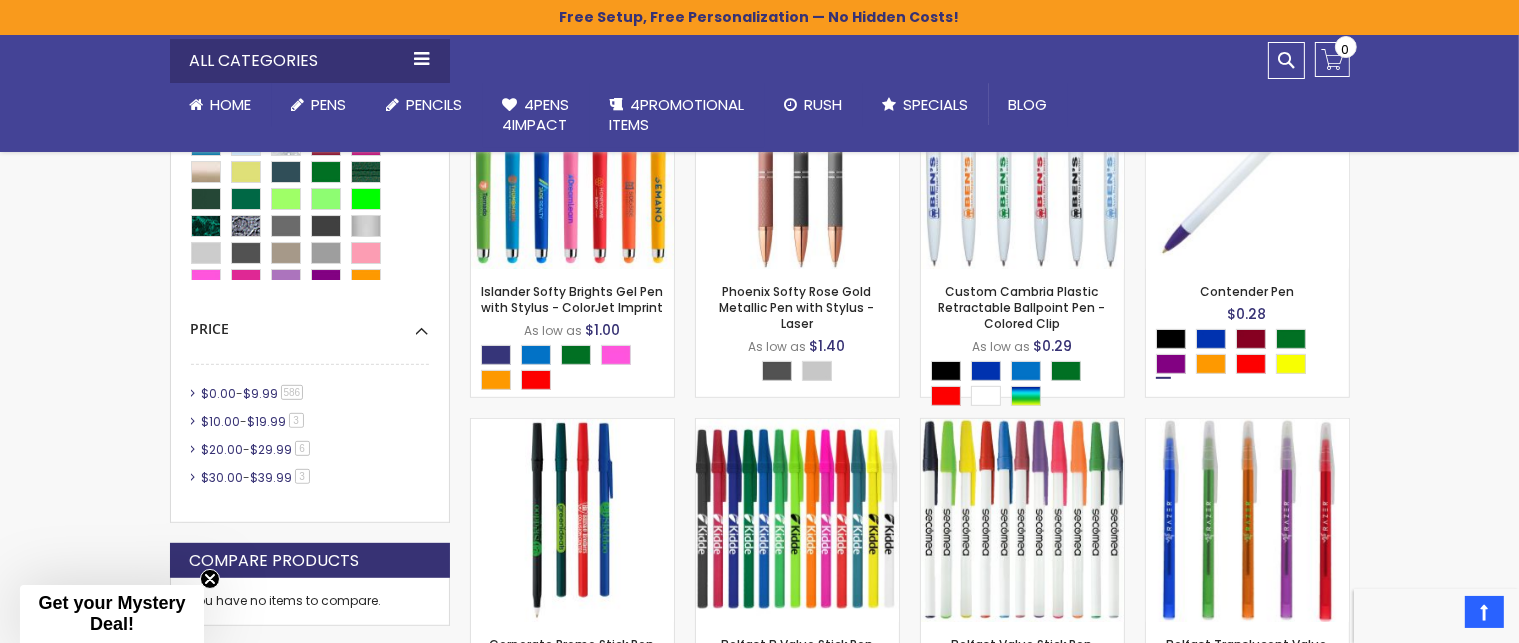 scroll, scrollTop: 994, scrollLeft: 0, axis: vertical 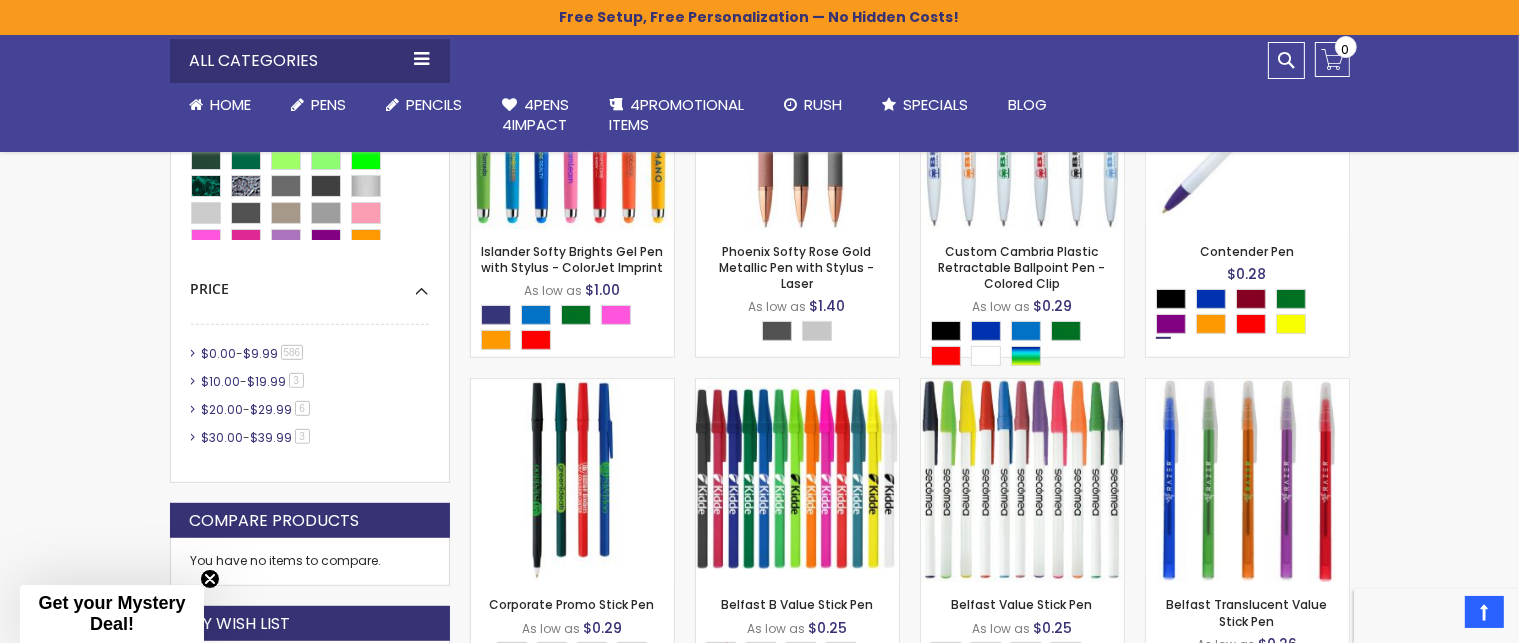 click on "Skip to Content
sample
Wishlist
Sign Out
Sign In
Sign In
Login
Forgot Your Password?
Create an Account
My Account
Toggle Nav
Search
All Categories
Pens" at bounding box center (759, 1151) 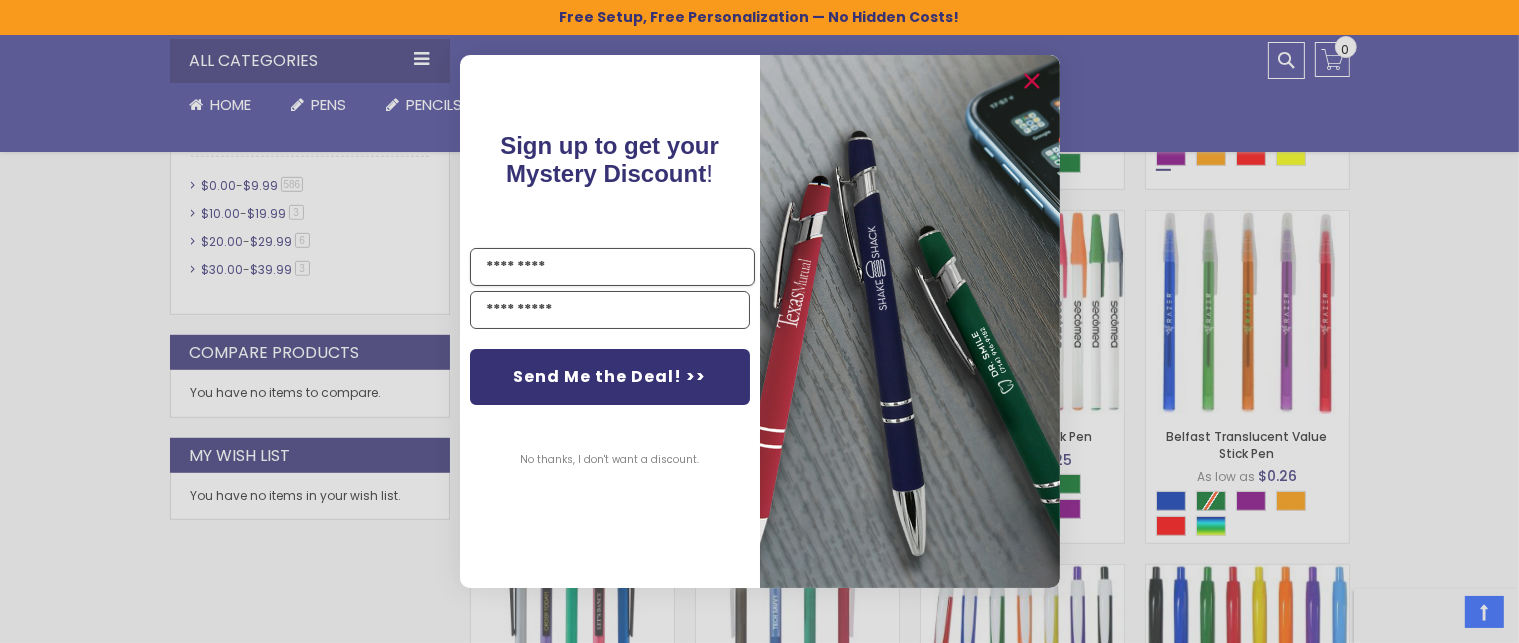 scroll, scrollTop: 1154, scrollLeft: 0, axis: vertical 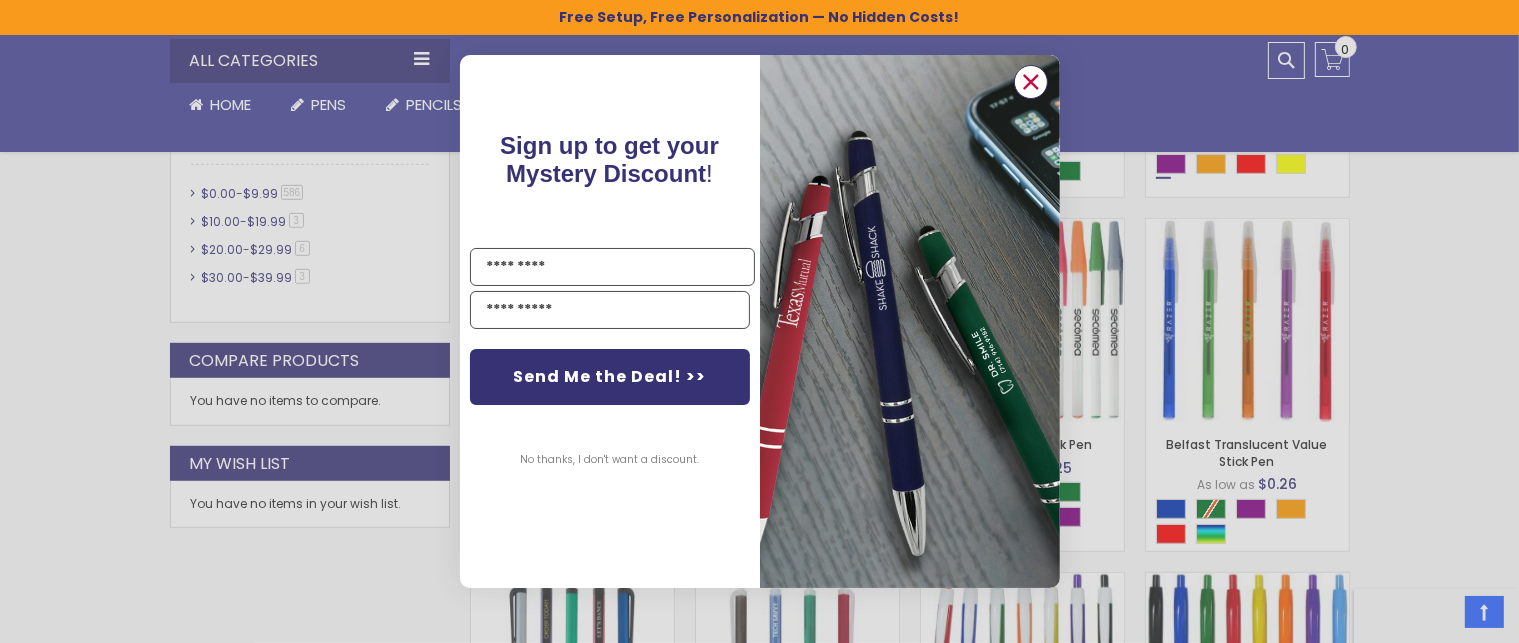click 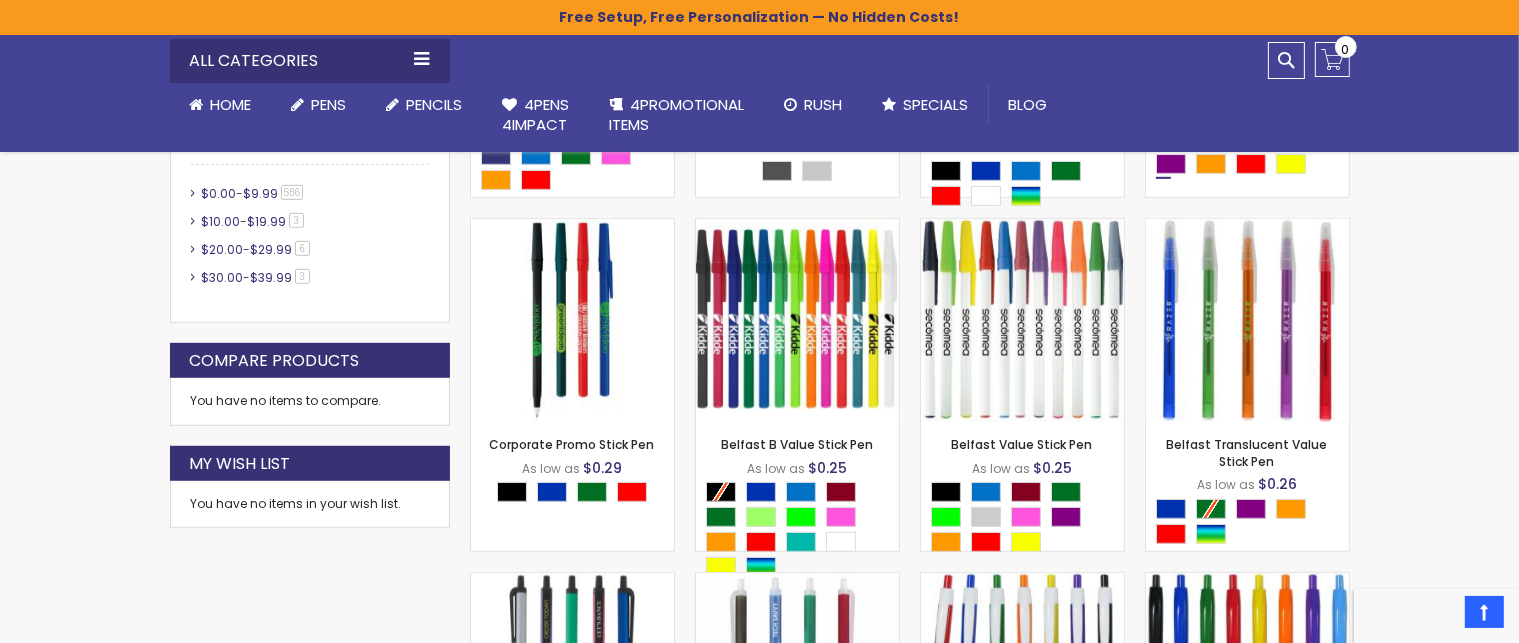 click on "Skip to Content
sample
Wishlist
Sign Out
Sign In
Sign In
Login
Forgot Your Password?
Create an Account
My Account
Toggle Nav
Search
All Categories
Pens" at bounding box center (759, 991) 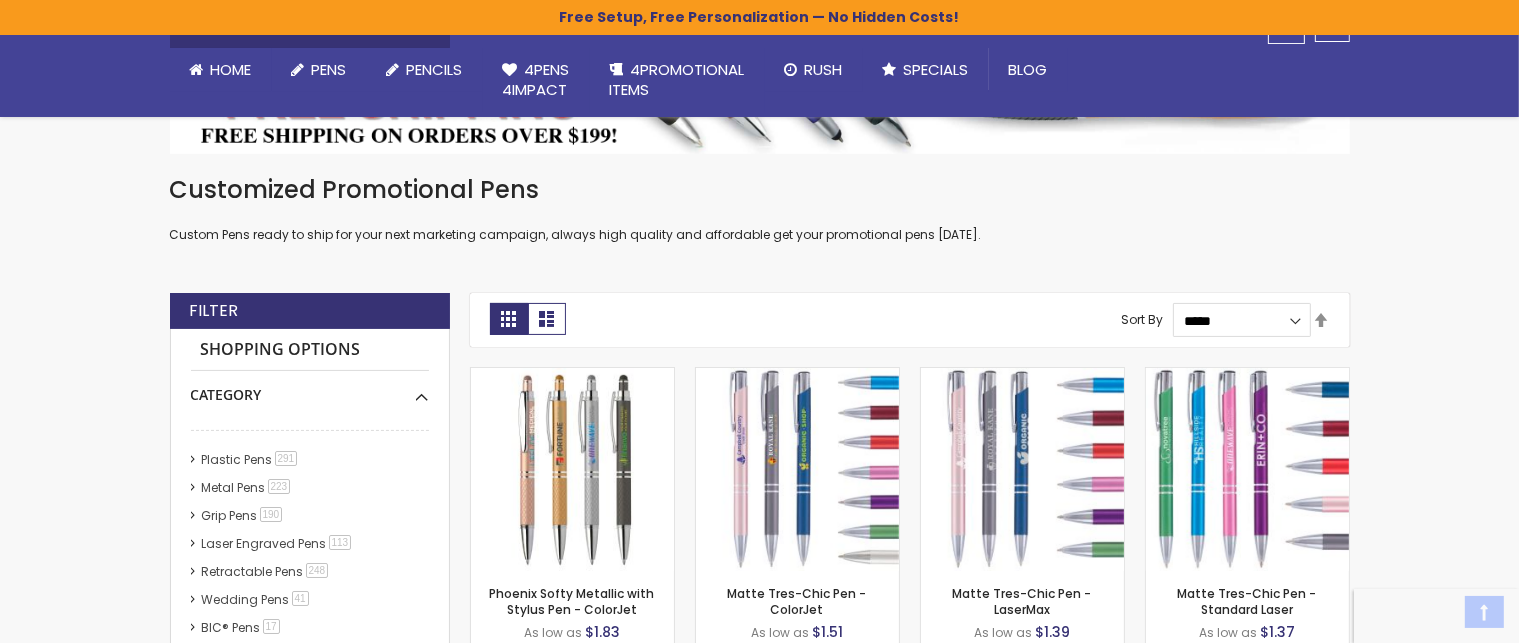 scroll, scrollTop: 360, scrollLeft: 0, axis: vertical 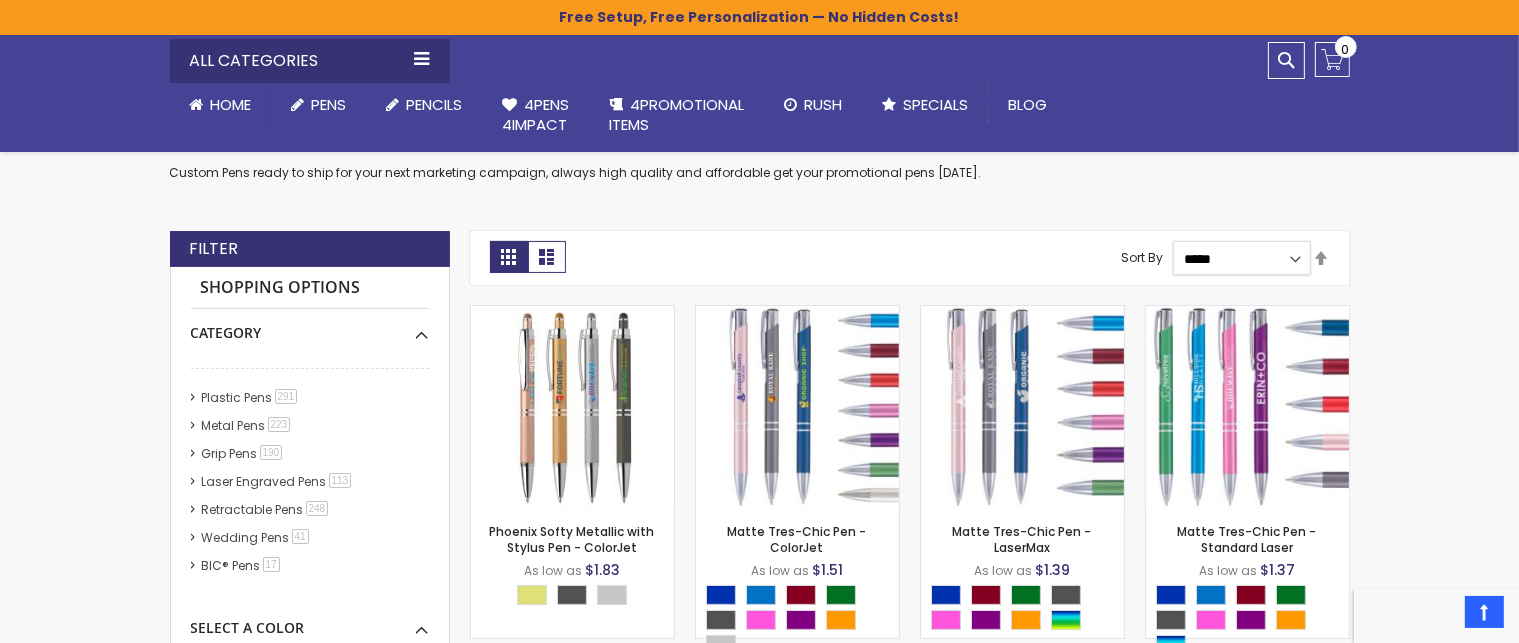click on "**********" at bounding box center [1241, 258] 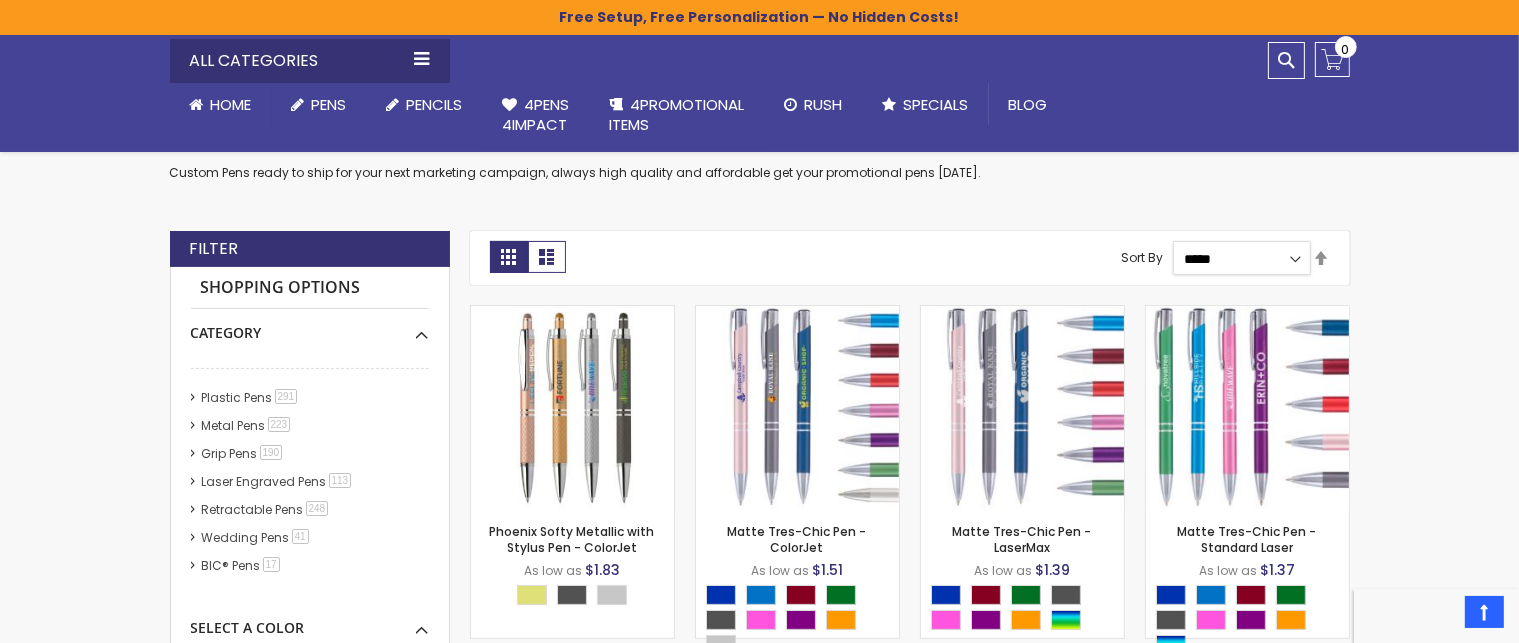 click on "**********" at bounding box center (1241, 258) 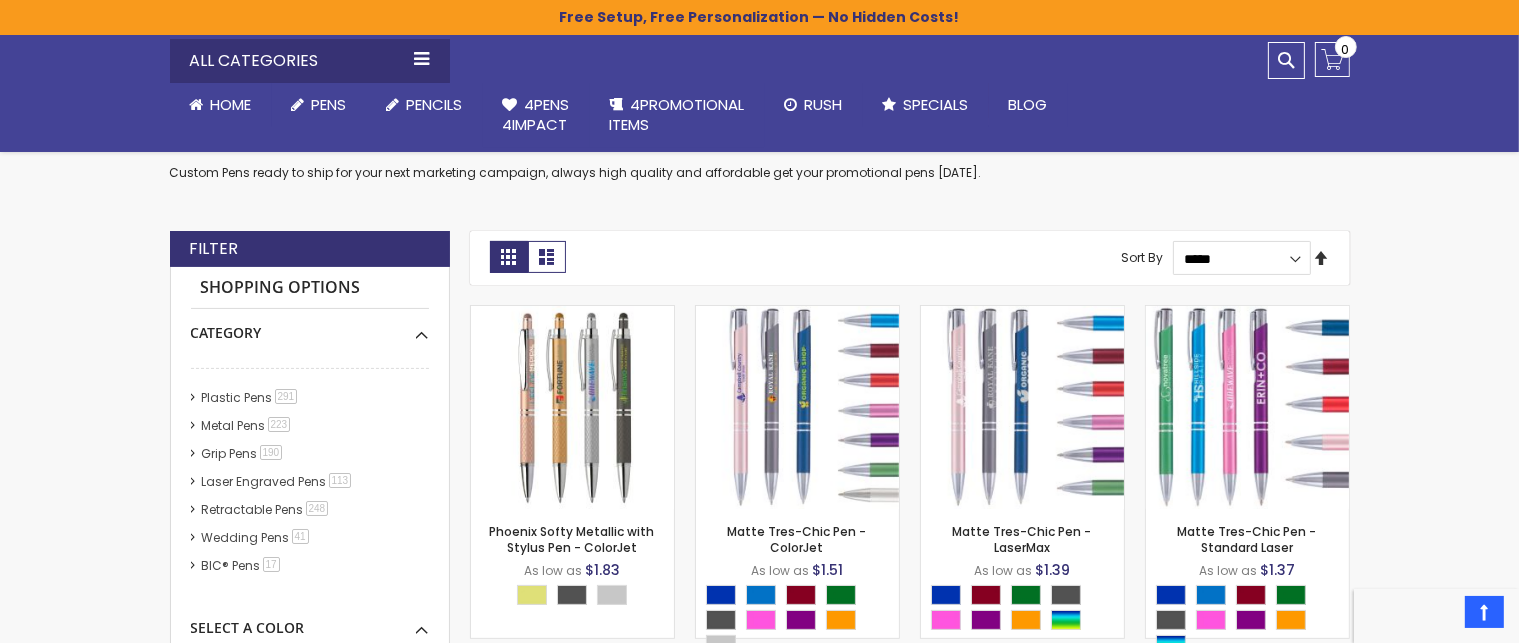 click on "Set Descending Direction" at bounding box center (1322, 259) 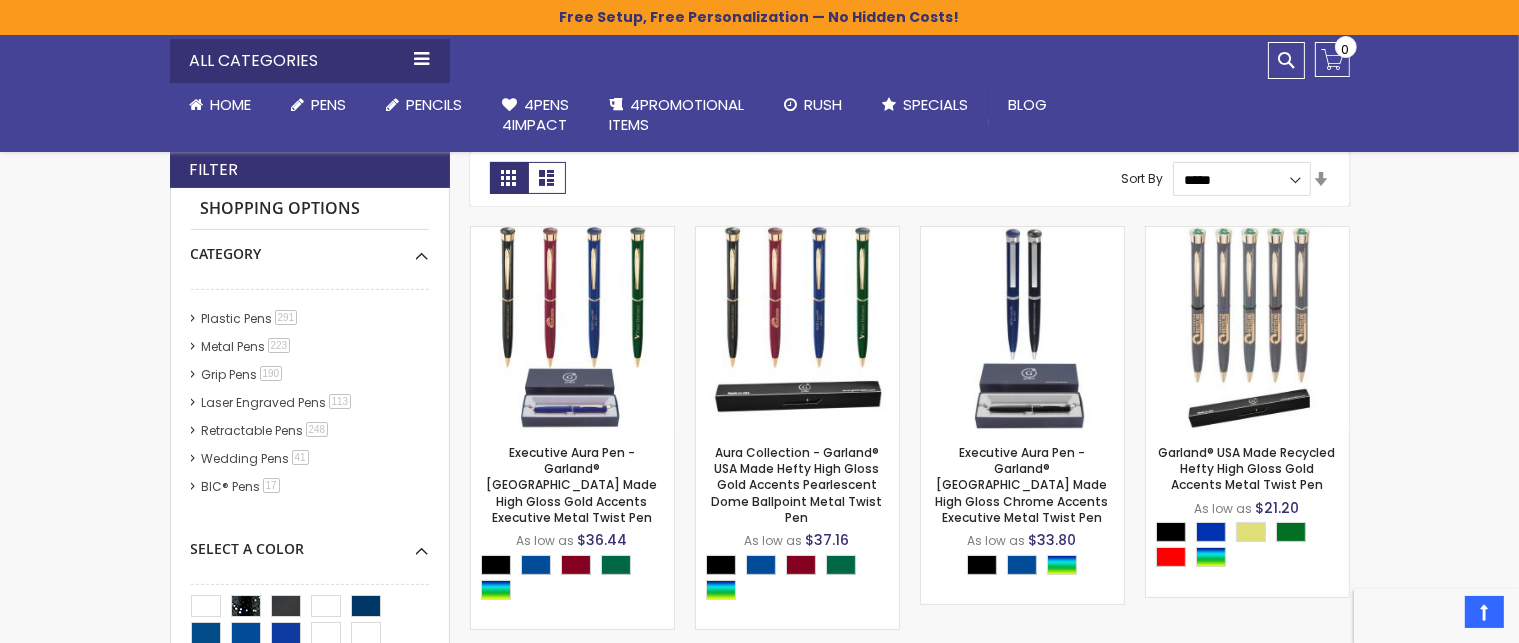 scroll, scrollTop: 450, scrollLeft: 0, axis: vertical 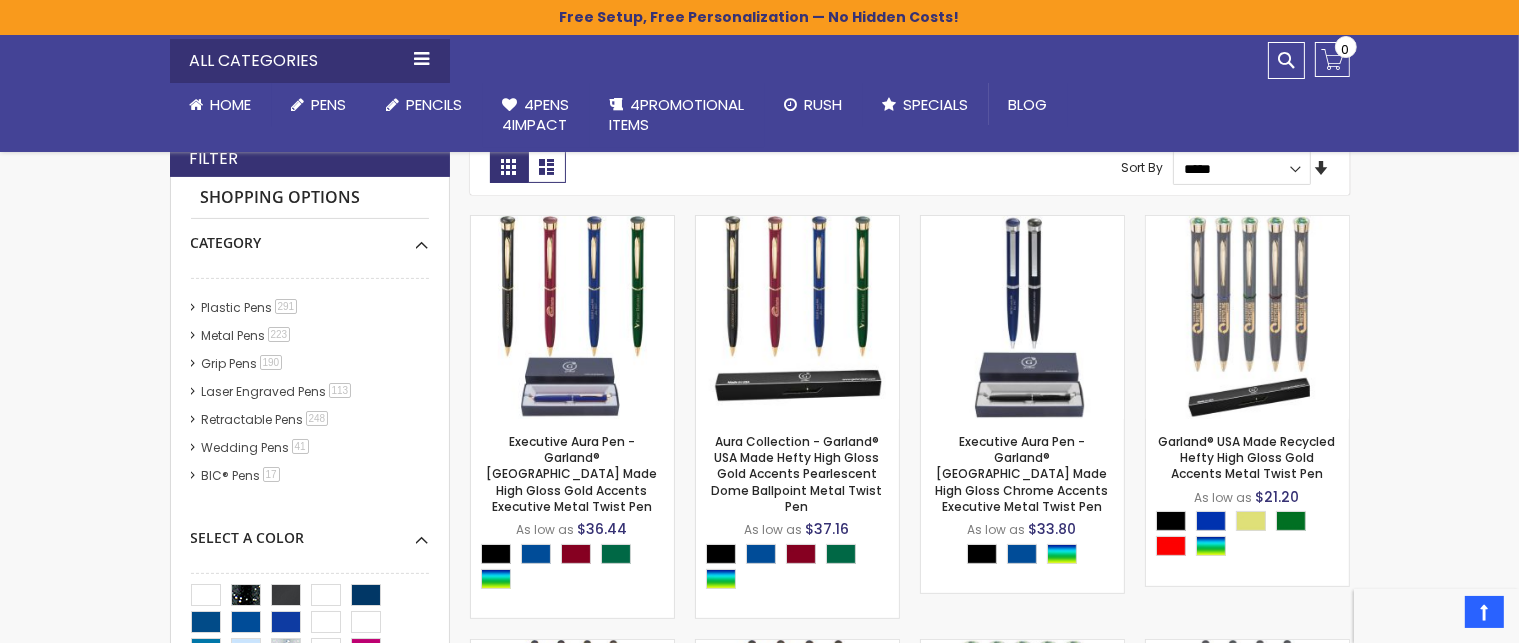 click on "Set Ascending Direction" at bounding box center (1322, 169) 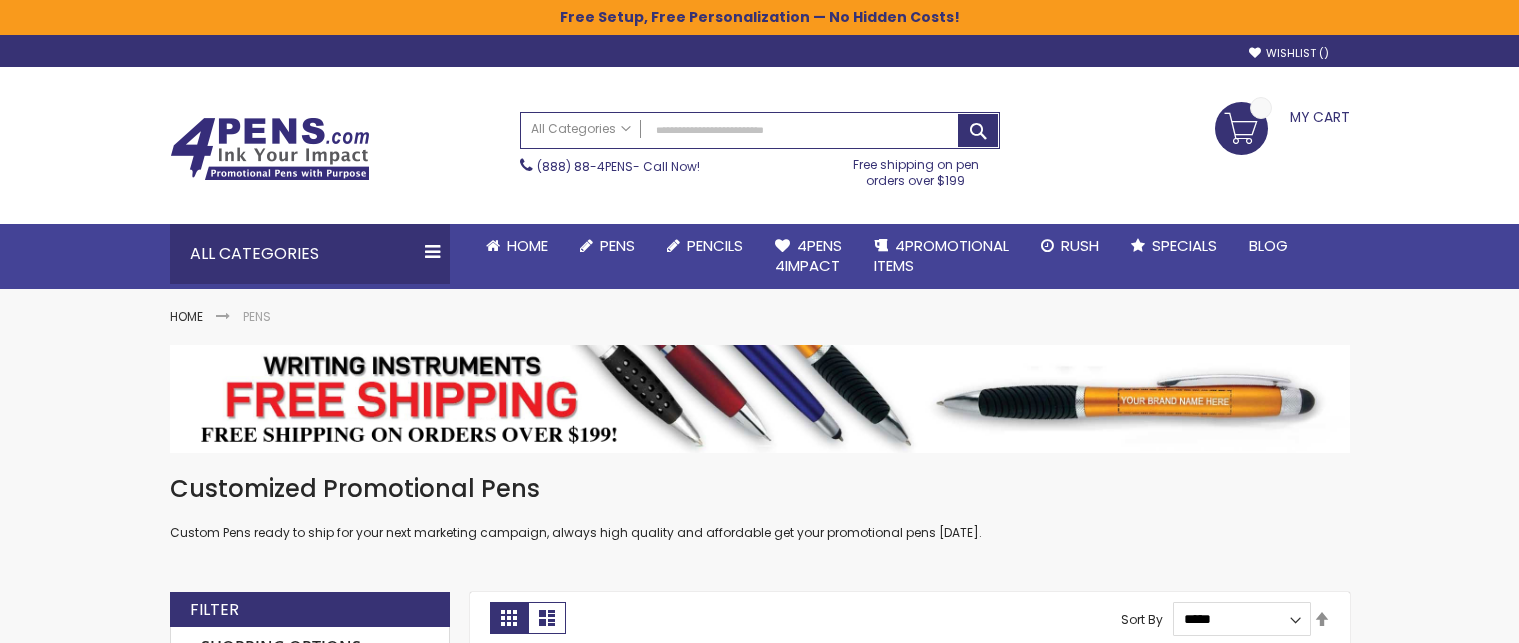 scroll, scrollTop: 0, scrollLeft: 0, axis: both 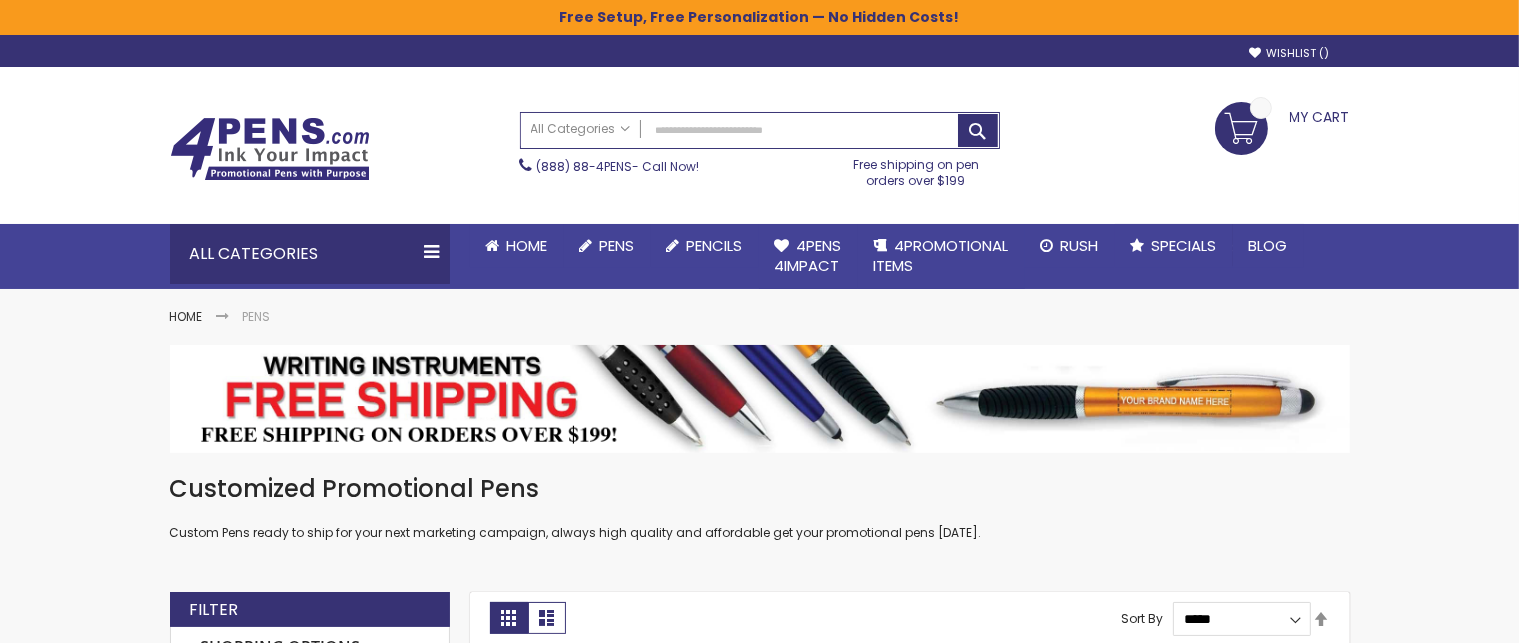 click on "Skip to Content
Wishlist
Sign Out
Sign In
Sign In
Login
Forgot Your Password?
Create an Account
My Account
Toggle Nav
Search" at bounding box center (759, 2235) 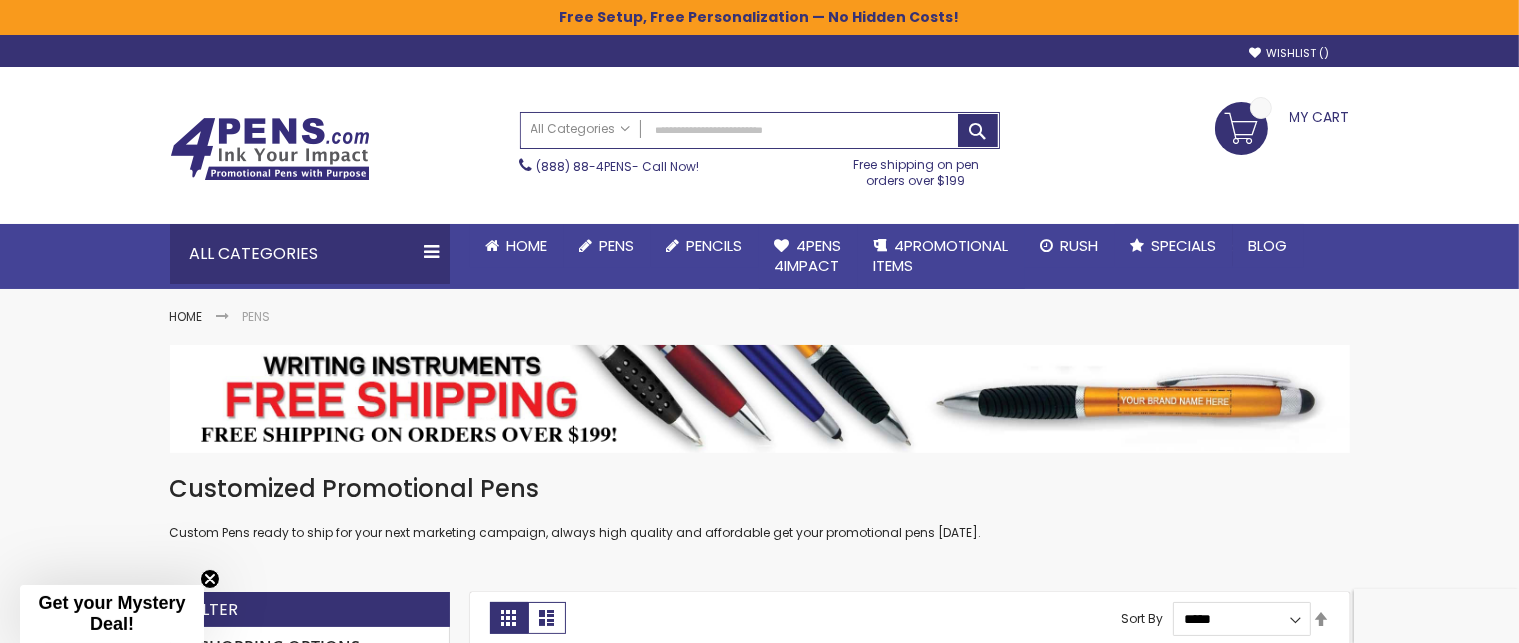 scroll, scrollTop: 40, scrollLeft: 0, axis: vertical 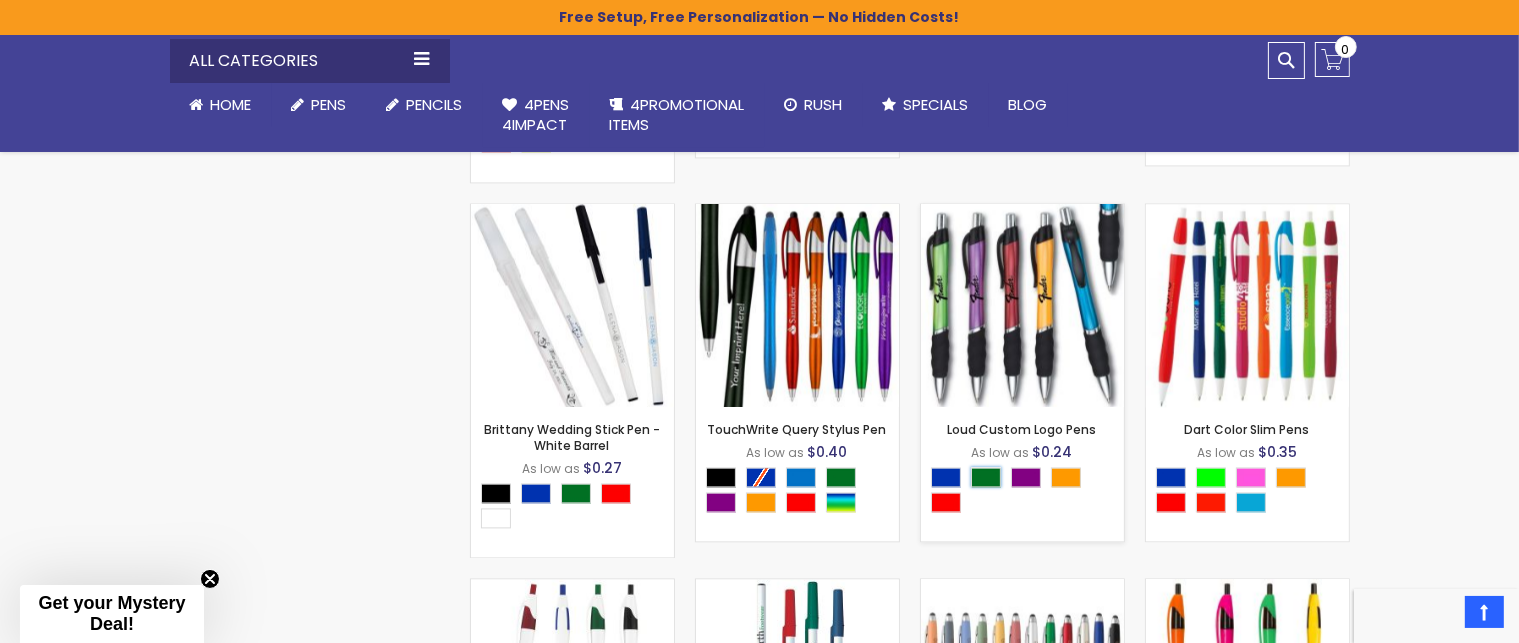 click at bounding box center (986, 477) 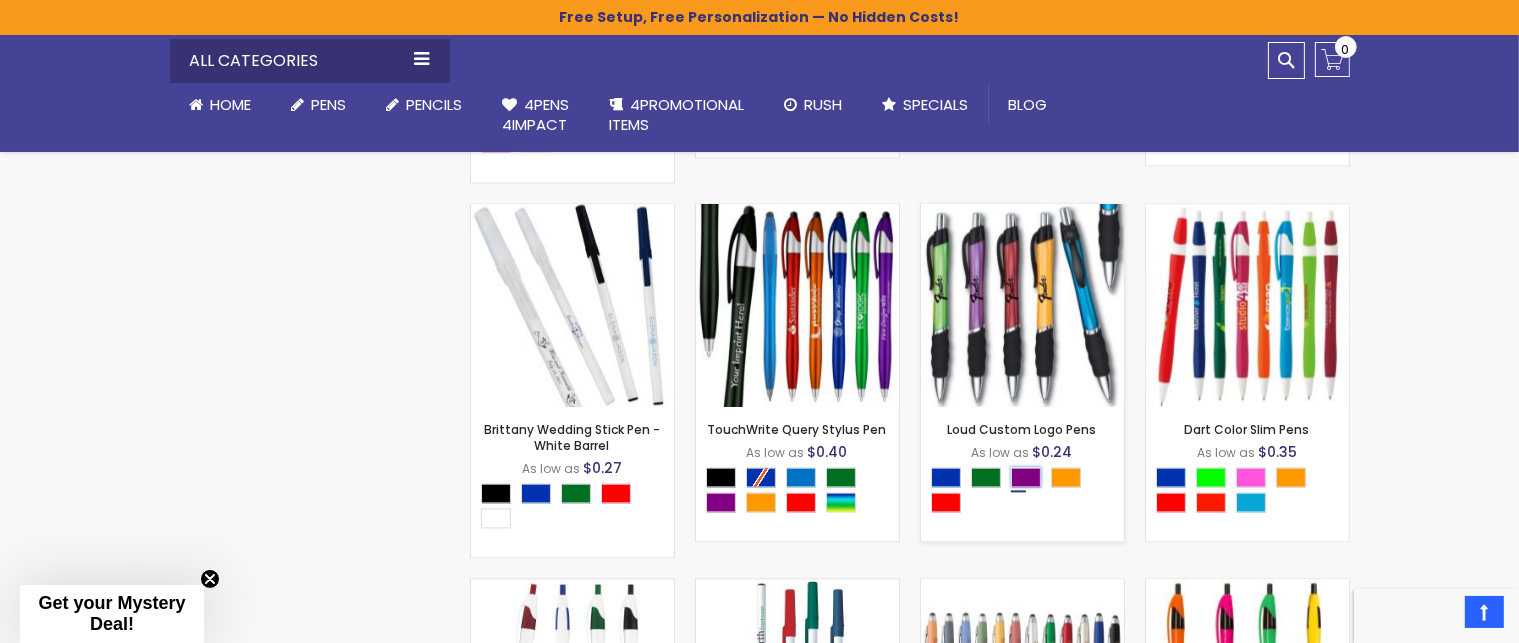 click at bounding box center (1026, 477) 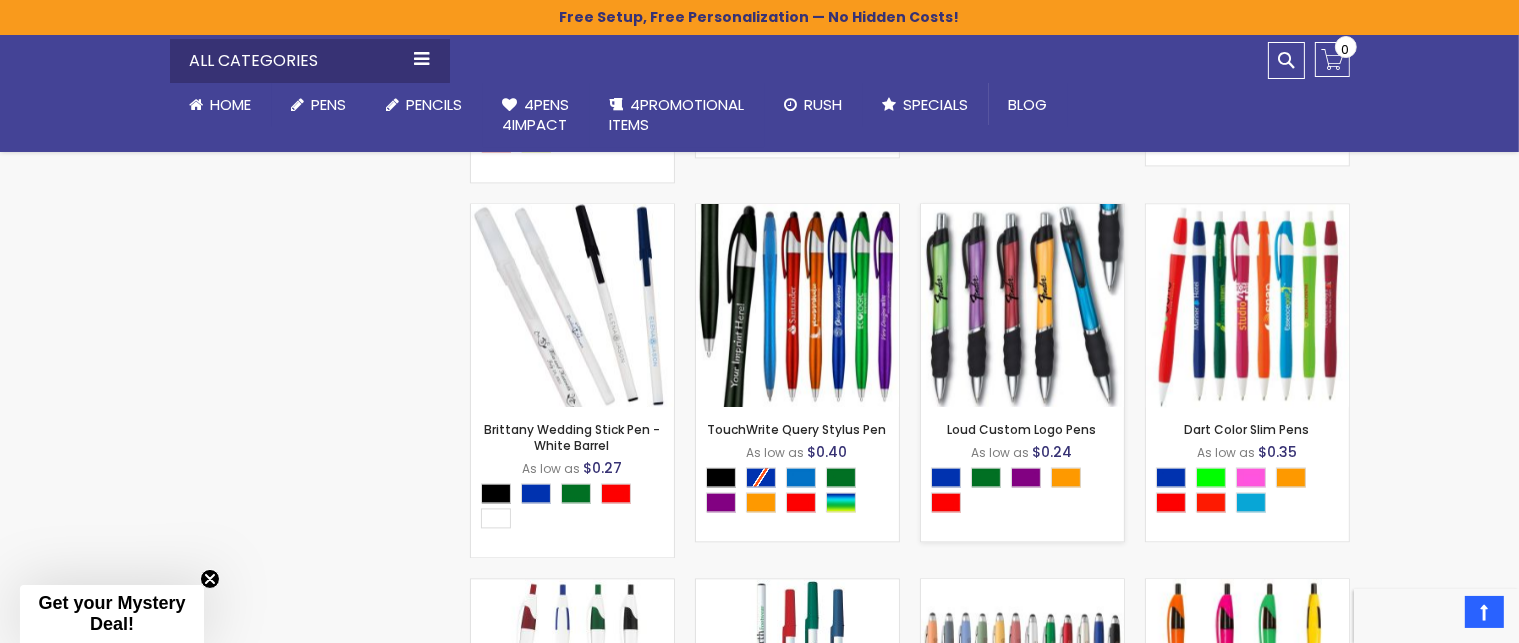 click at bounding box center (1022, 305) 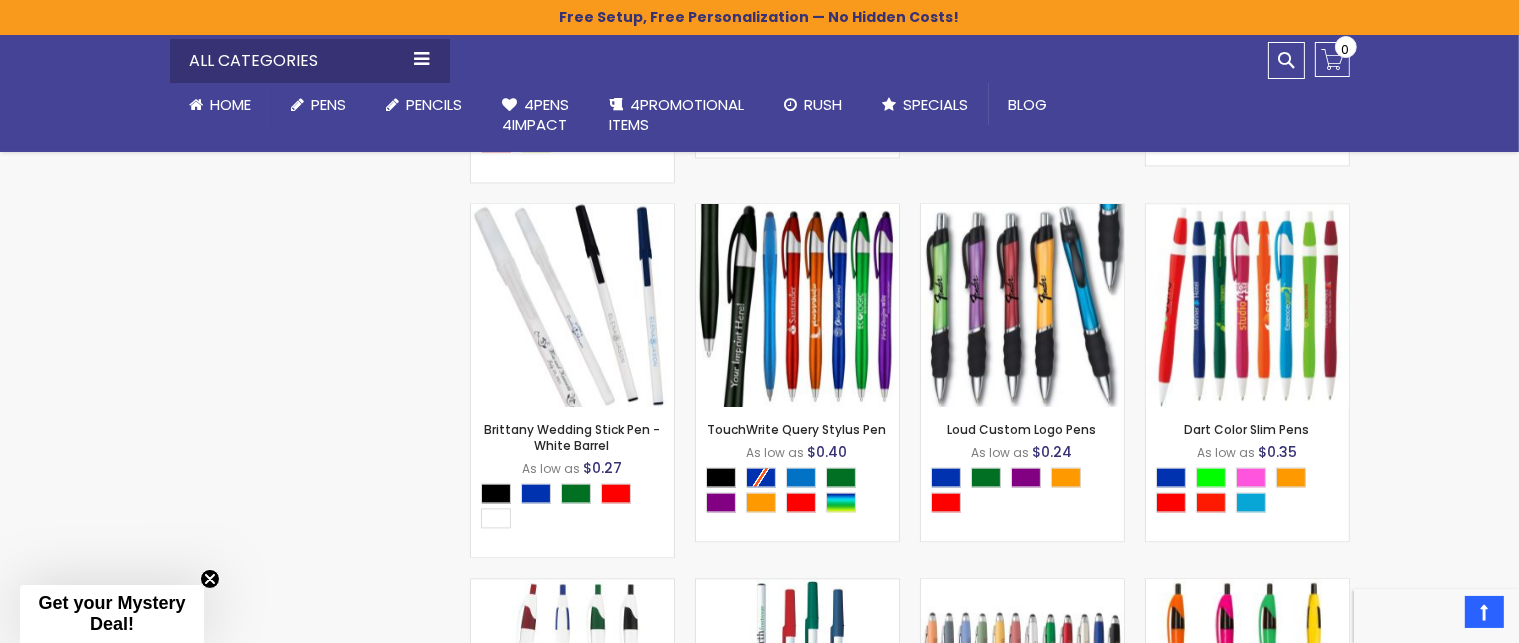 click on "Skip to Content
sample
Wishlist
Sign Out
Sign In
Sign In
Login
Forgot Your Password?
Create an Account
My Account
Toggle Nav
Search
All Categories
Pens" at bounding box center [759, -636] 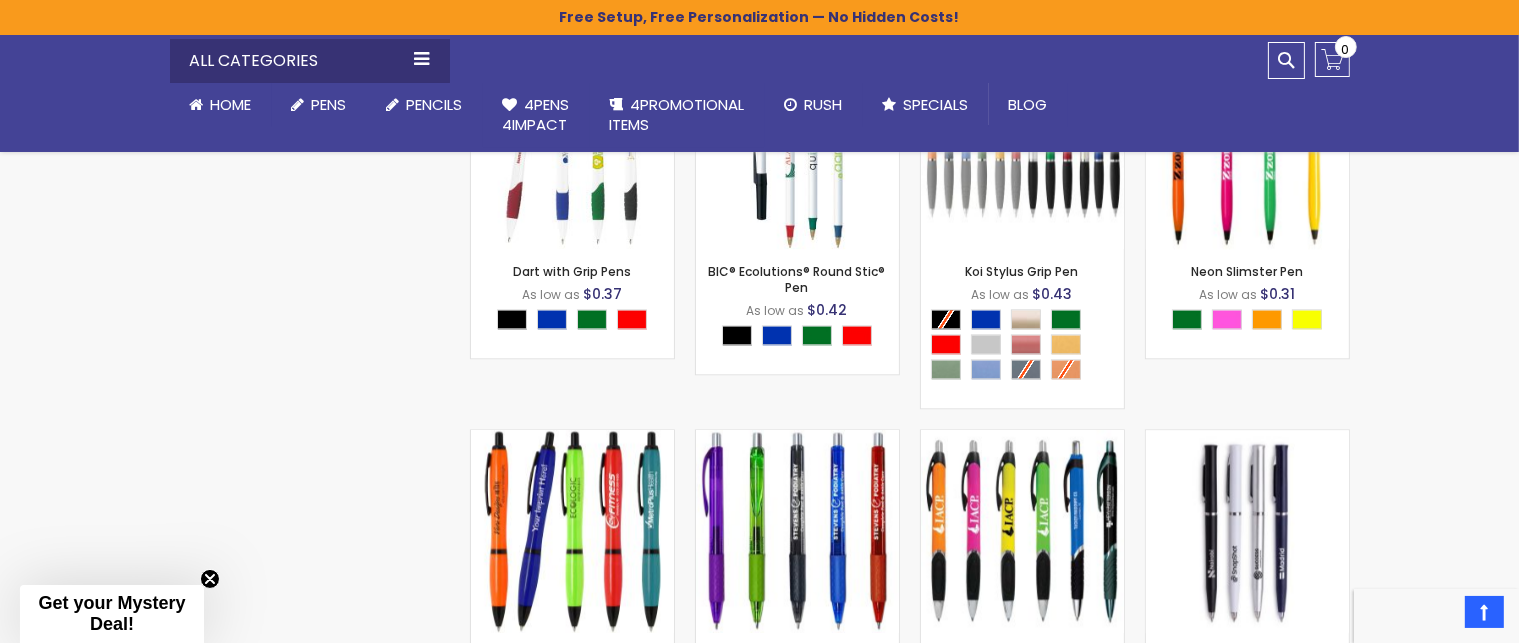 click on "Skip to Content
sample
Wishlist
Sign Out
Sign In
Sign In
Login
Forgot Your Password?
Create an Account
My Account
Toggle Nav
Search
All Categories
Pens" at bounding box center [759, -1169] 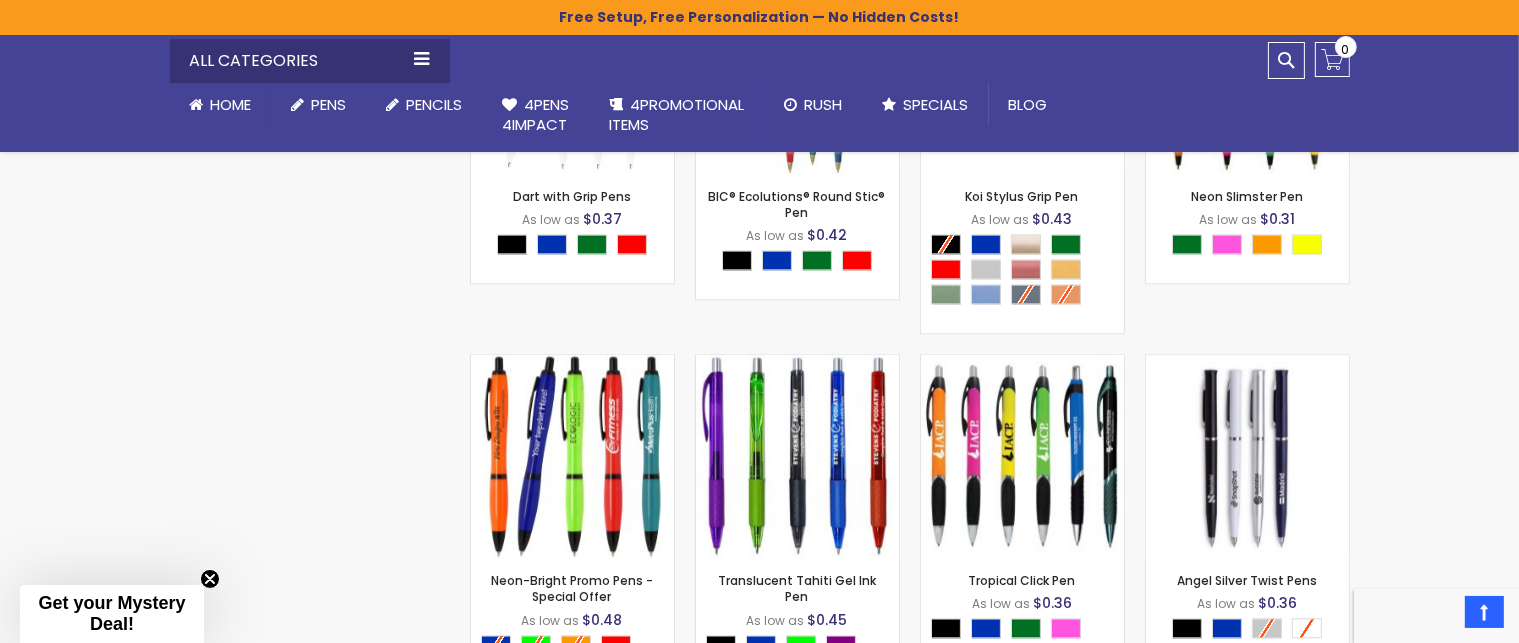 scroll, scrollTop: 4754, scrollLeft: 0, axis: vertical 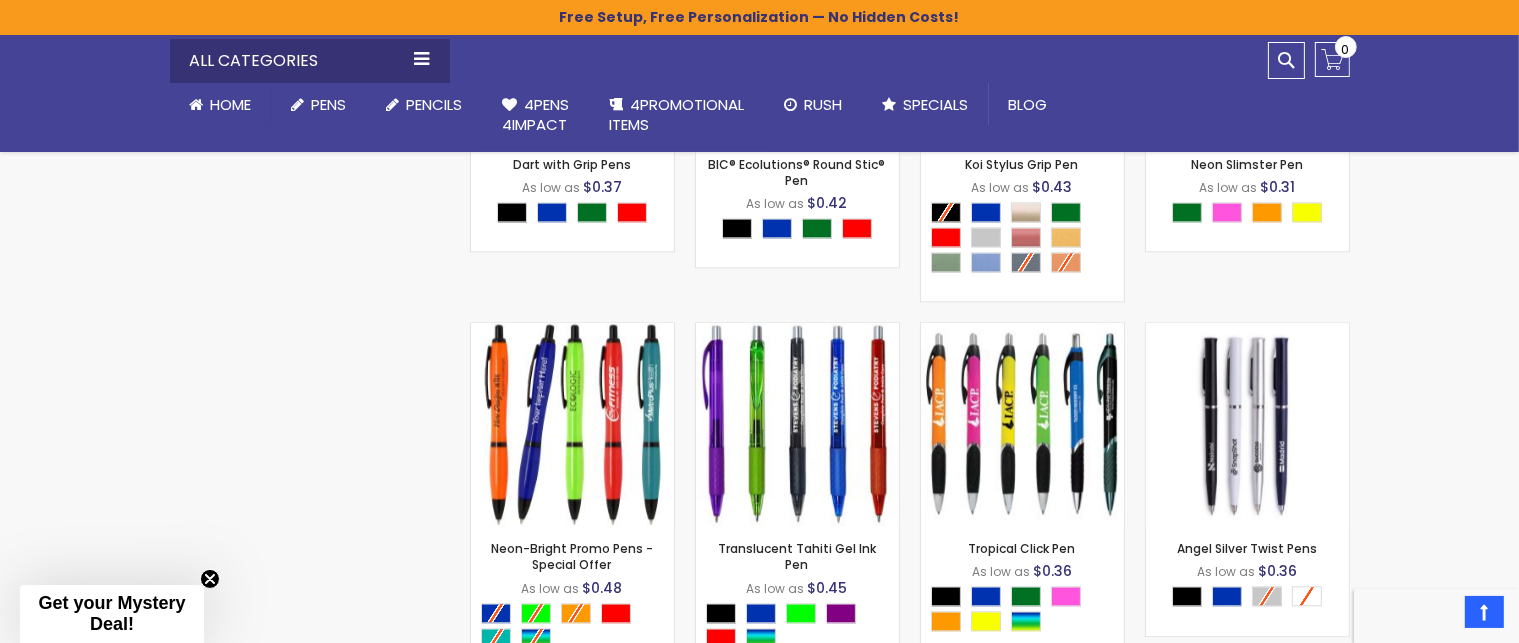 click on "Skip to Content
sample
Wishlist
Sign Out
Sign In
Sign In
Login
Forgot Your Password?
Create an Account
My Account
Toggle Nav
Search
All Categories
Pens" at bounding box center (759, -1276) 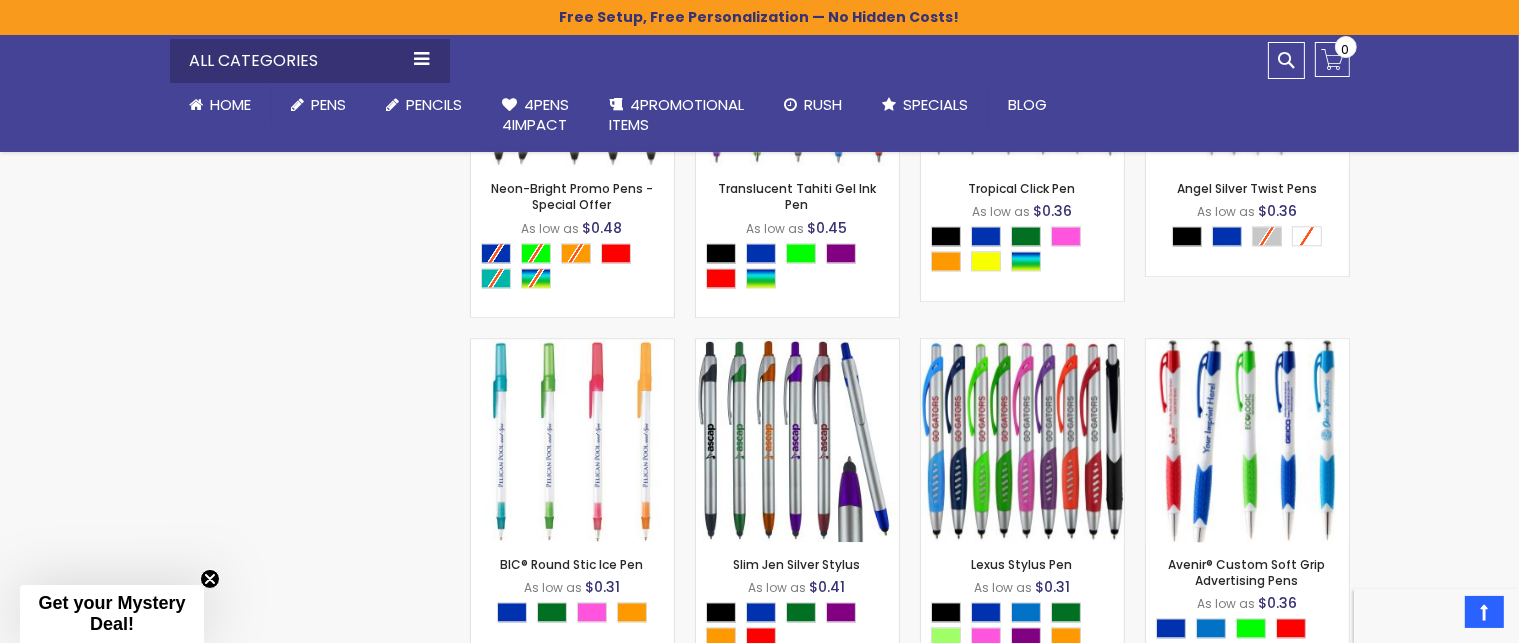 scroll, scrollTop: 5154, scrollLeft: 0, axis: vertical 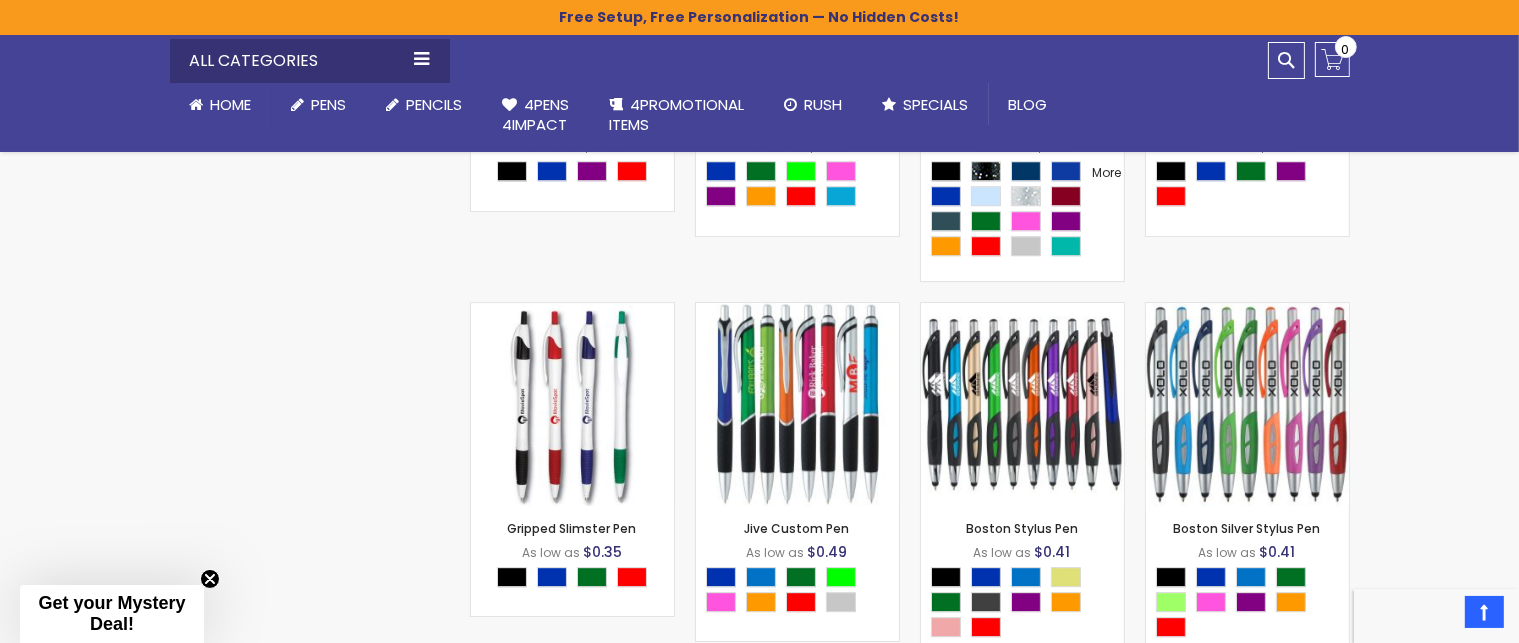 click on "Skip to Content
sample
Wishlist
Sign Out
Sign In
Sign In
Login
Forgot Your Password?
Create an Account
My Account
Toggle Nav
Search
All Categories
Pens" at bounding box center (759, -1682) 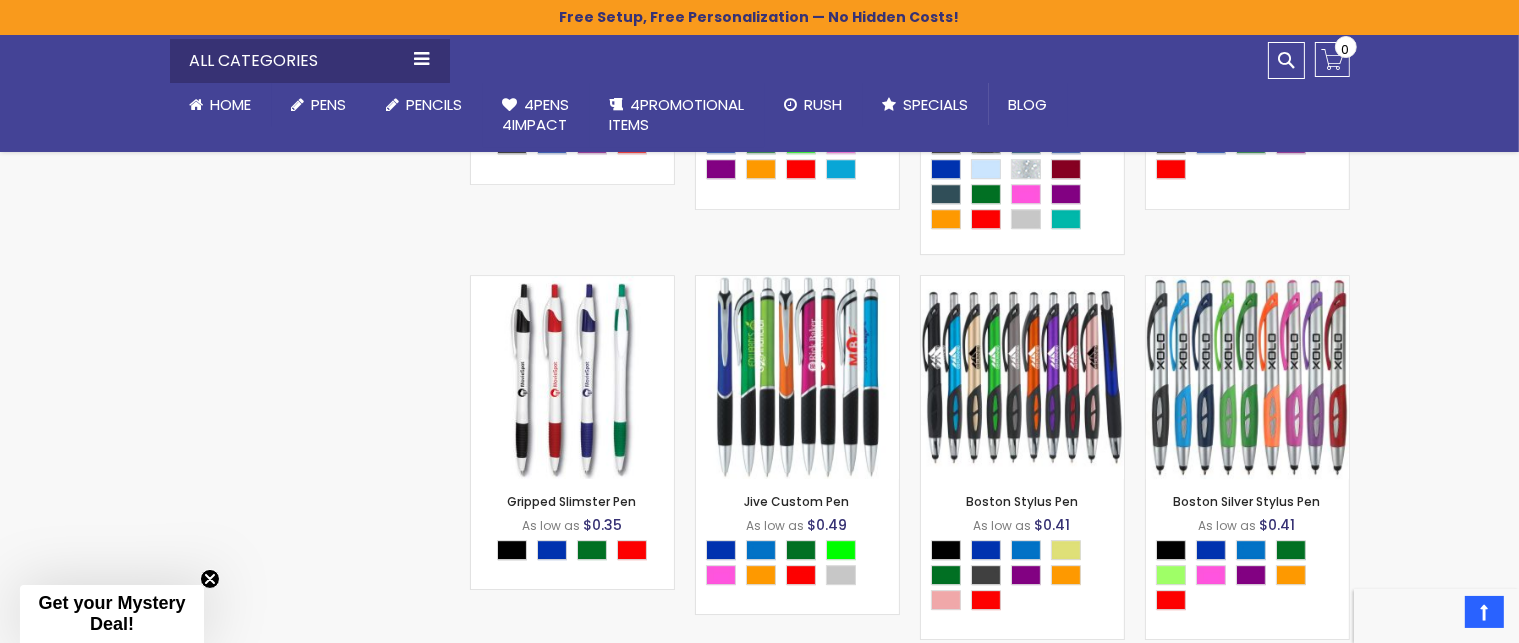 click on "Skip to Content
sample
Wishlist
Sign Out
Sign In
Sign In
Login
Forgot Your Password?
Create an Account
My Account
Toggle Nav
Search
All Categories
Pens" at bounding box center [759, -1709] 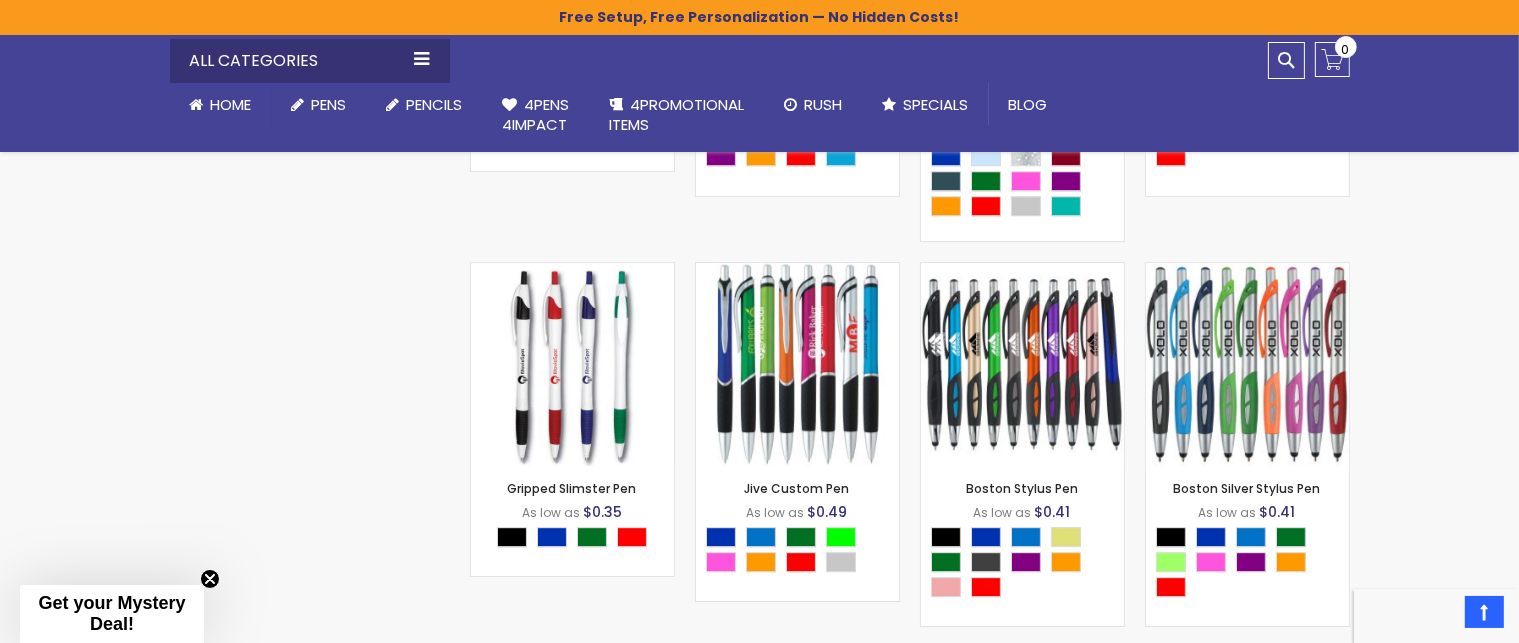 click on "Skip to Content
sample
Wishlist
Sign Out
Sign In
Sign In
Login
Forgot Your Password?
Create an Account
My Account
Toggle Nav
Search
All Categories
Pens" at bounding box center (759, -1722) 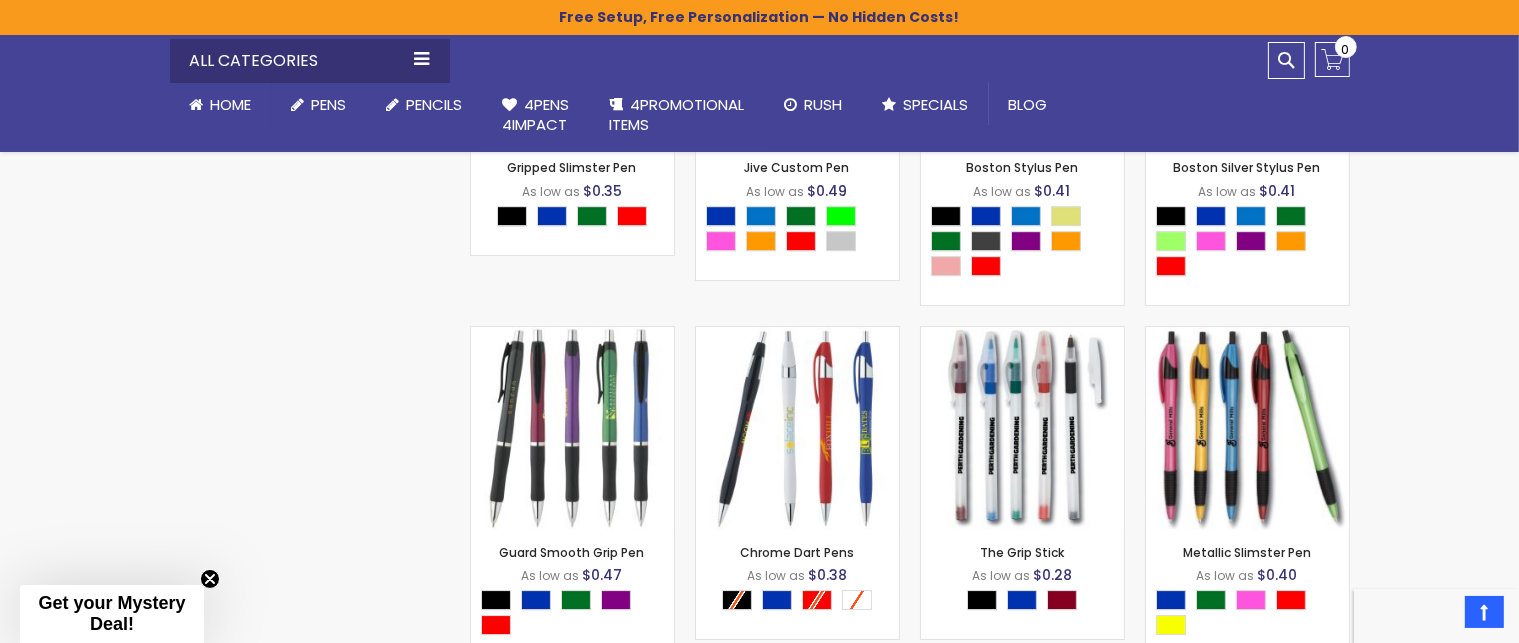 click on "Skip to Content
sample
Wishlist
Sign Out
Sign In
Sign In
Login
Forgot Your Password?
Create an Account
My Account
Toggle Nav
Search
All Categories
Pens" at bounding box center [759, -2043] 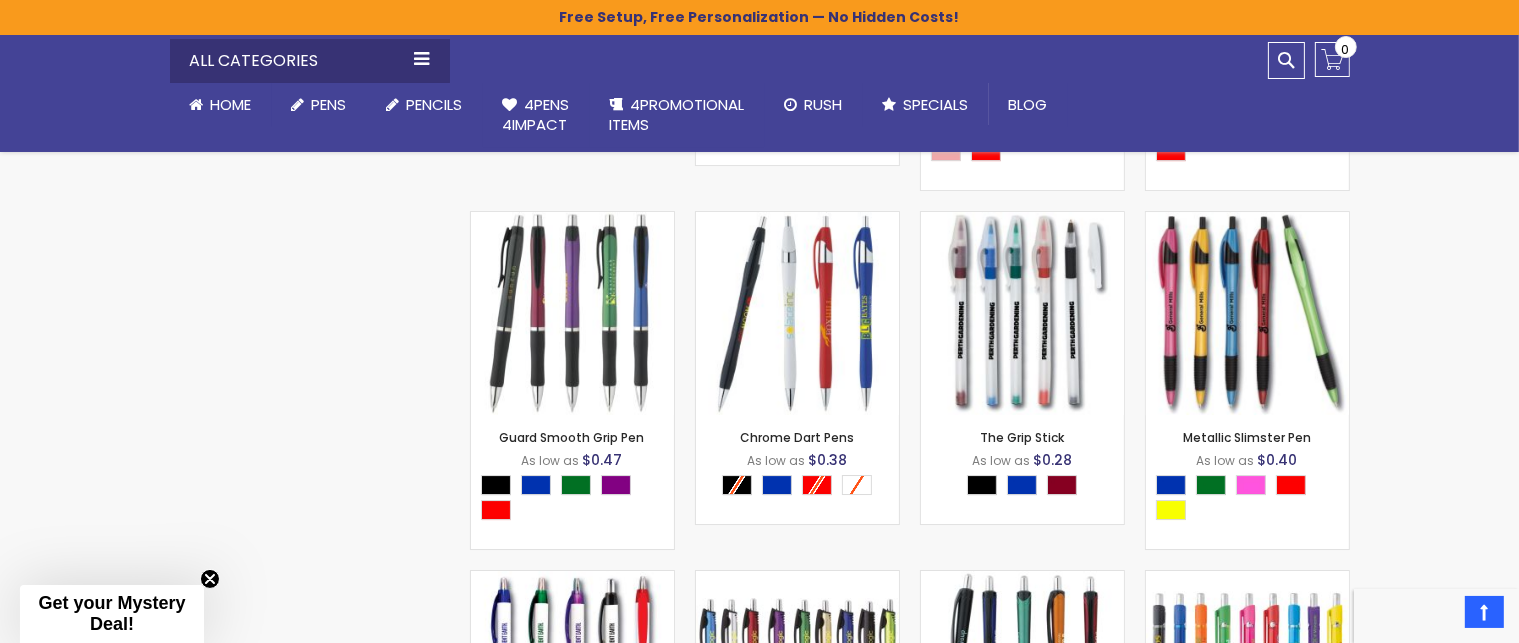 scroll, scrollTop: 6794, scrollLeft: 0, axis: vertical 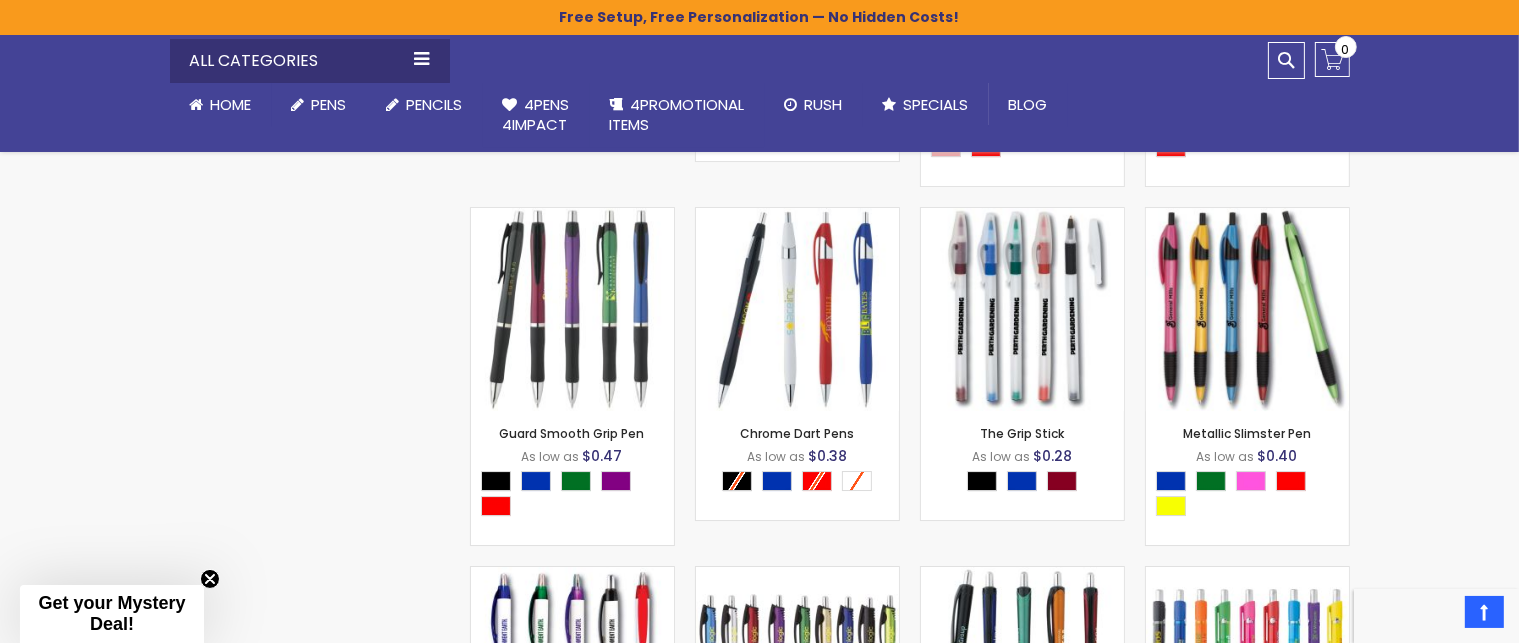 click on "Skip to Content
sample
Wishlist
Sign Out
Sign In
Sign In
Login
Forgot Your Password?
Create an Account
My Account
Toggle Nav
Search
All Categories
Pens" at bounding box center [759, -2162] 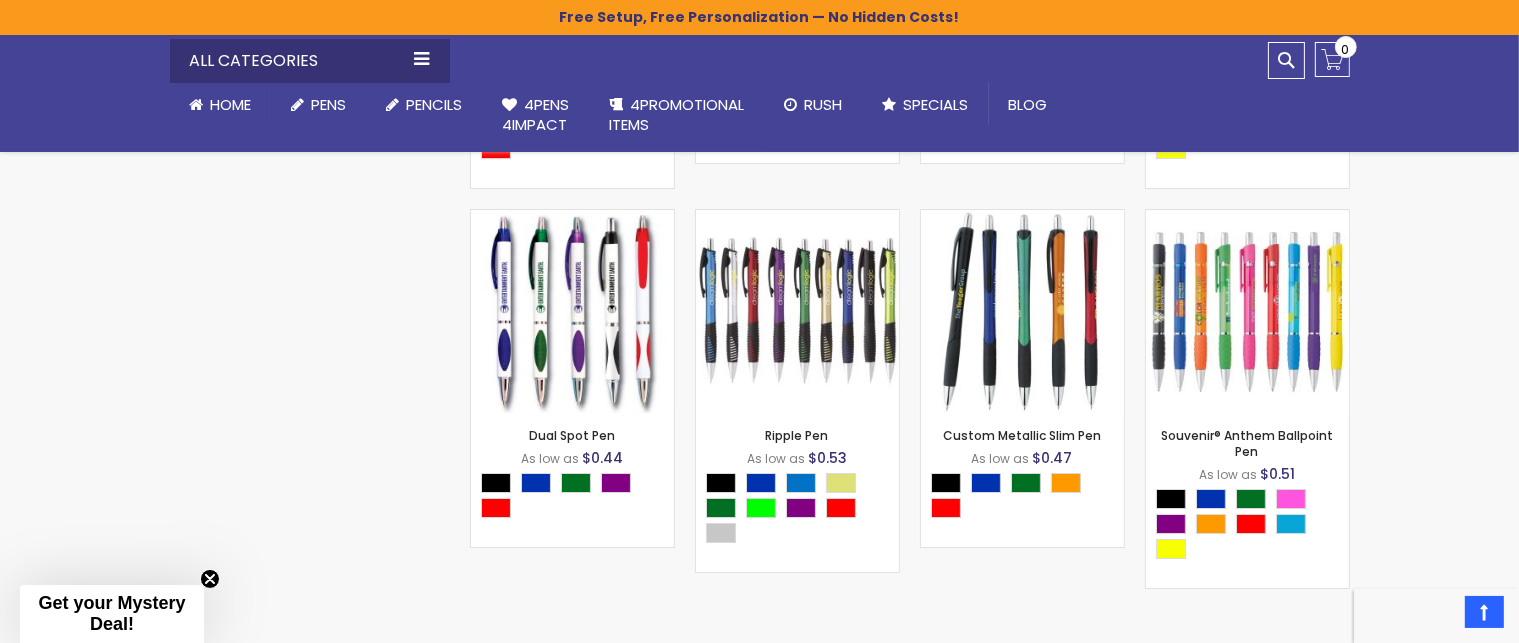 click on "Skip to Content
sample
Wishlist
Sign Out
Sign In
Sign In
Login
Forgot Your Password?
Create an Account
My Account
Toggle Nav
Search
All Categories
Pens" at bounding box center [759, -2519] 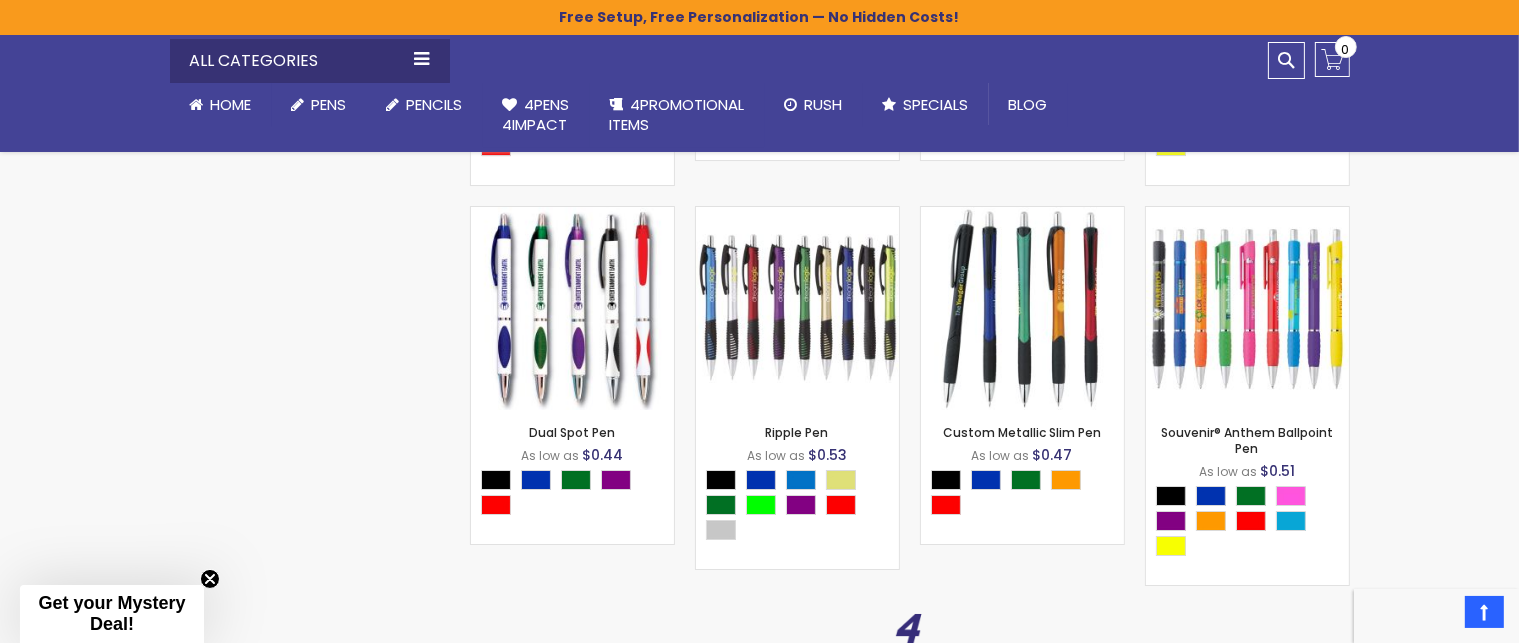 click on "Skip to Content
sample
Wishlist
Sign Out
Sign In
Sign In
Login
Forgot Your Password?
Create an Account
My Account
Toggle Nav
Search
All Categories
Pens" at bounding box center [759, -2483] 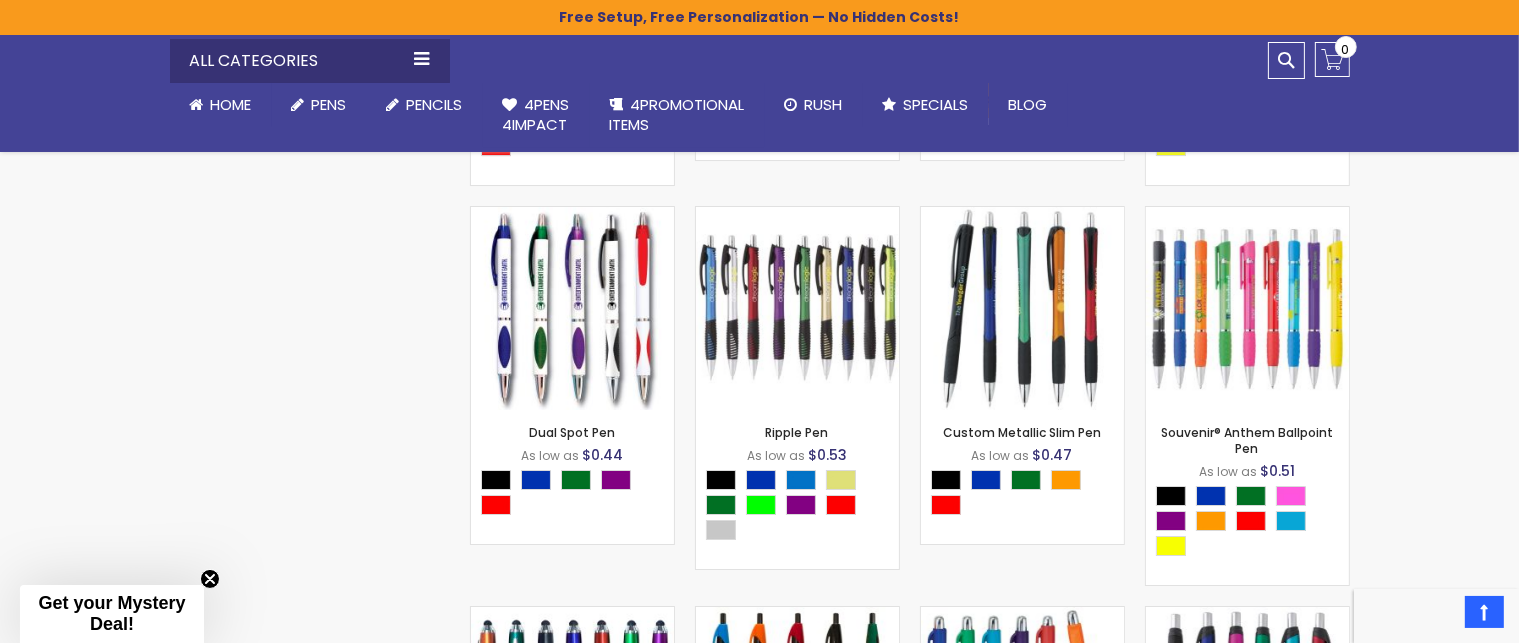 scroll, scrollTop: 7634, scrollLeft: 0, axis: vertical 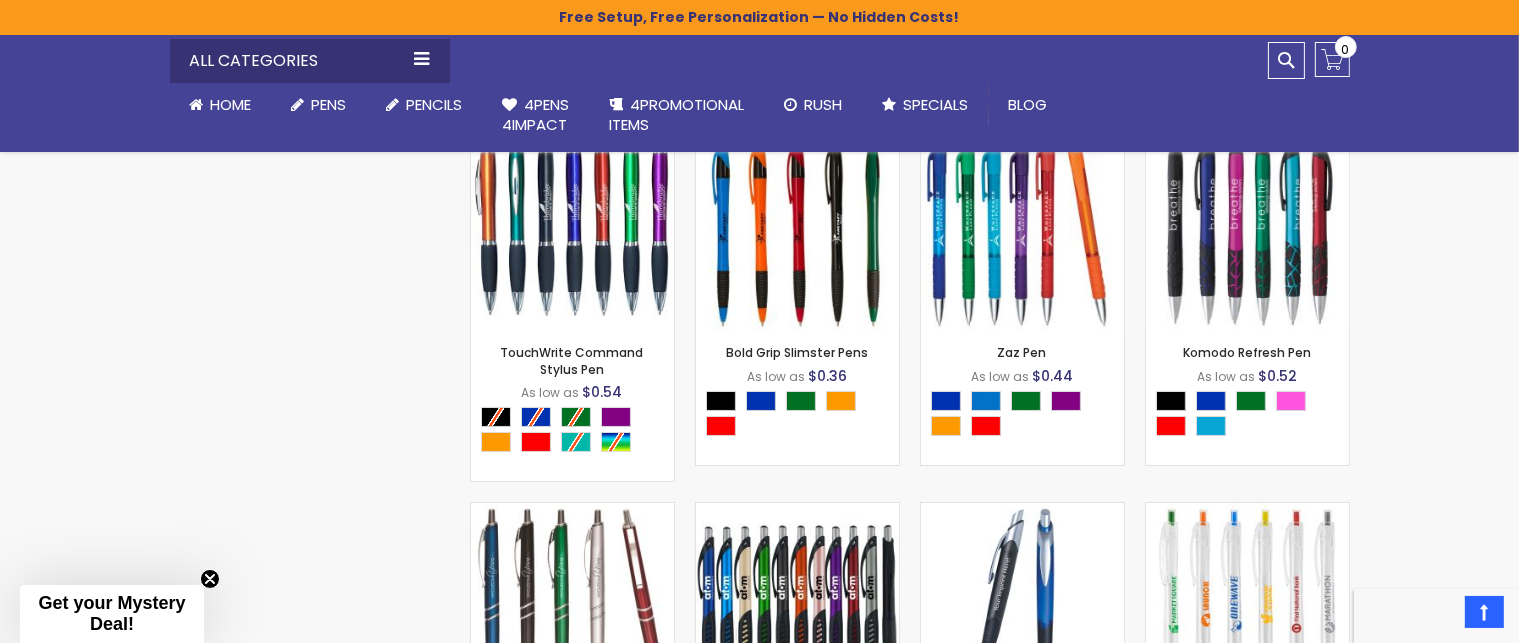 click on "Skip to Content
sample
Wishlist
Sign Out
Sign In
Sign In
Login
Forgot Your Password?
Create an Account
My Account
Toggle Nav
Search
All Categories
Pens" at bounding box center (759, -1871) 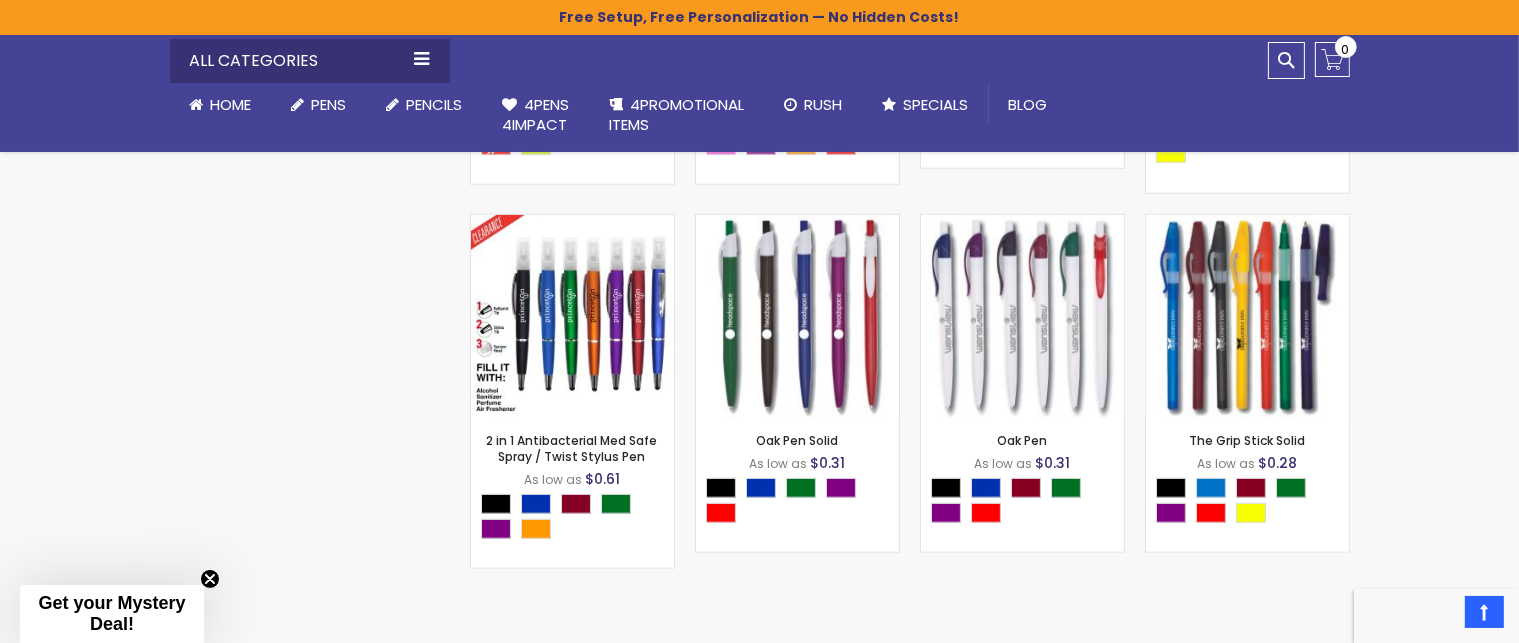 scroll, scrollTop: 9434, scrollLeft: 0, axis: vertical 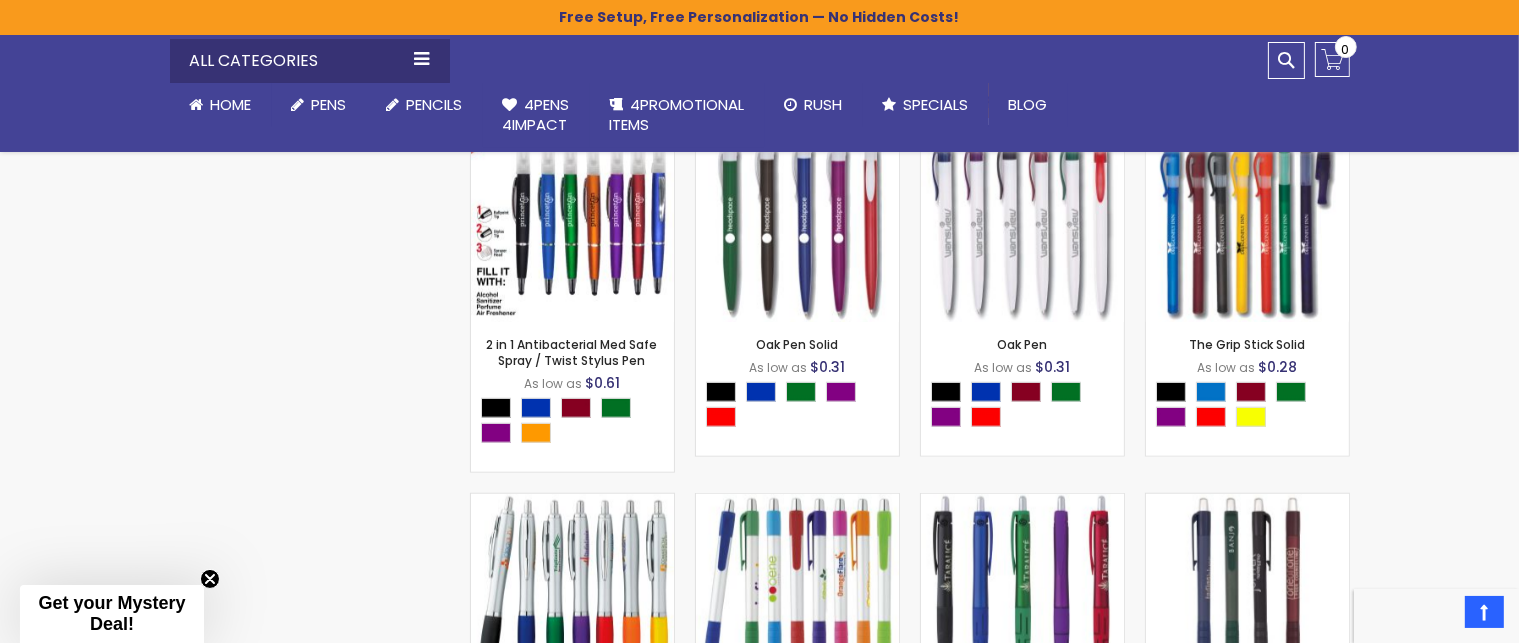 click on "Skip to Content
sample
Wishlist
Sign Out
Sign In
Sign In
Login
Forgot Your Password?
Create an Account
My Account
Toggle Nav
Search
All Categories
Pens" at bounding box center [759, -2672] 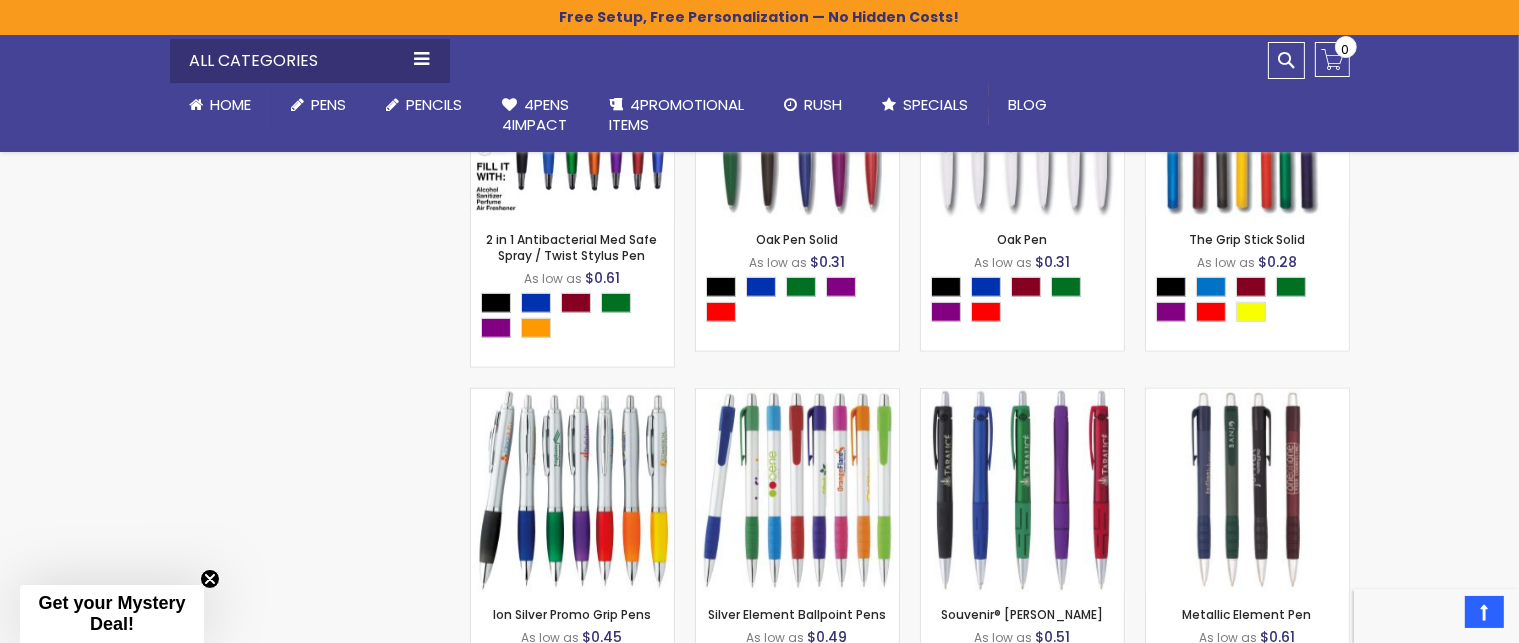 click on "Skip to Content
sample
Wishlist
Sign Out
Sign In
Sign In
Login
Forgot Your Password?
Create an Account
My Account
Toggle Nav
Search
All Categories
Pens" at bounding box center [759, -2777] 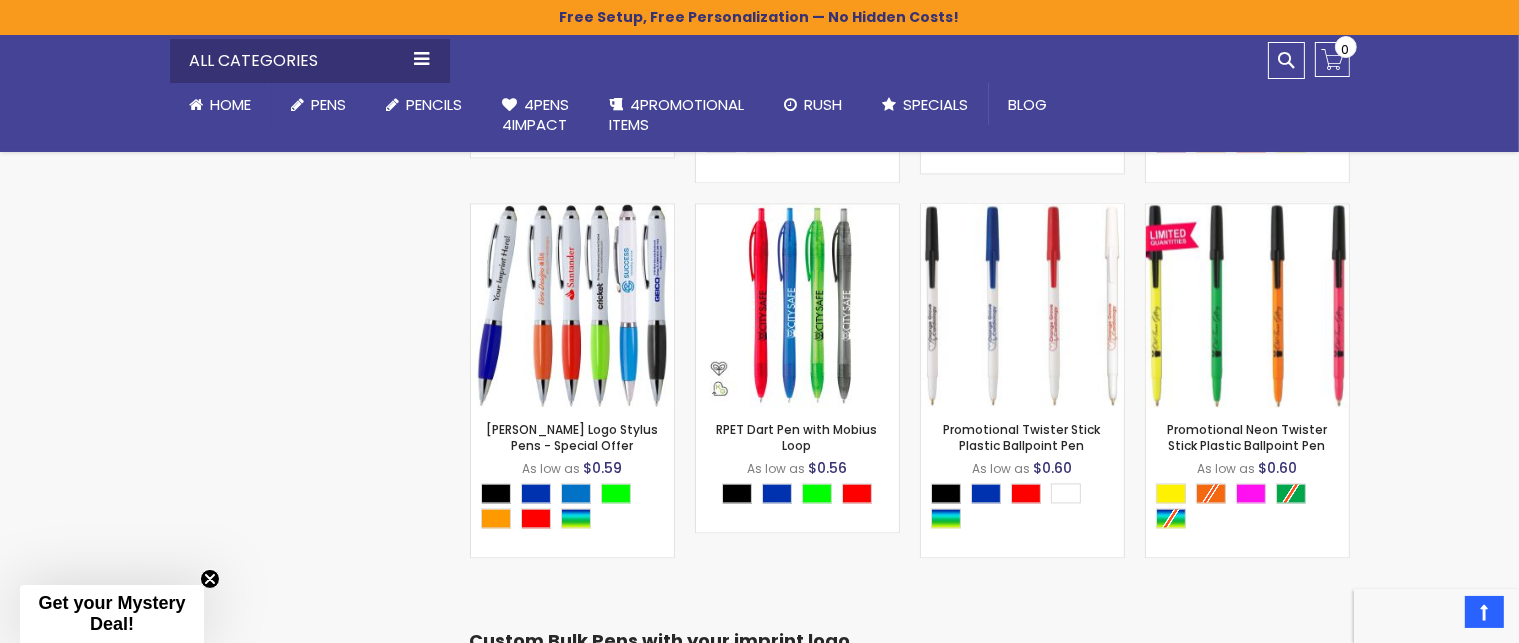 scroll, scrollTop: 11634, scrollLeft: 0, axis: vertical 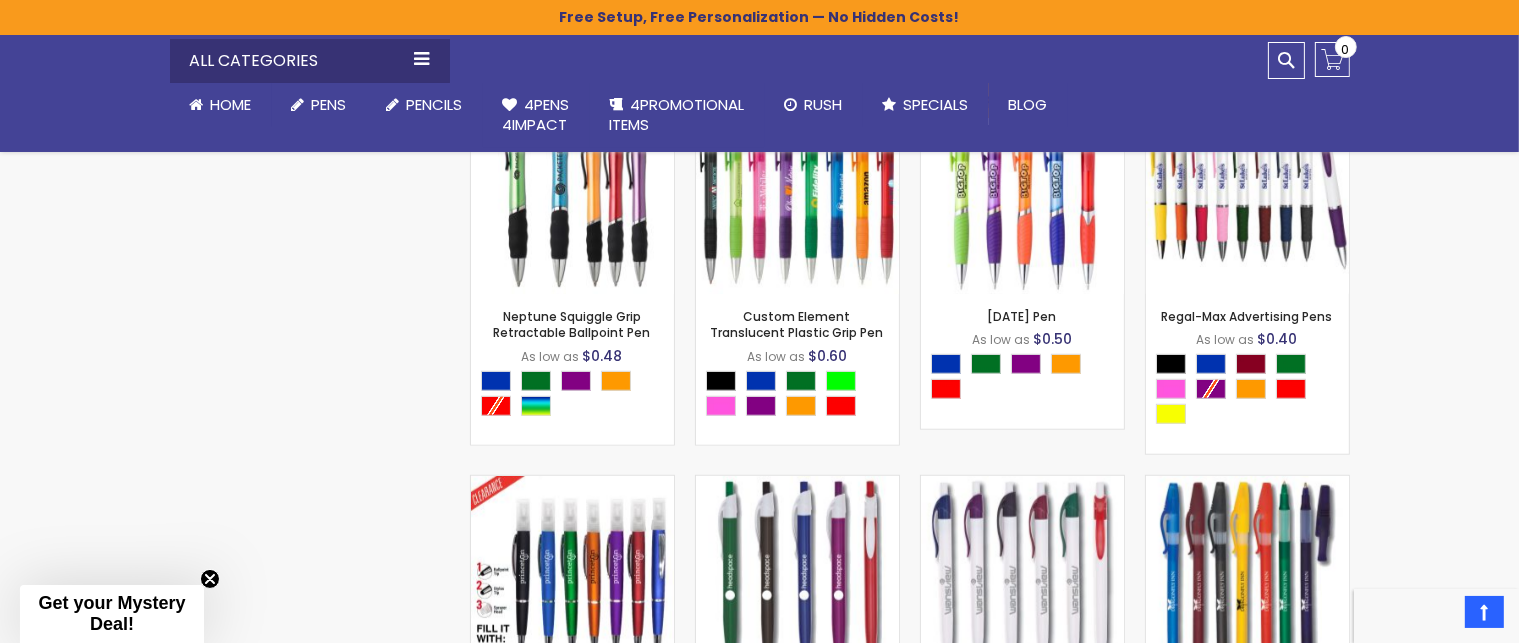 click on "Skip to Content
sample
Wishlist
Sign Out
Sign In
Sign In
Login
Forgot Your Password?
Create an Account
My Account
Toggle Nav
Search
All Categories
Pens" at bounding box center [759, -1178] 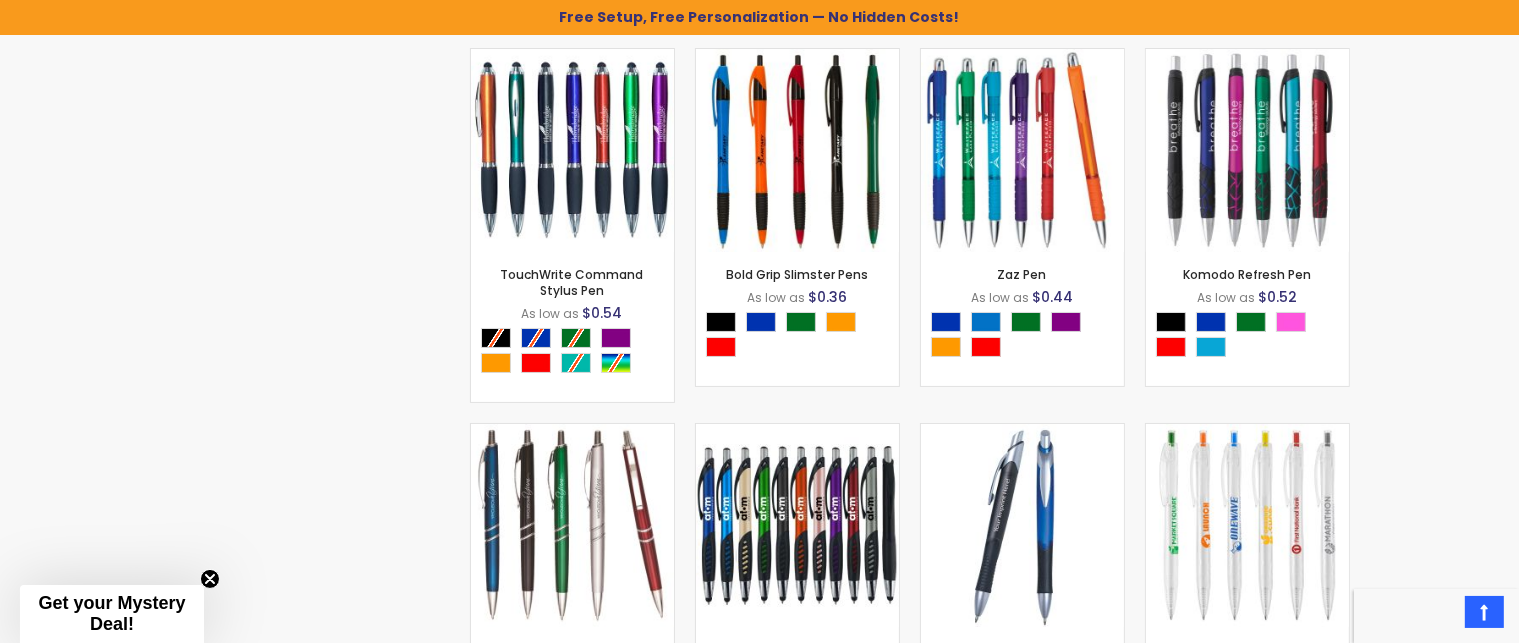scroll, scrollTop: 0, scrollLeft: 0, axis: both 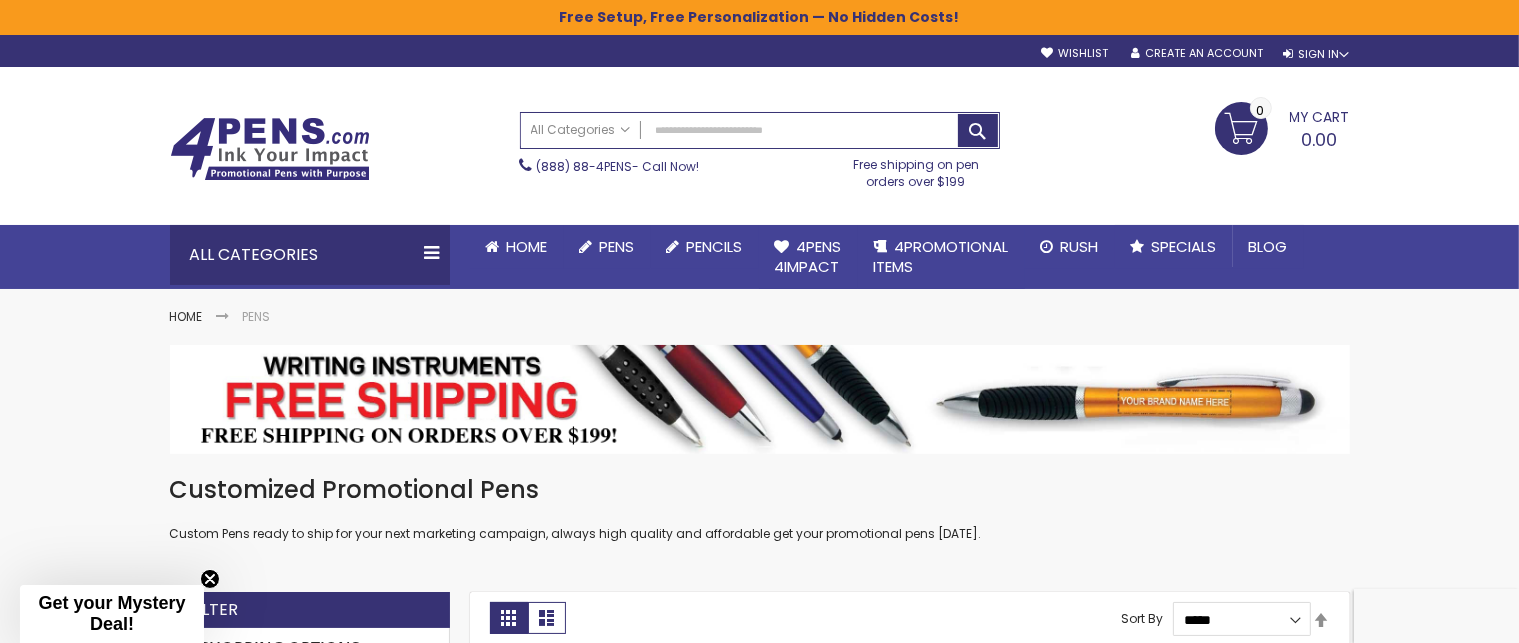 click on "Customized Promotional Pens" at bounding box center [760, 490] 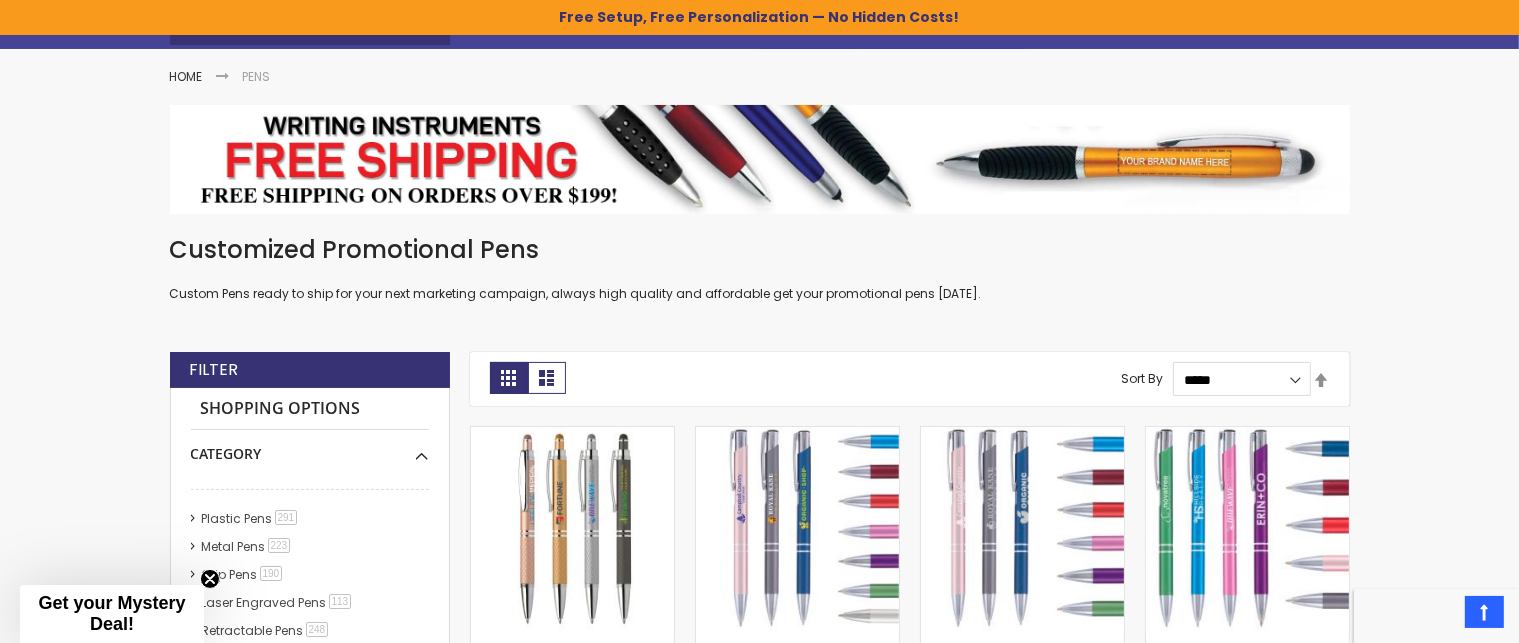 click at bounding box center (1247, 528) 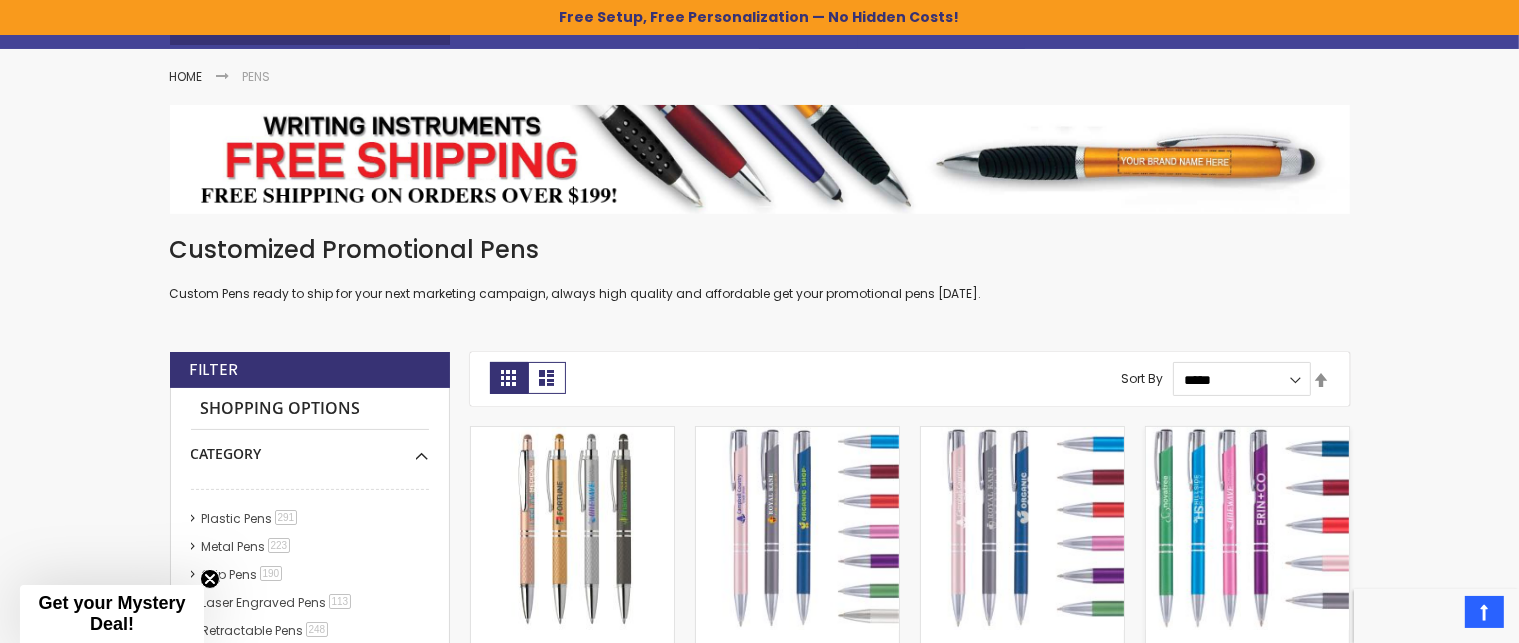 click on "Matte Tres-Chic Pen - Standard Laser
As low as
$1.37
- ***   +" at bounding box center (1247, 624) 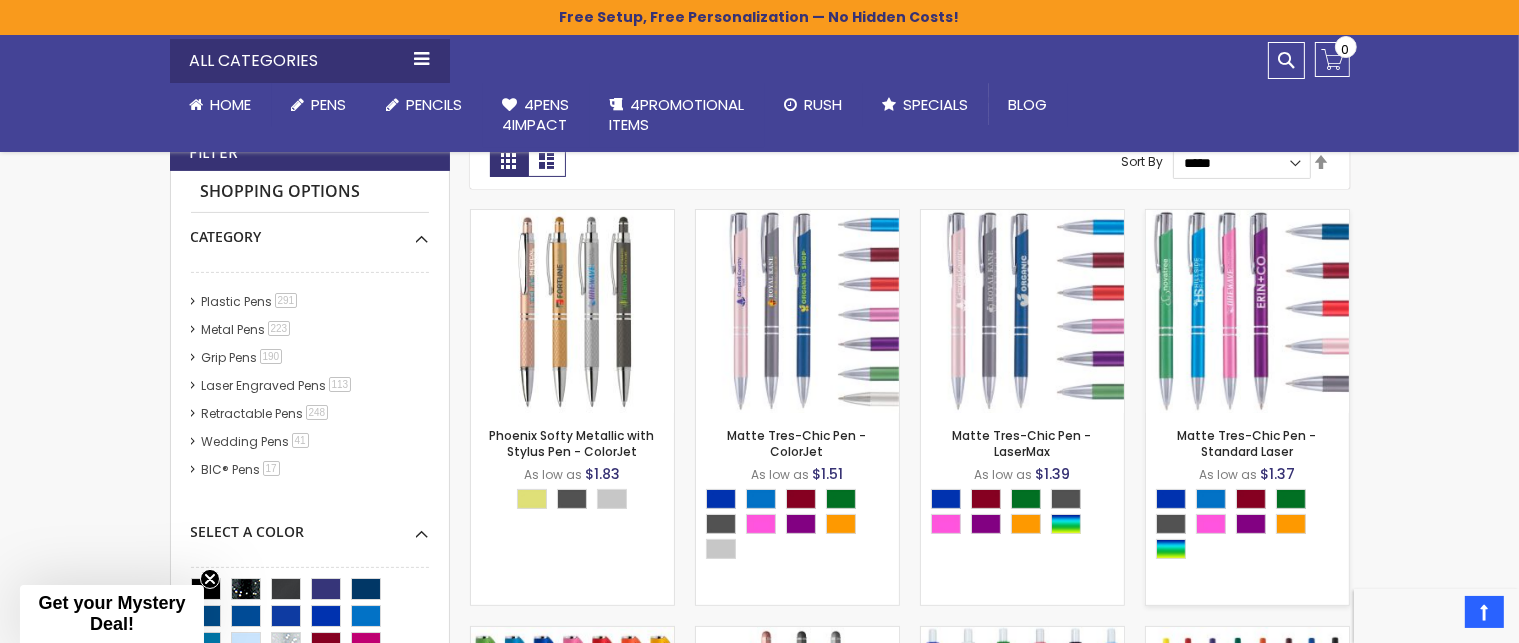 scroll, scrollTop: 480, scrollLeft: 0, axis: vertical 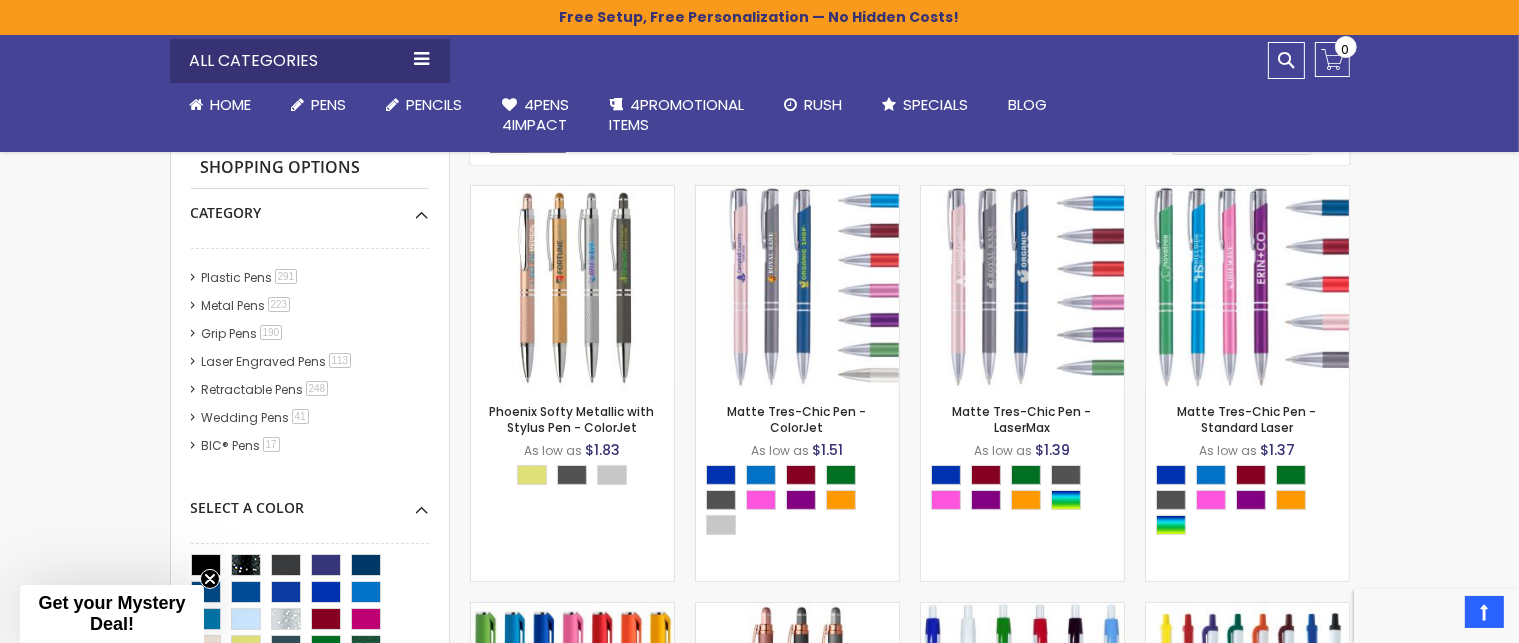 click on "Skip to Content
sample
Wishlist
Sign Out
Sign In
Sign In
Login
Forgot Your Password?
Create an Account
My Account
Toggle Nav
Search
All Categories
Pens" at bounding box center [759, 7514] 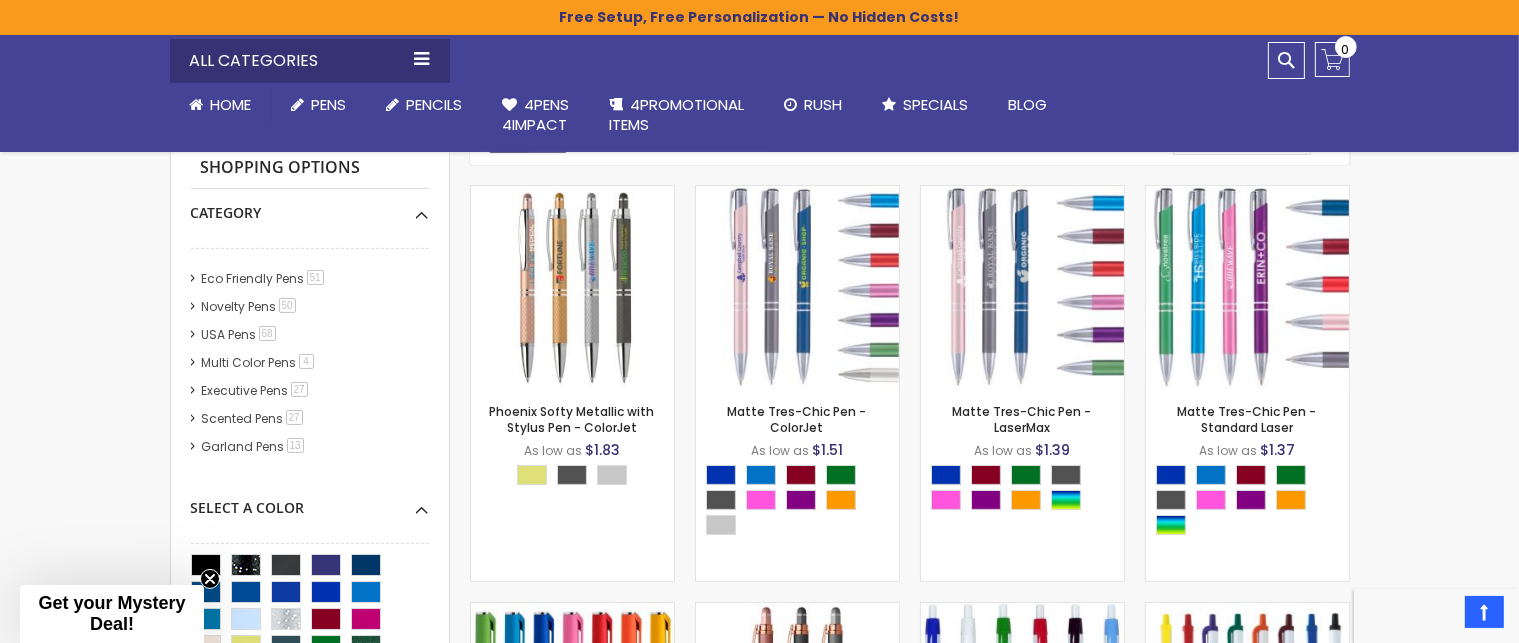 scroll, scrollTop: 622, scrollLeft: 0, axis: vertical 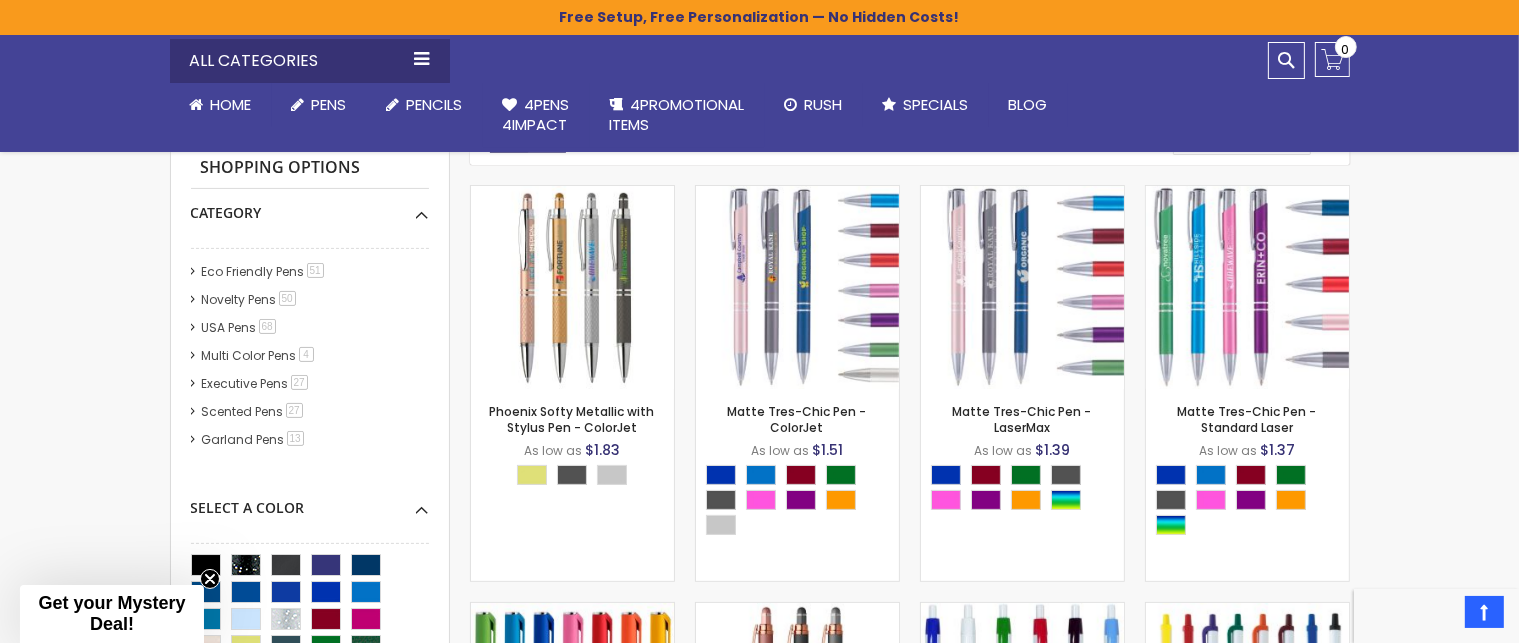 click on "Skip to Content
sample
Wishlist
Sign Out
Sign In
Sign In
Login
Forgot Your Password?
Create an Account
My Account
Toggle Nav
Search
All Categories
Pens" at bounding box center [759, 7514] 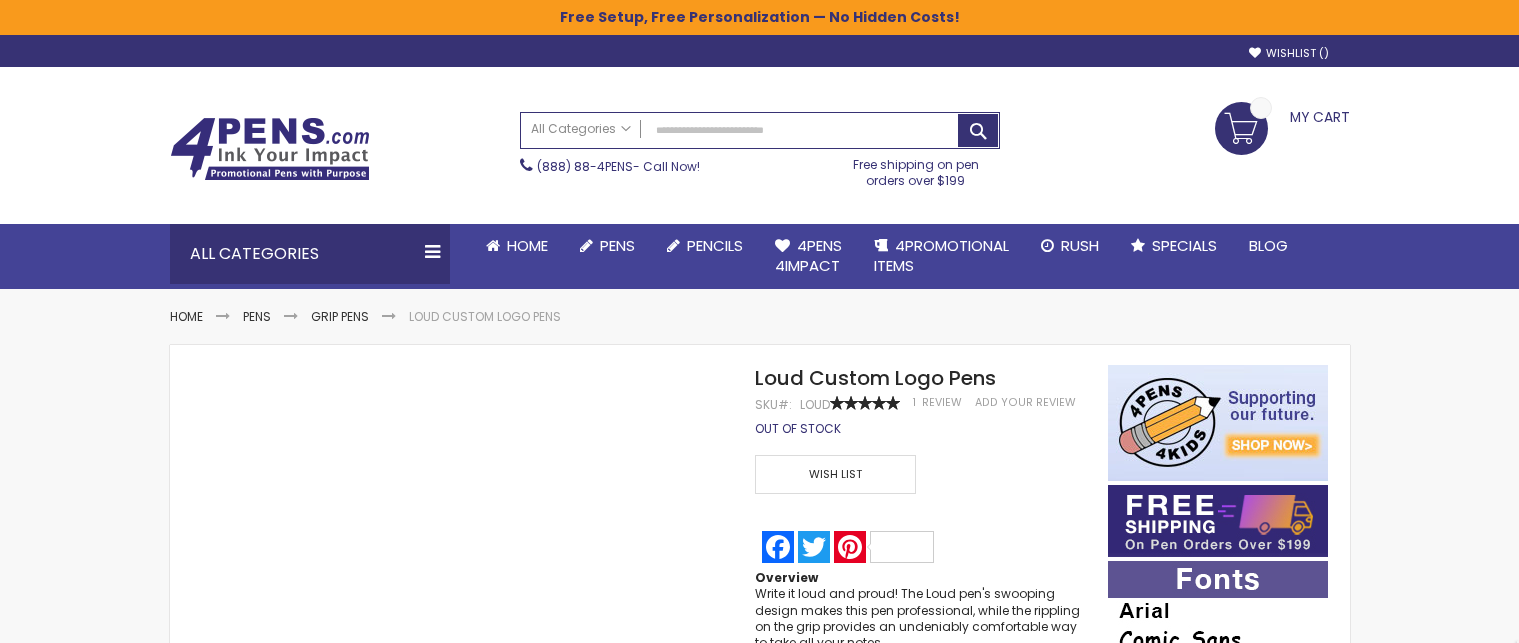scroll, scrollTop: 0, scrollLeft: 0, axis: both 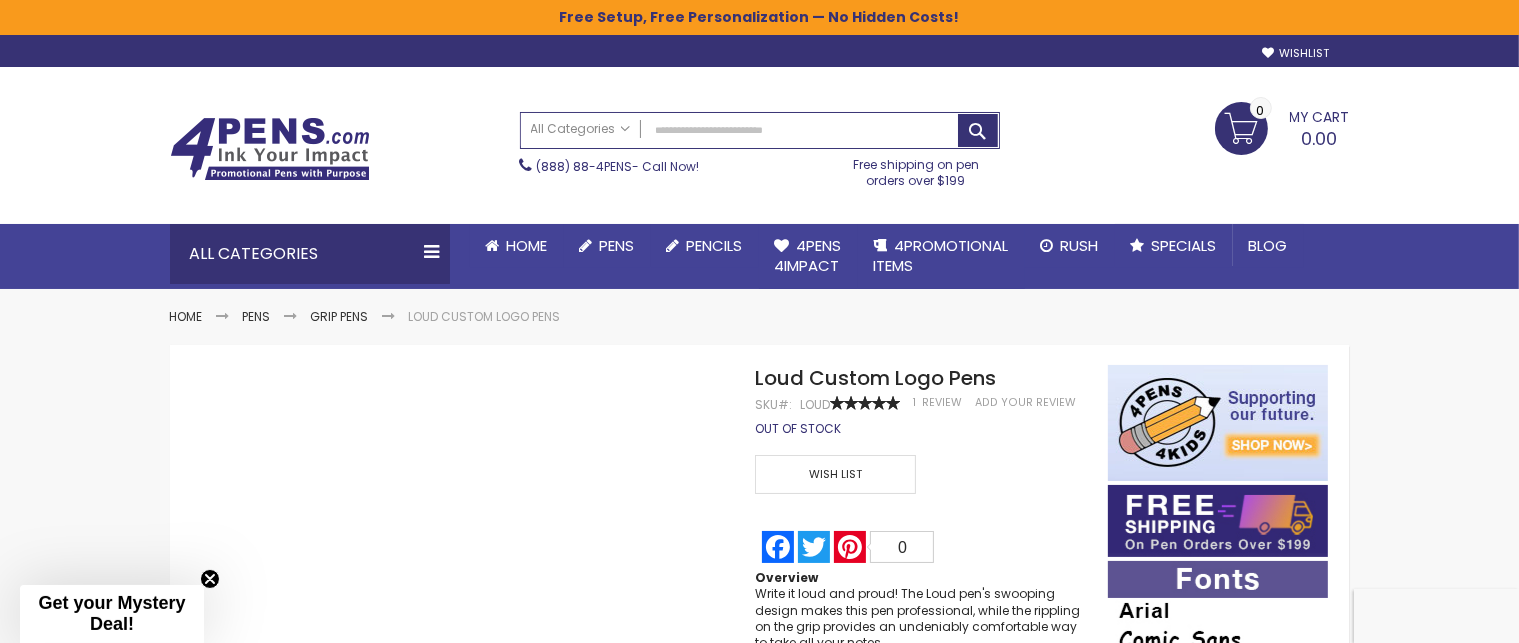 click on "Skip to Content
sample
Wishlist
Sign Out
Sign In
Sign In
Login
Forgot Your Password?
Create an Account
My Account
Toggle Nav
Search
All Categories
Pens" at bounding box center [759, 590] 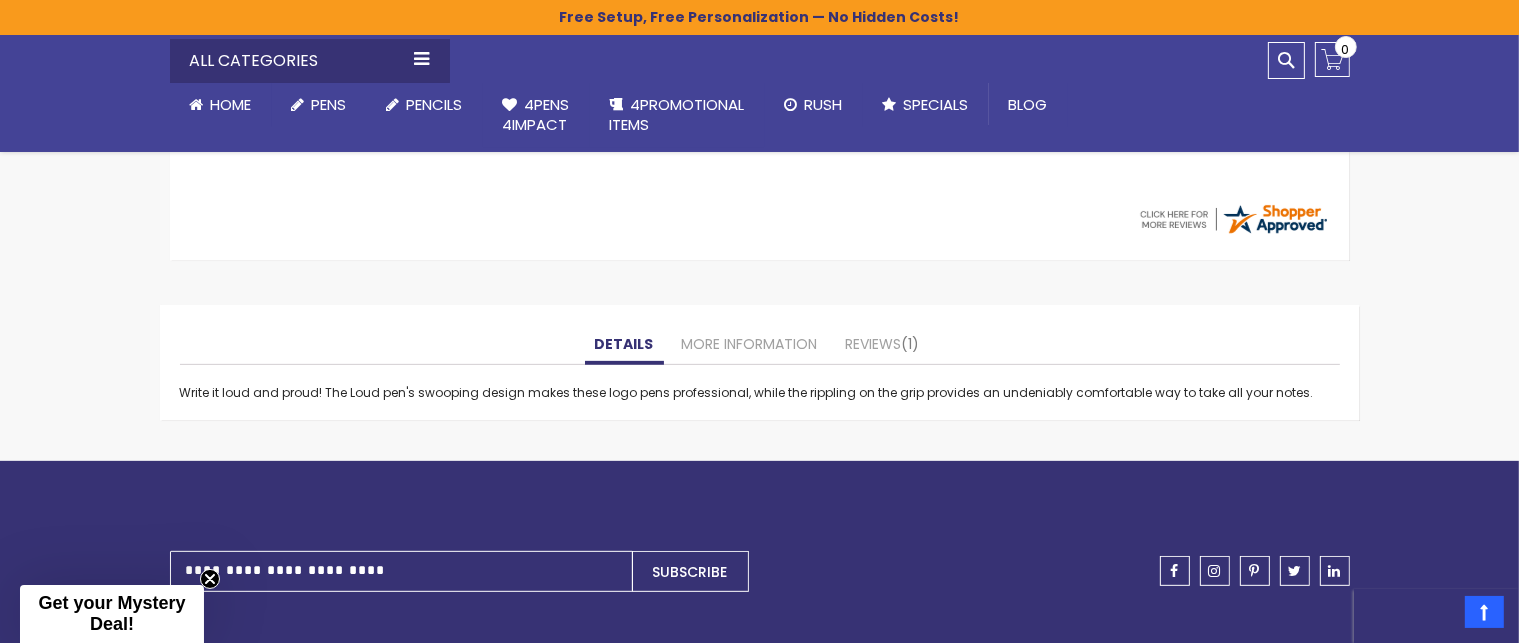 scroll, scrollTop: 720, scrollLeft: 0, axis: vertical 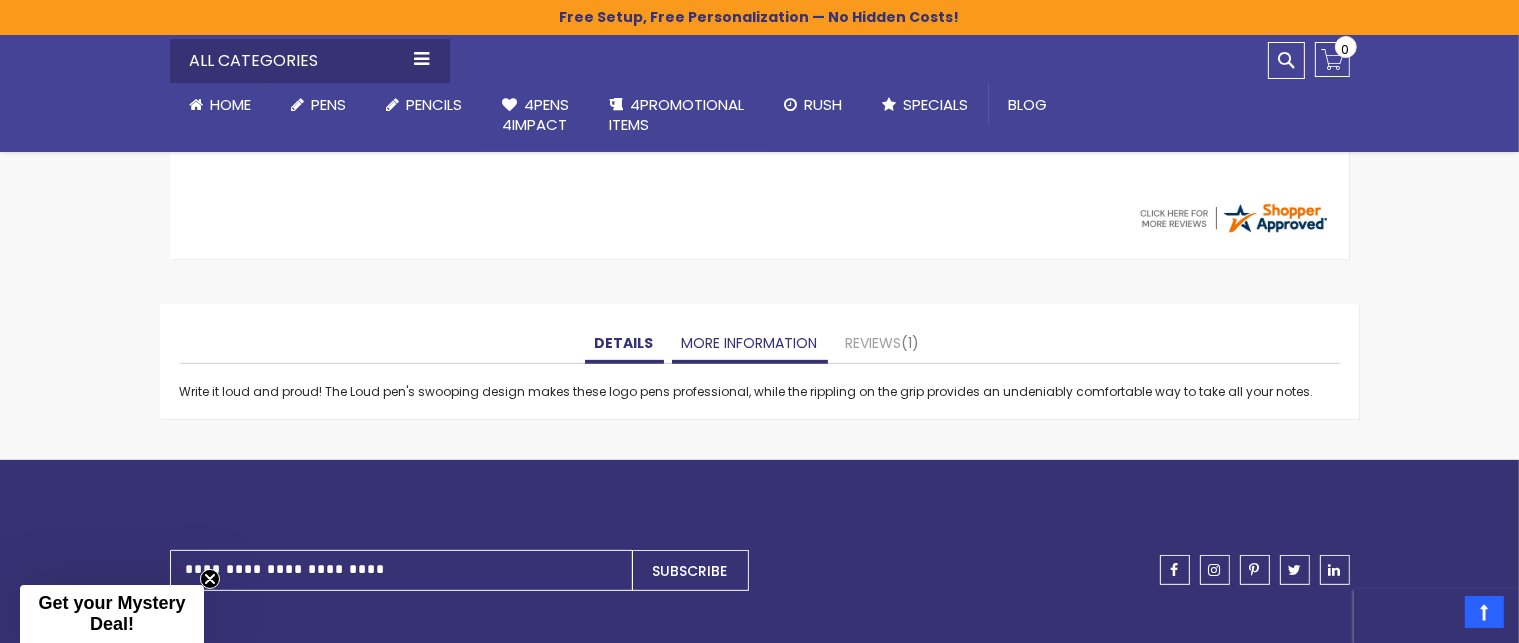 click on "More Information" at bounding box center [750, 344] 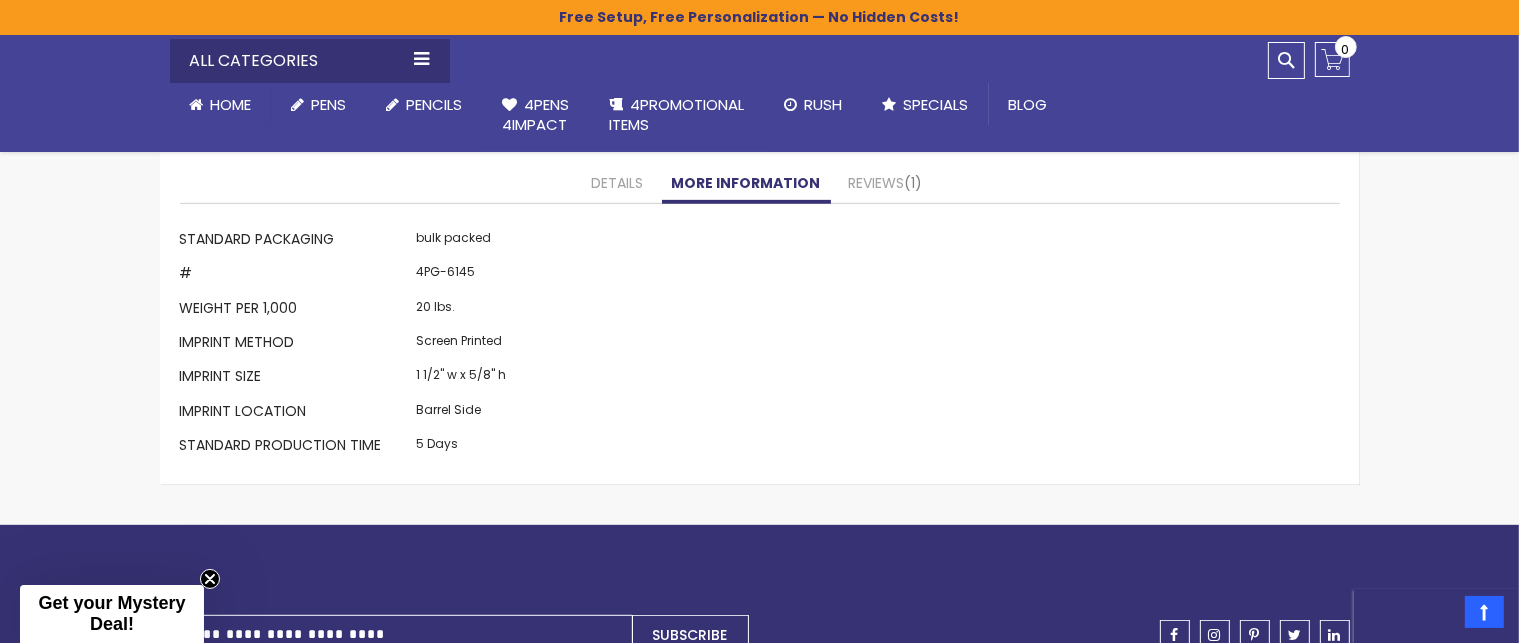 click on "More Information
Standard Packaging
bulk packed
#
4PG-6145
Weight per 1,000
20 lbs.
Imprint Method
Screen Printed
Imprint Size
1 1/2" w x 5/8" h
Imprint Location
Barrel Side
Standard Production Time
5 Days" at bounding box center (760, 344) 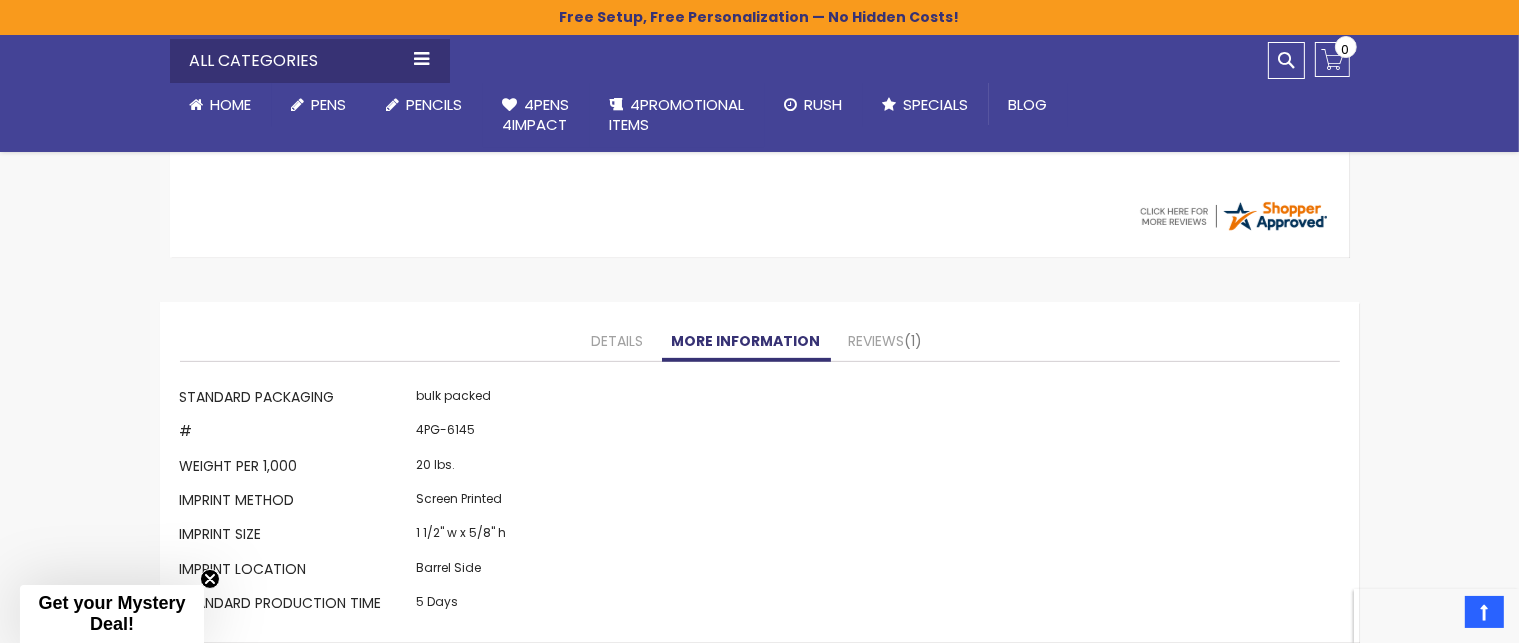 scroll, scrollTop: 720, scrollLeft: 0, axis: vertical 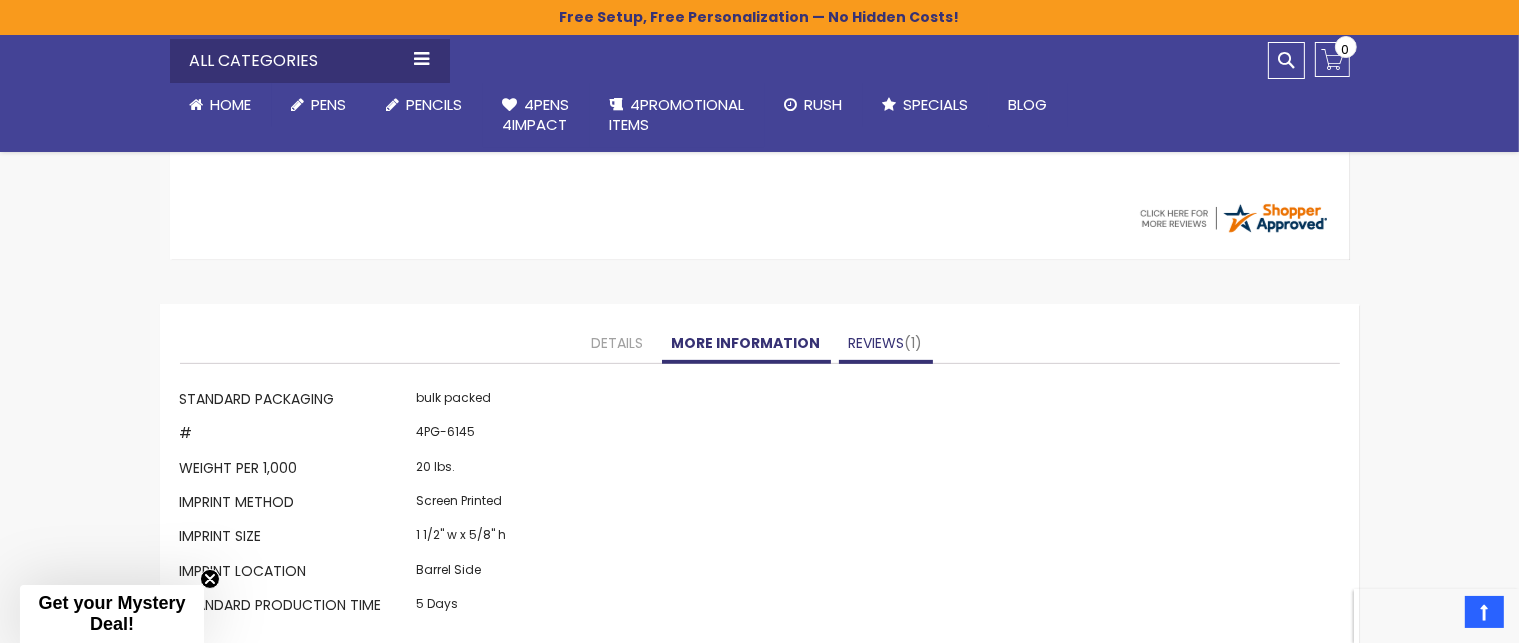 click on "Reviews  1" at bounding box center (886, 344) 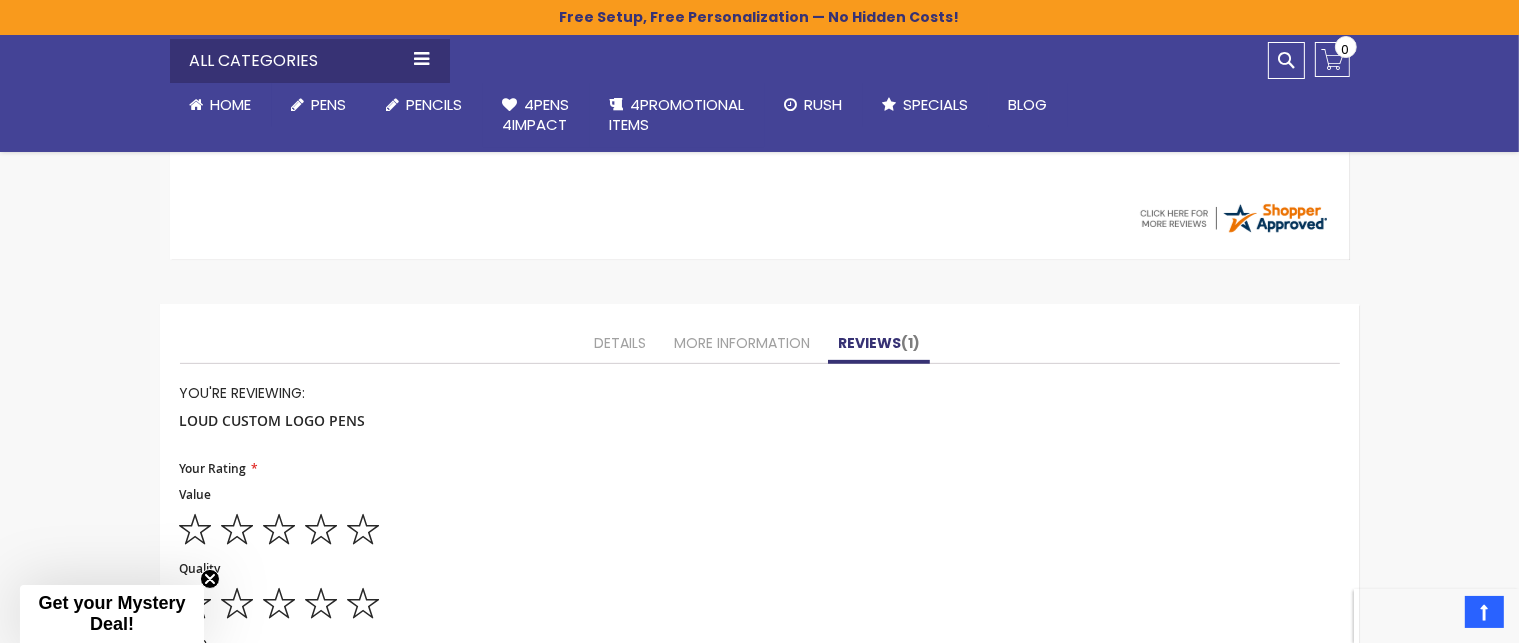 scroll, scrollTop: 1044, scrollLeft: 0, axis: vertical 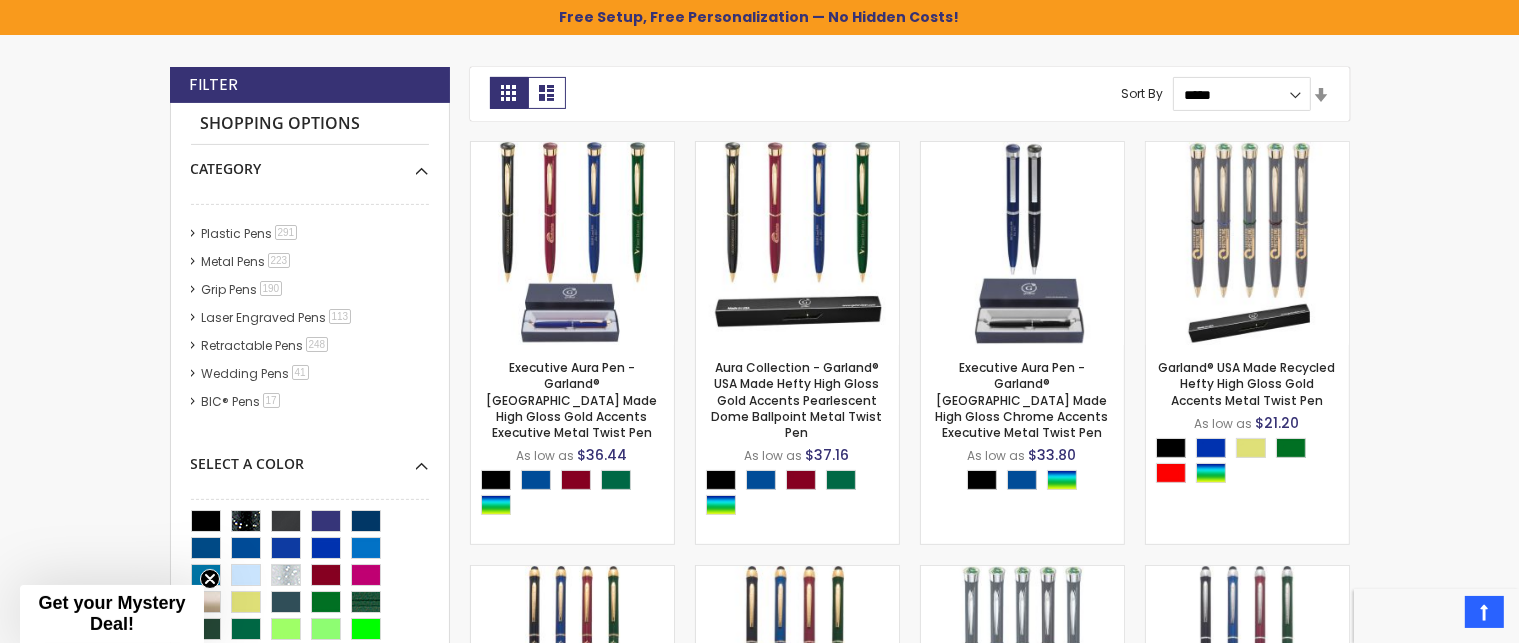 click on "Skip to Content
sample
Wishlist
Sign Out
Sign In
Sign In
Login
Forgot Your Password?
Create an Account
My Account
Toggle Nav
Search
All Categories
Pens" at bounding box center [759, 1832] 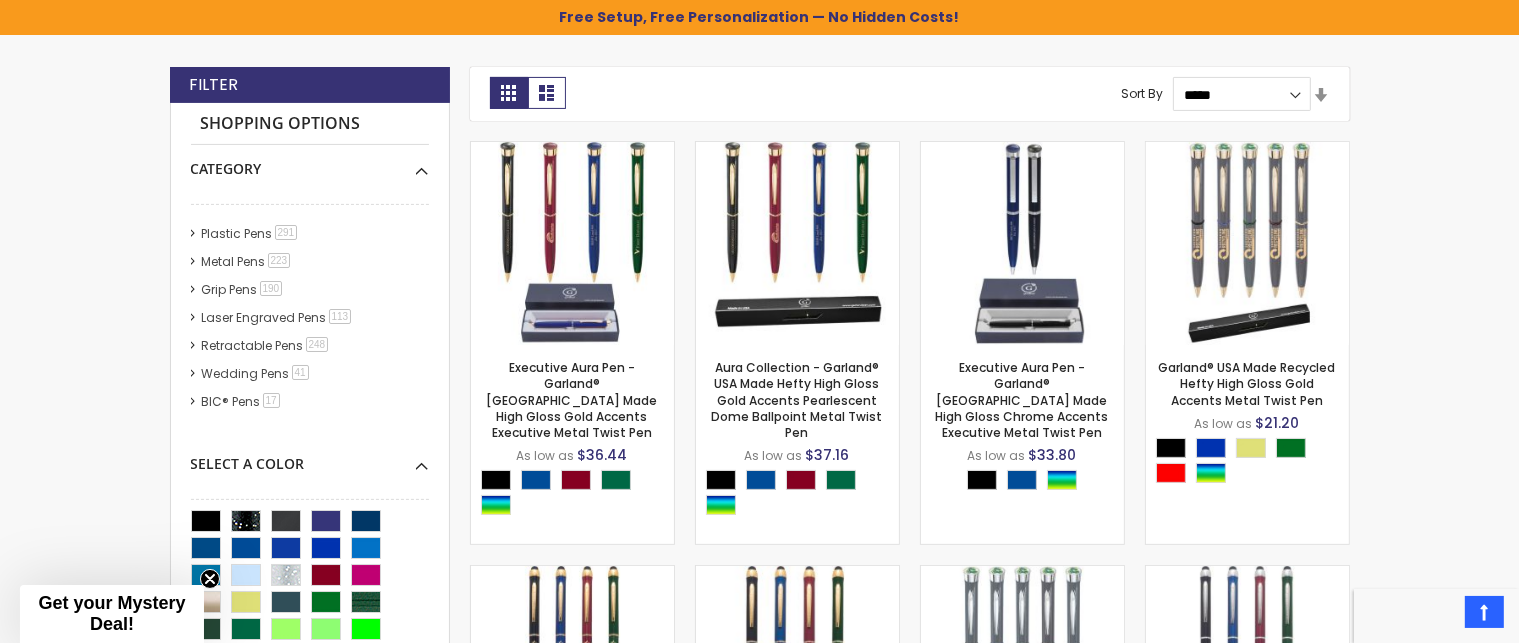 click on "Shopping Options
Category
Plastic Pens
291 item
Metal Pens
223 item
Grip Pens
190 item
Laser Engraved Pens
113 item
Retractable Pens
248" at bounding box center (310, 528) 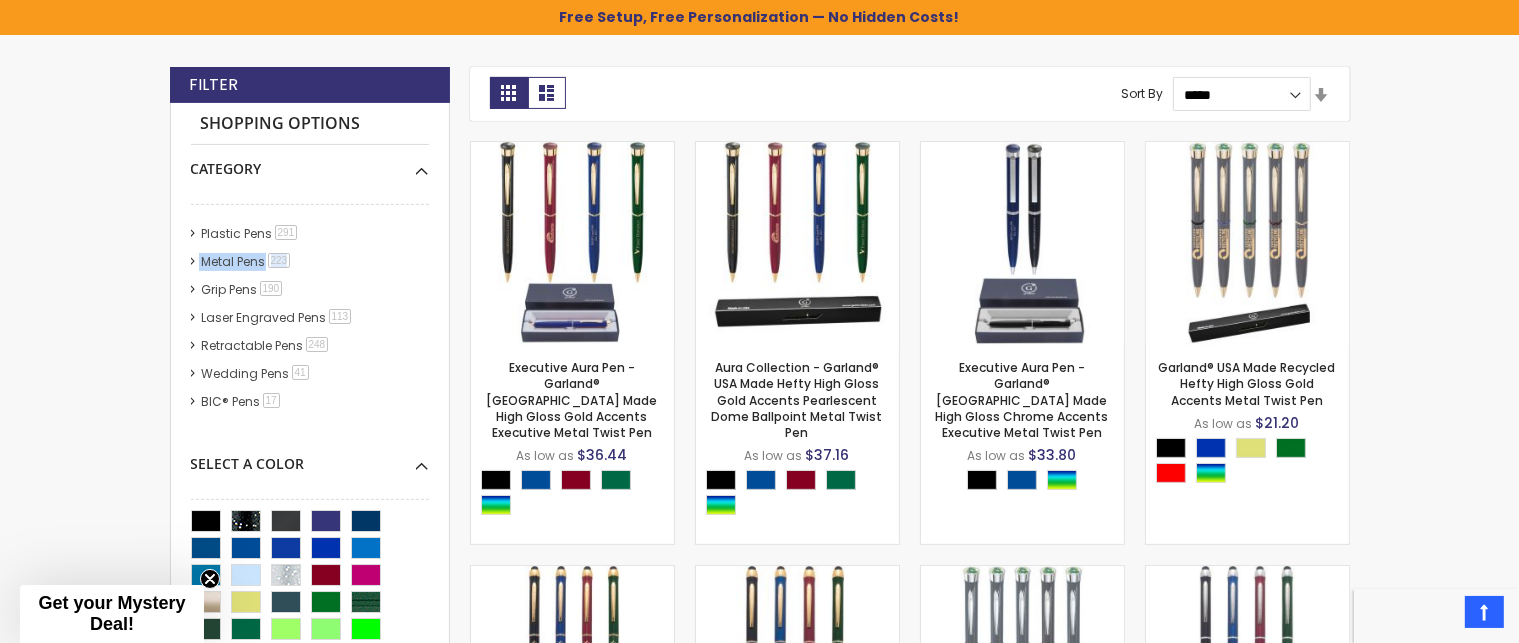 drag, startPoint x: 429, startPoint y: 227, endPoint x: 419, endPoint y: 245, distance: 20.59126 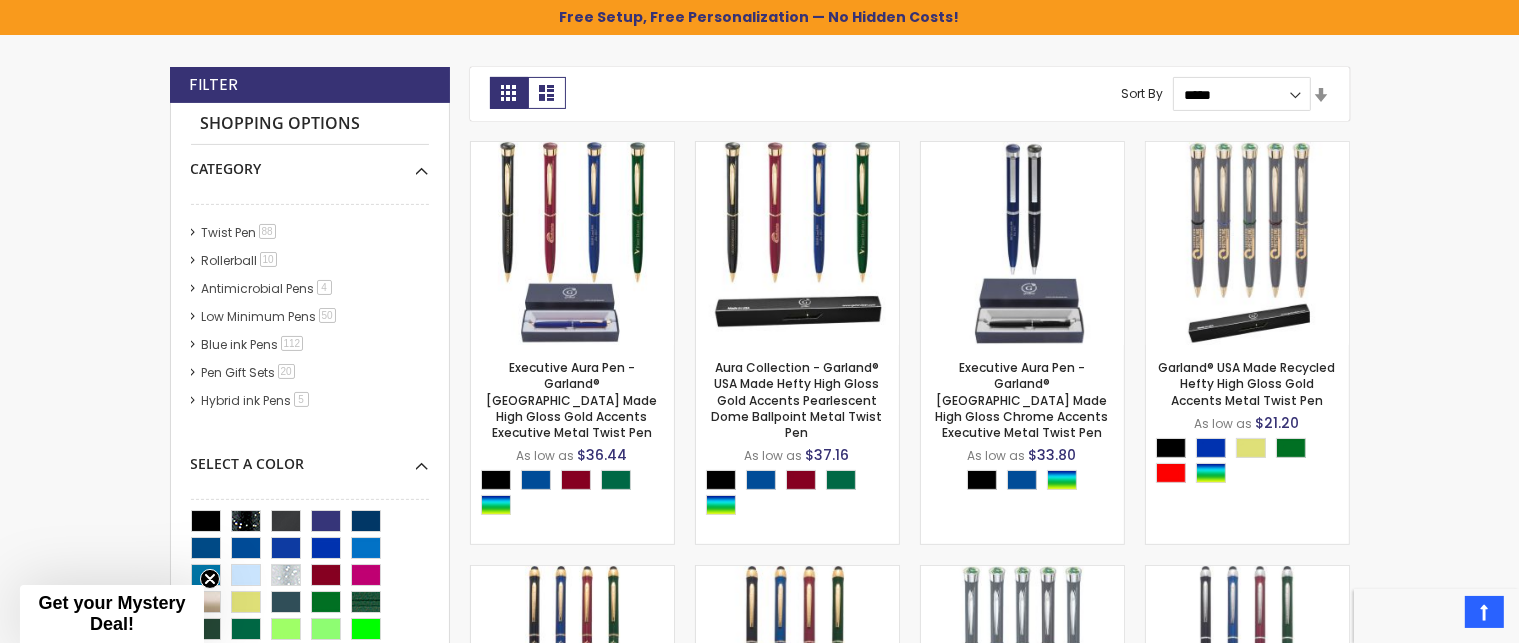 scroll, scrollTop: 0, scrollLeft: 0, axis: both 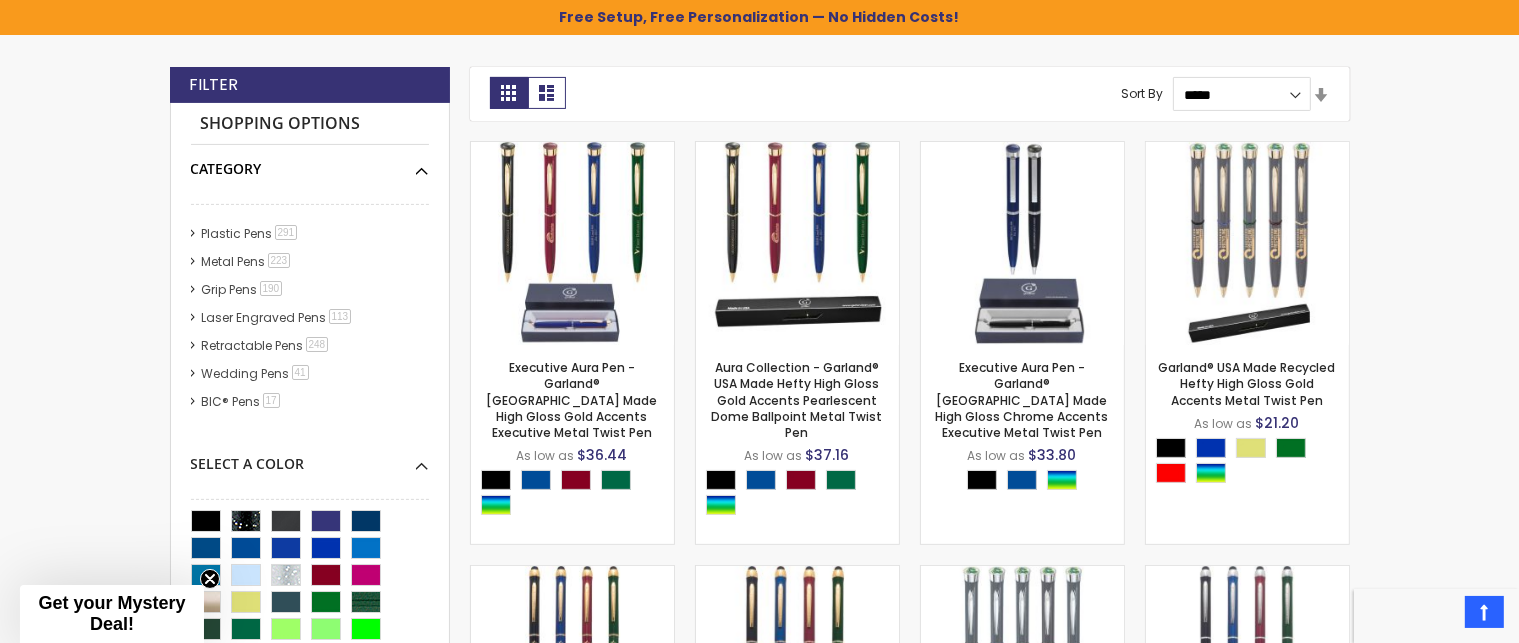 click on "Category" at bounding box center [310, 162] 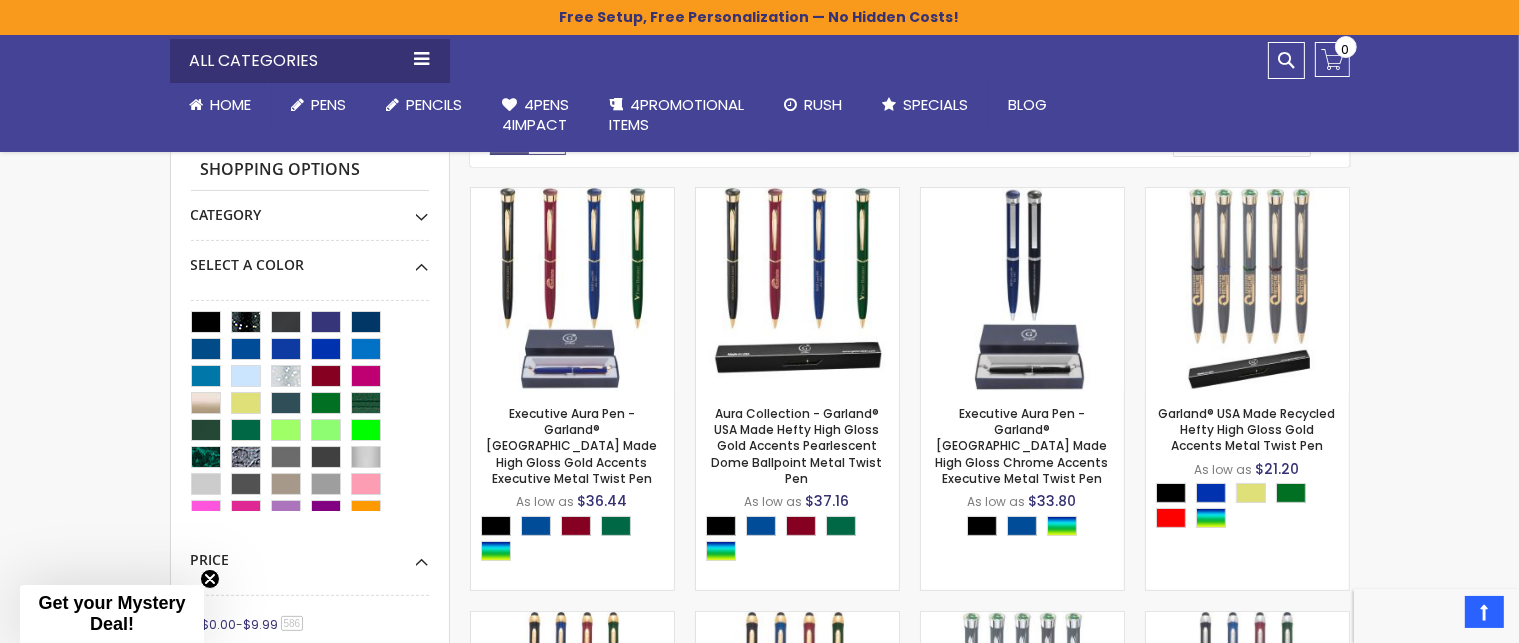 scroll, scrollTop: 500, scrollLeft: 0, axis: vertical 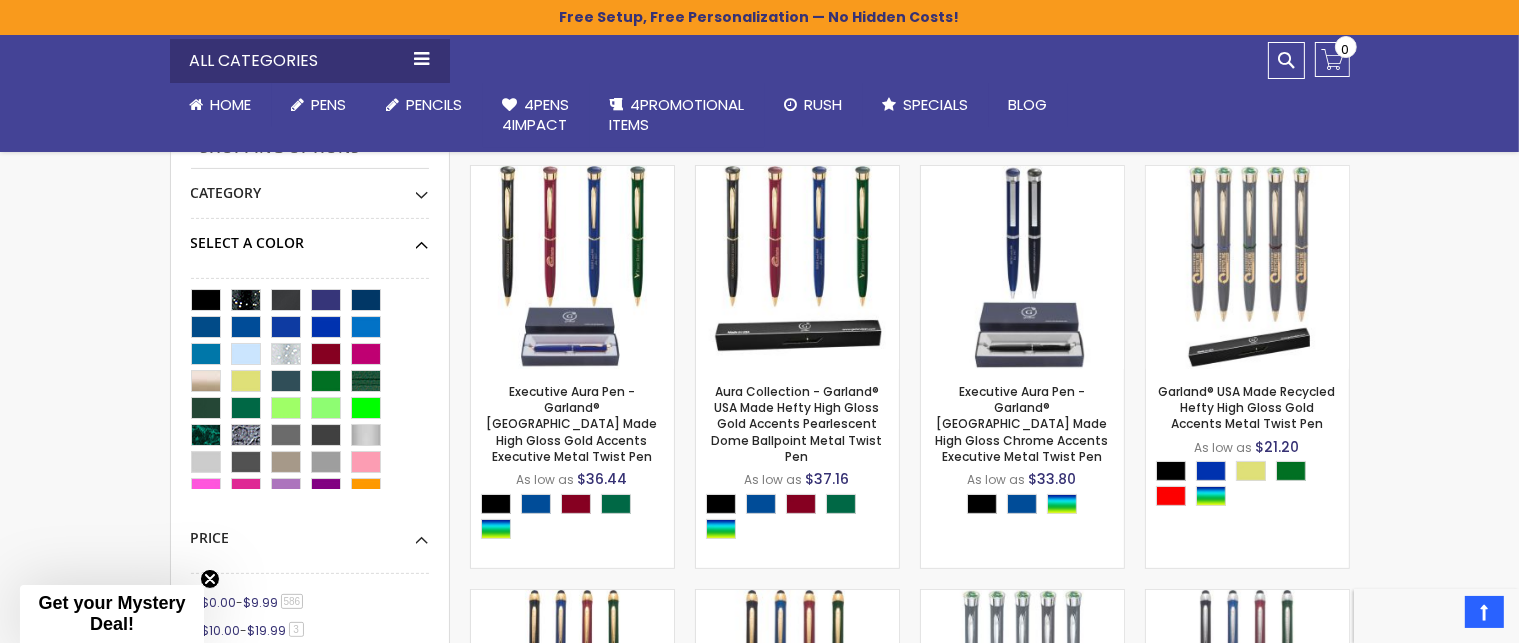 click on "Select A Color" at bounding box center [310, 236] 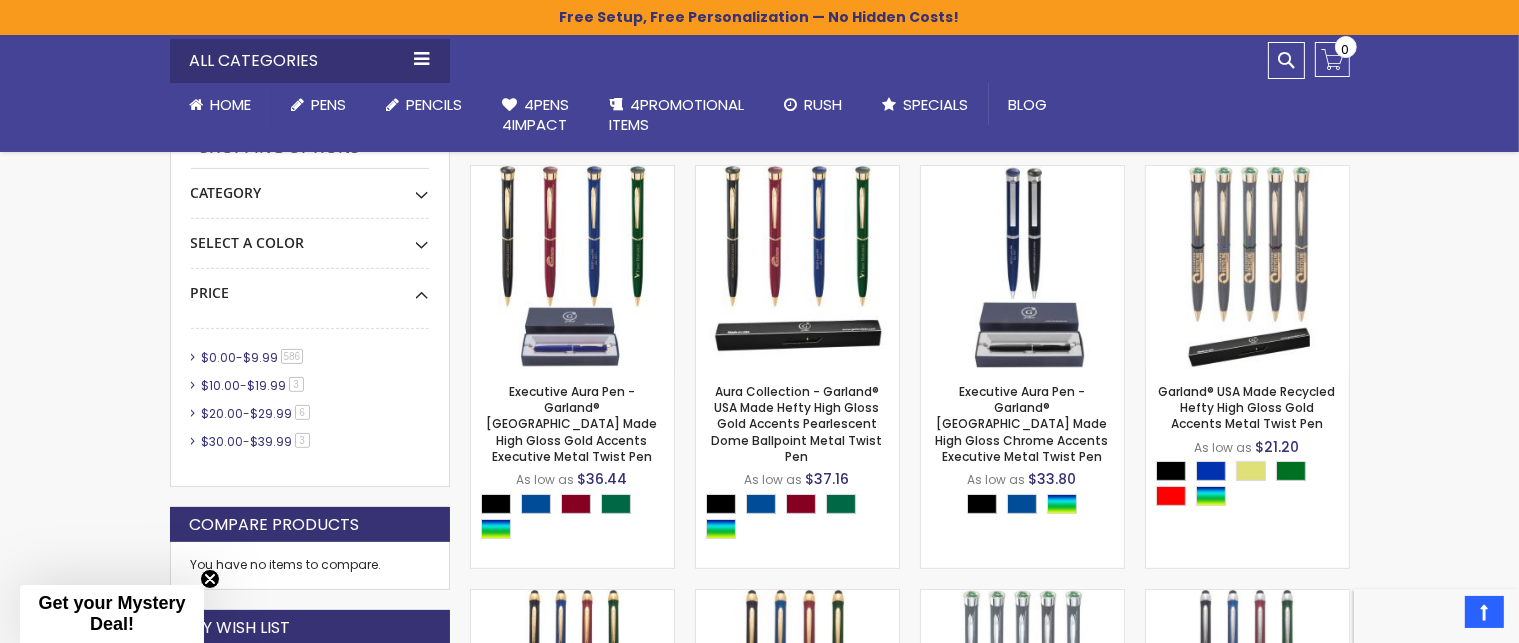 click on "$0.00  -  $9.99
586 item" at bounding box center (254, 357) 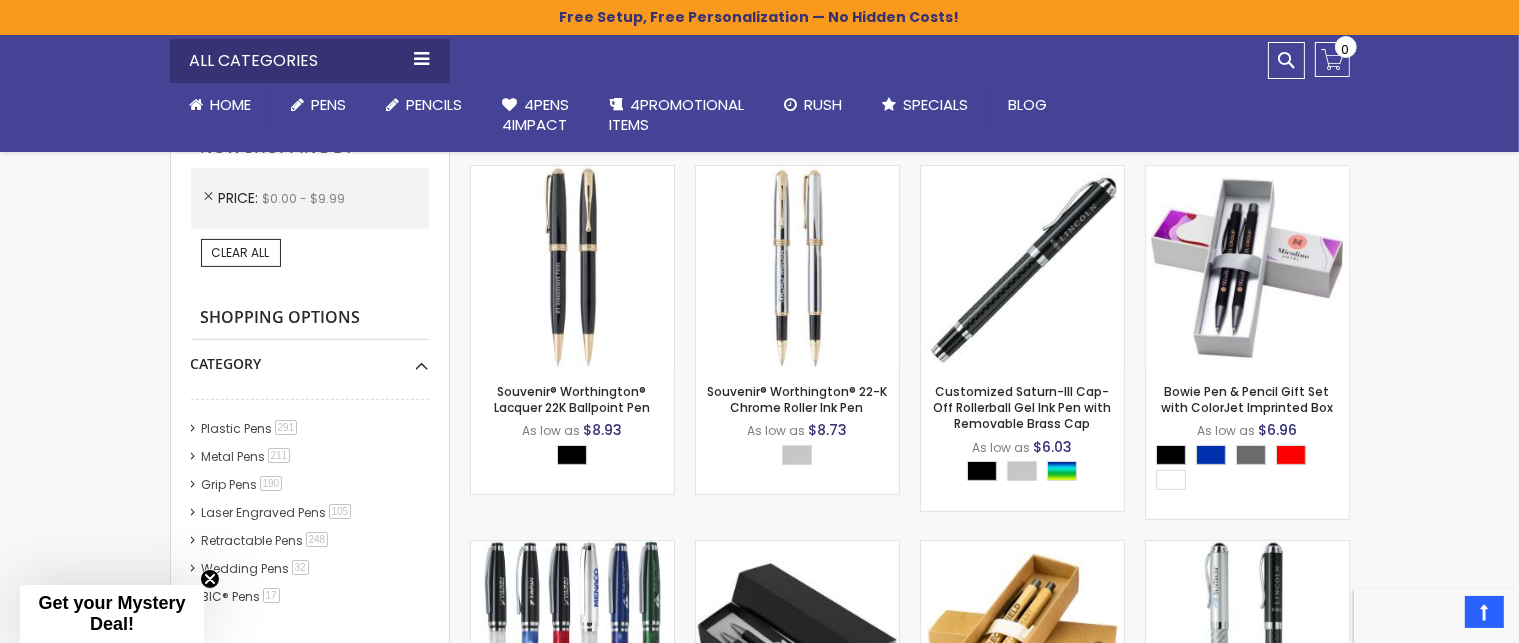 click on "Skip to Content
sample
Wishlist
Sign Out
Sign In
Sign In
Login
Forgot Your Password?
Create an Account
My Account
Toggle Nav
Search
All Categories
Pens" at bounding box center (759, 1739) 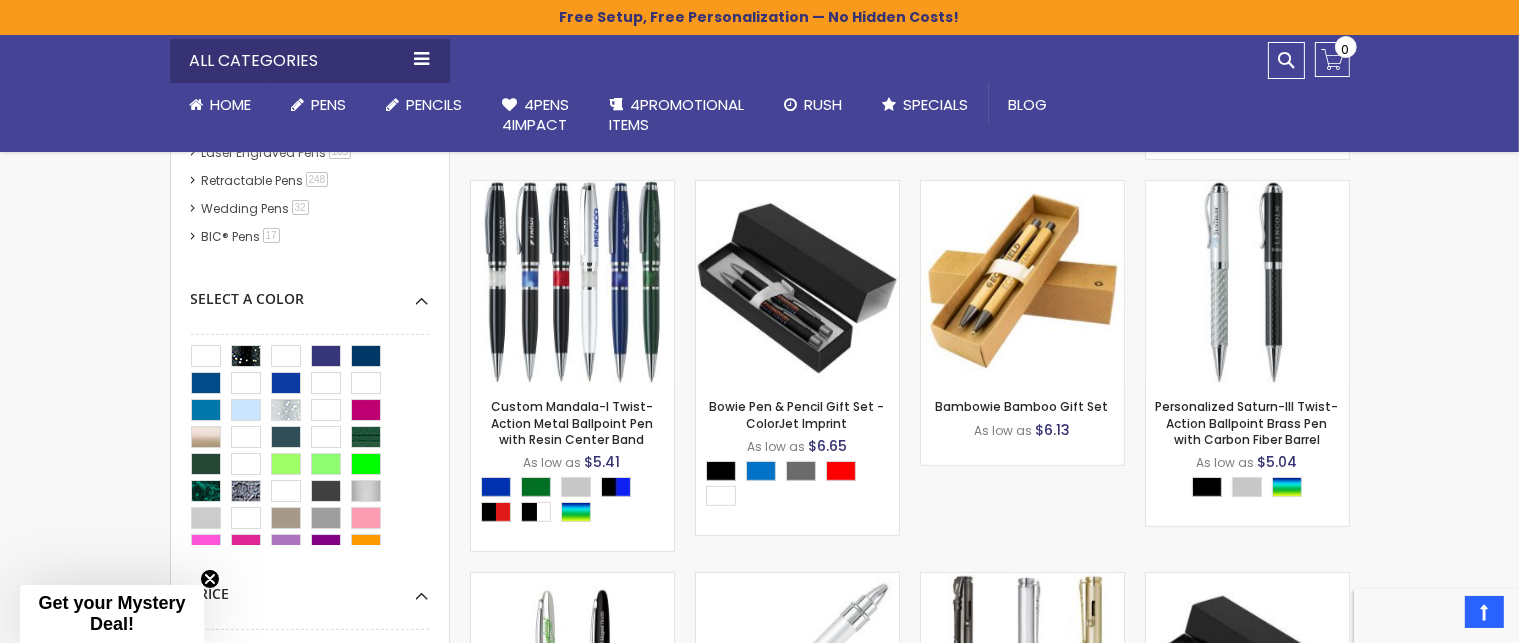 scroll, scrollTop: 820, scrollLeft: 0, axis: vertical 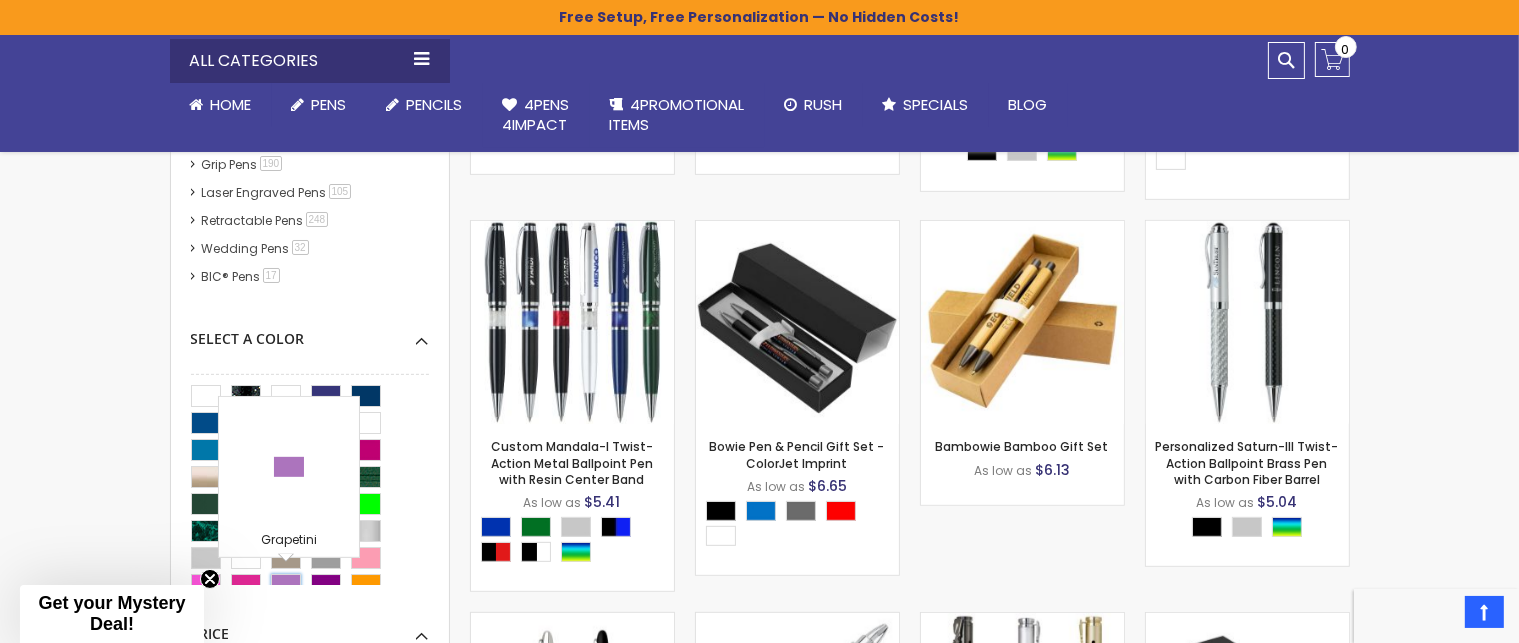 click at bounding box center (286, 585) 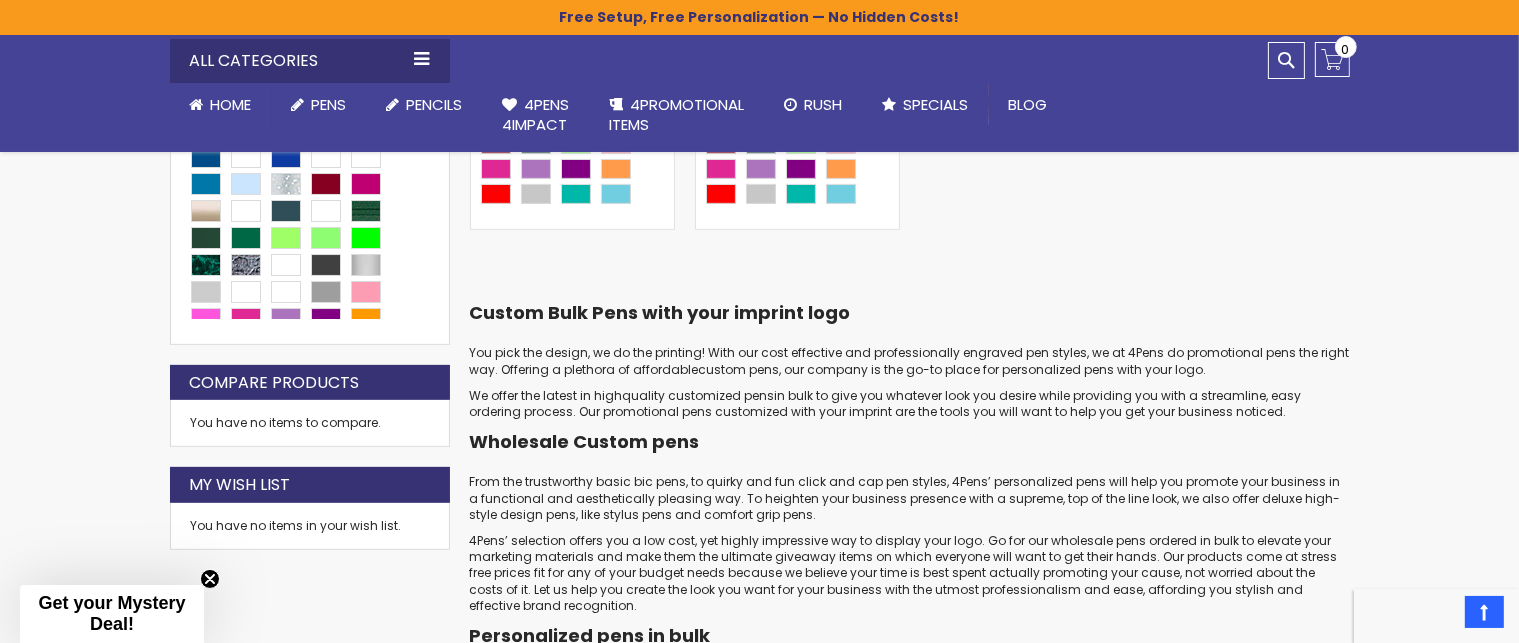 click on "We offer the latest in high  quality customized pens  in bulk to give you whatever look you desire while providing you with a streamline, easy ordering process. Our promotional pens customized with your imprint are the tools you will want to help you get your business noticed." at bounding box center (910, 404) 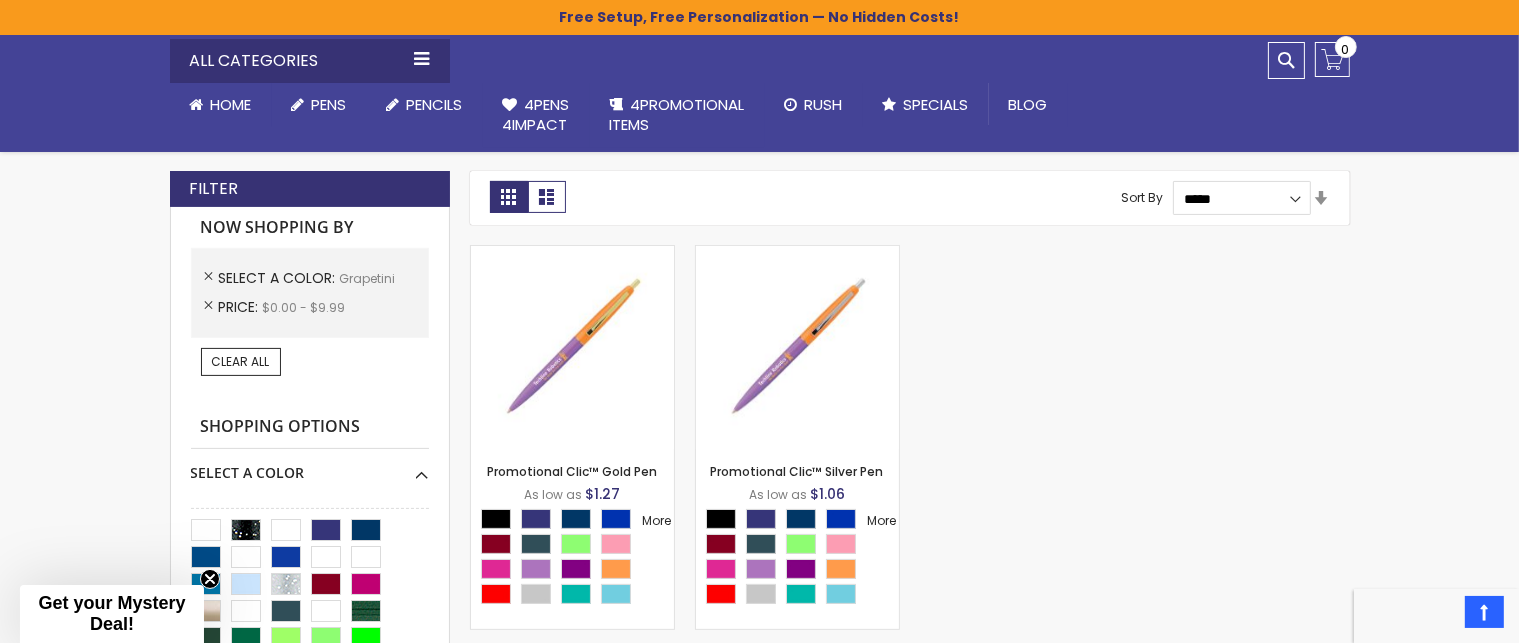 scroll, scrollTop: 380, scrollLeft: 0, axis: vertical 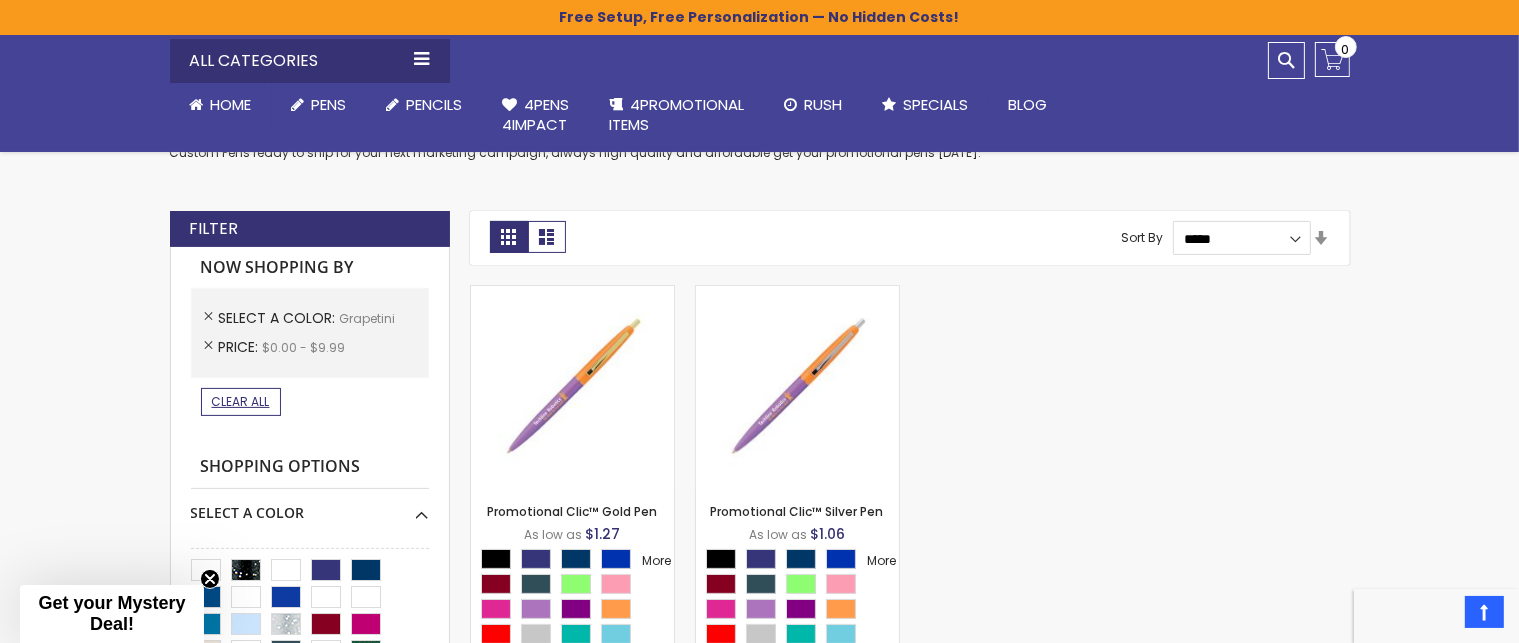click on "Clear All" at bounding box center [241, 401] 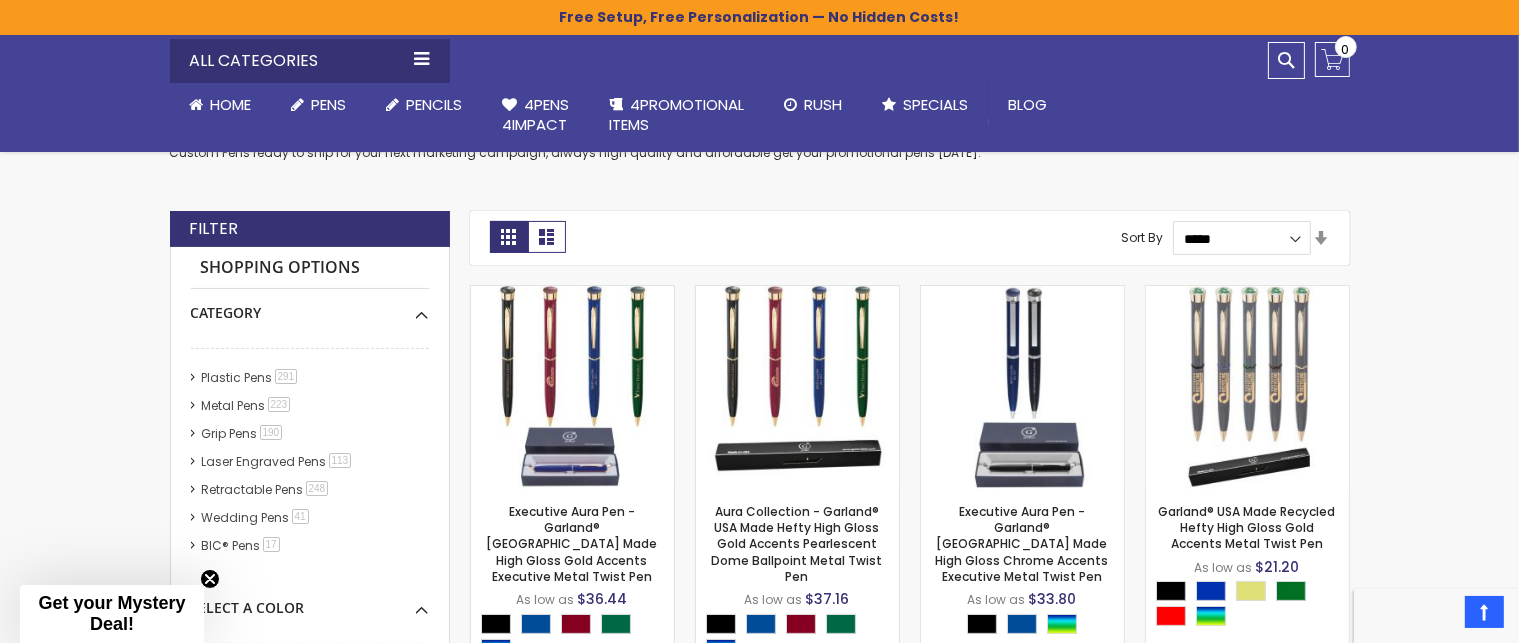 scroll, scrollTop: 820, scrollLeft: 0, axis: vertical 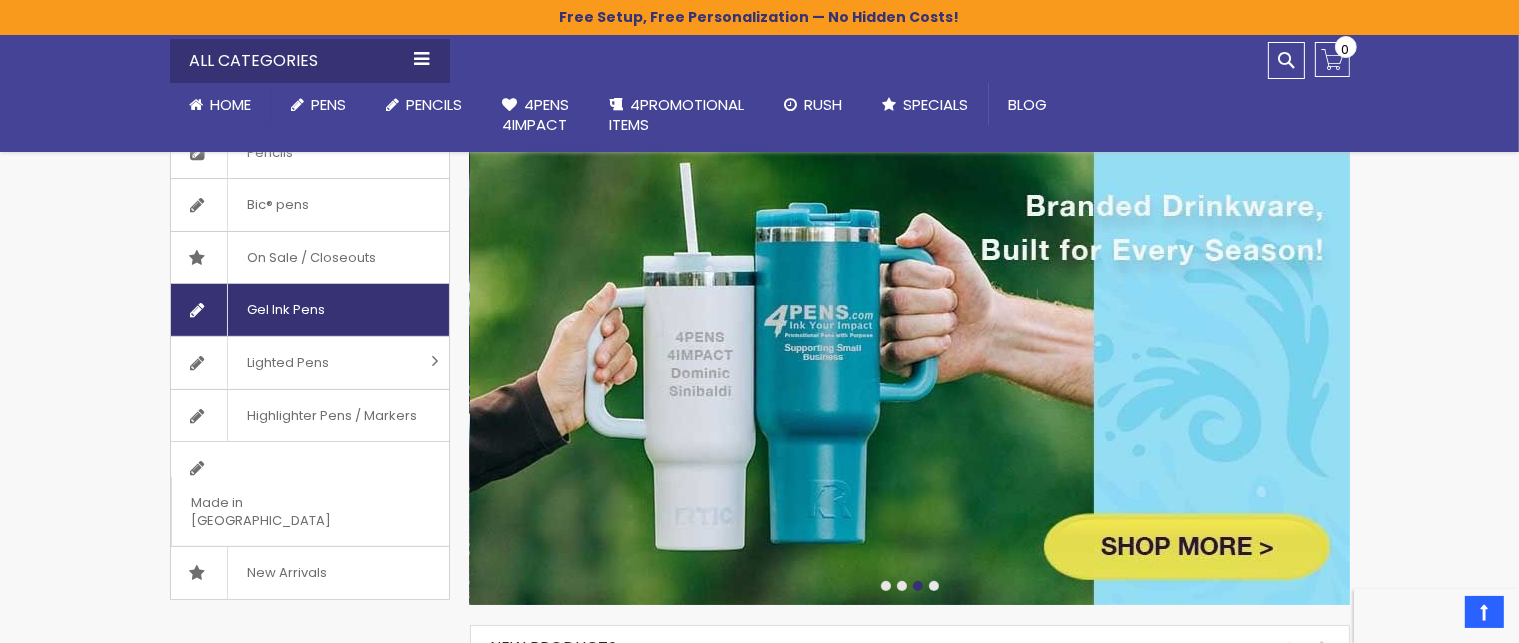 click on "Gel Ink Pens" at bounding box center (286, 310) 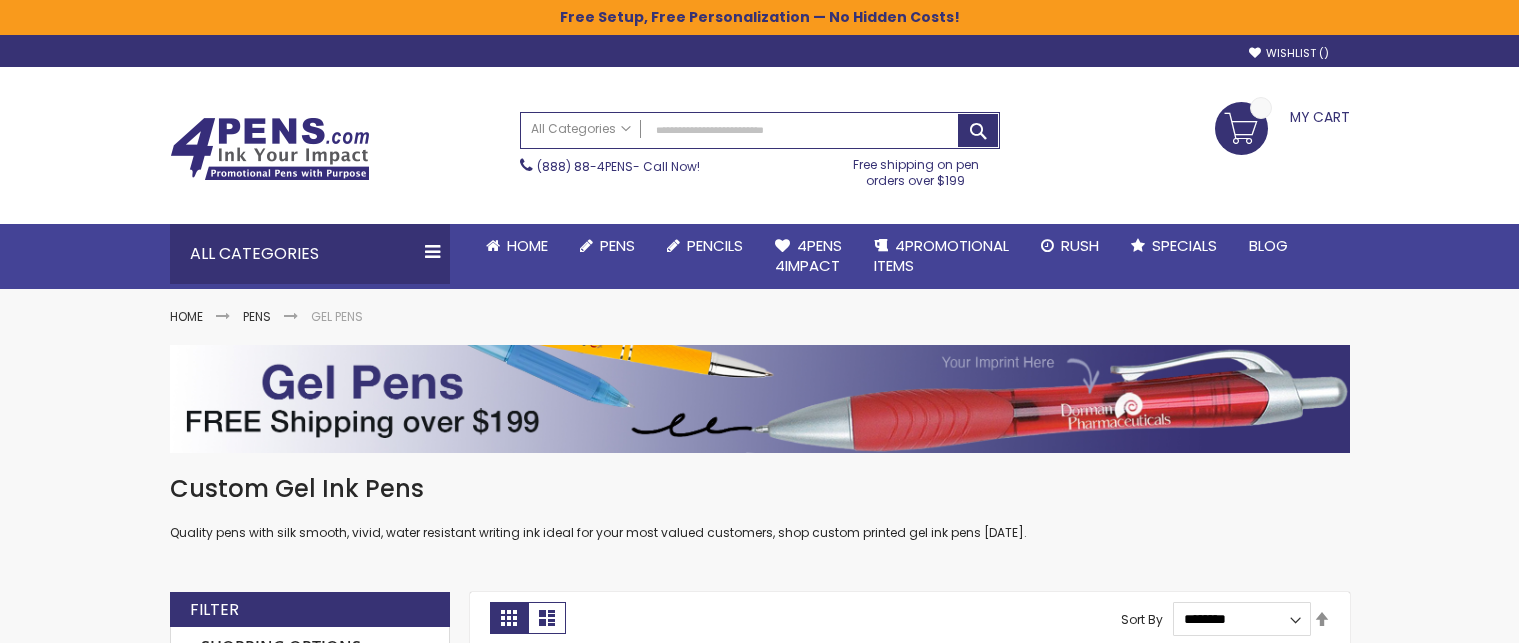 scroll, scrollTop: 0, scrollLeft: 0, axis: both 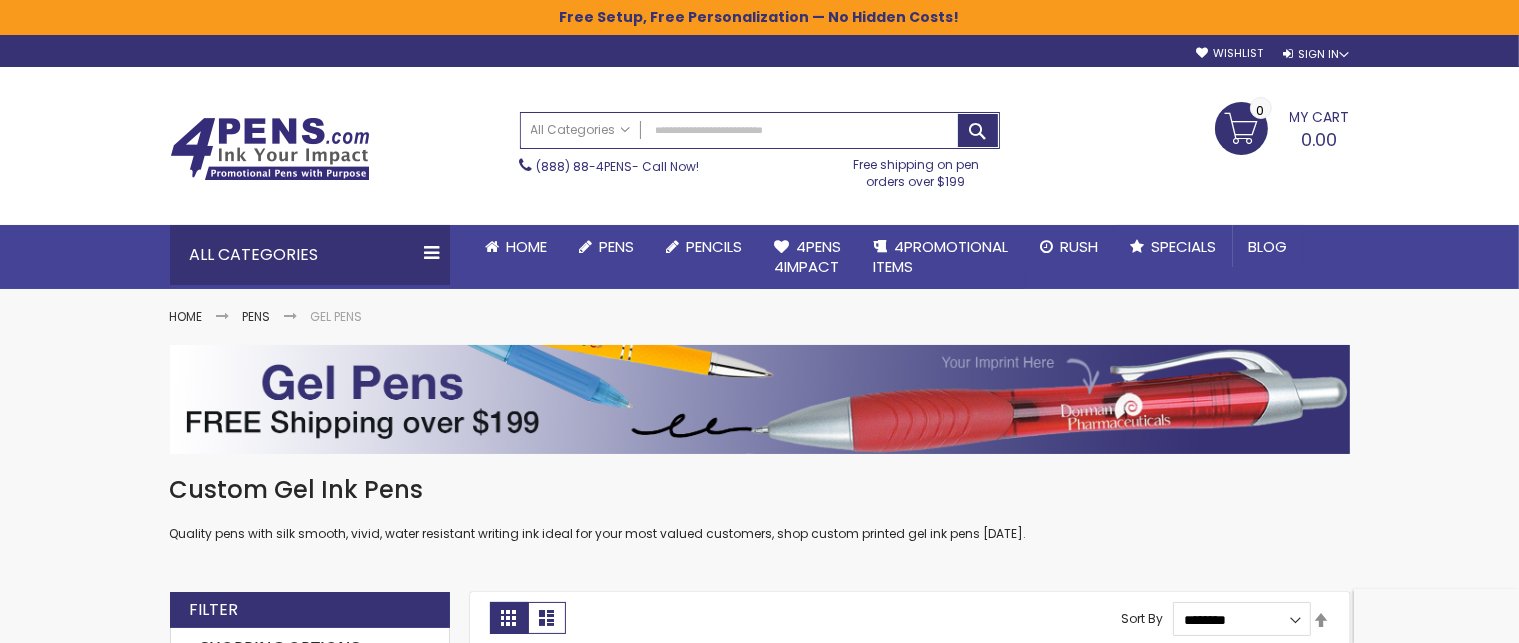 click on "Skip to Content
sample
Wishlist
Sign Out
Sign In
Sign In
Login
Forgot Your Password?
Create an Account
My Account
Toggle Nav
Search
All Categories
Pens" at bounding box center (759, 2092) 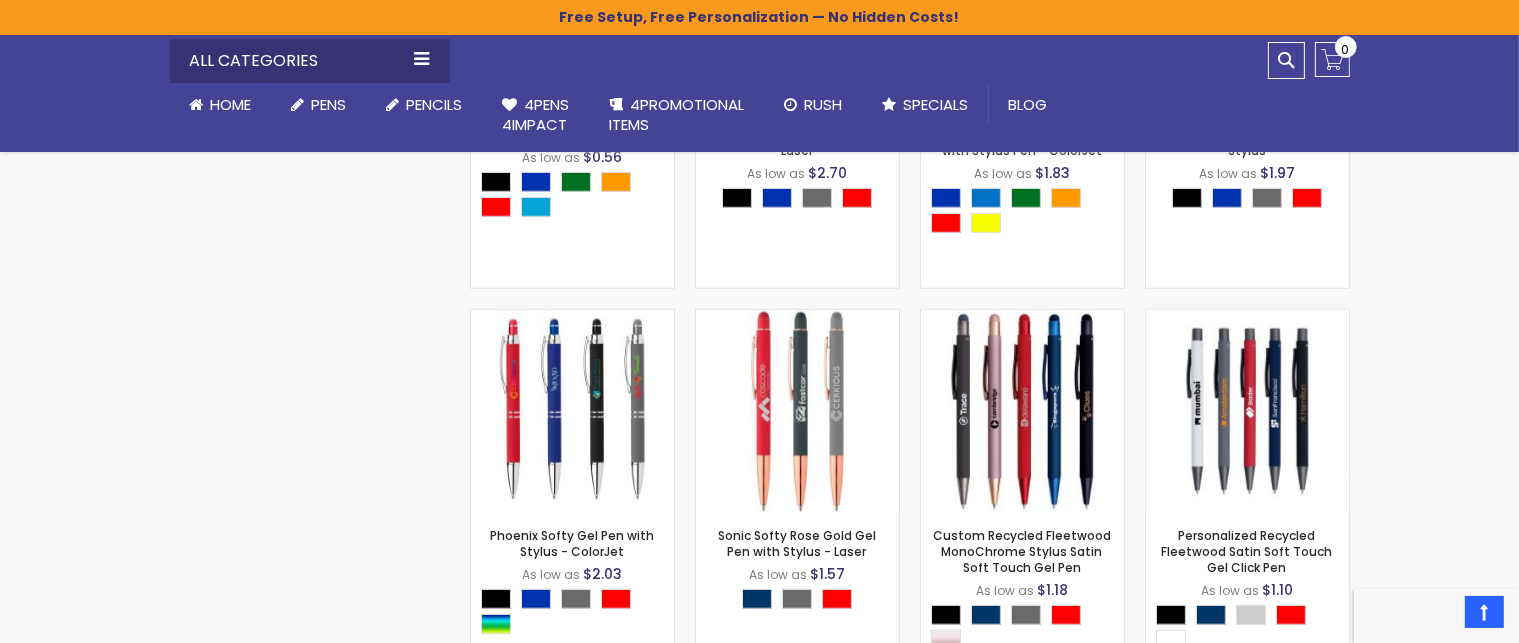 scroll, scrollTop: 1560, scrollLeft: 0, axis: vertical 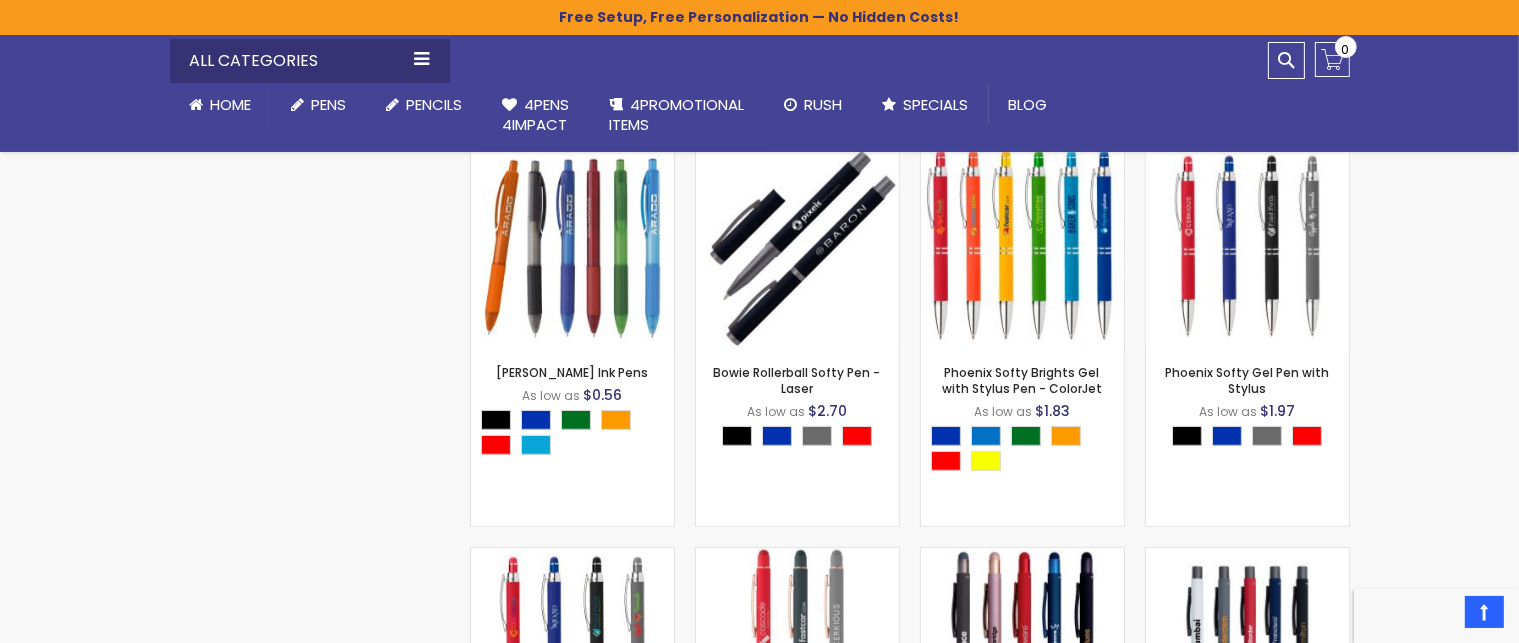 click on "Skip to Content
sample
Wishlist
Sign Out
Sign In
Sign In
Login
Forgot Your Password?
Create an Account
My Account
Toggle Nav
Search
All Categories
Pens" at bounding box center [759, 772] 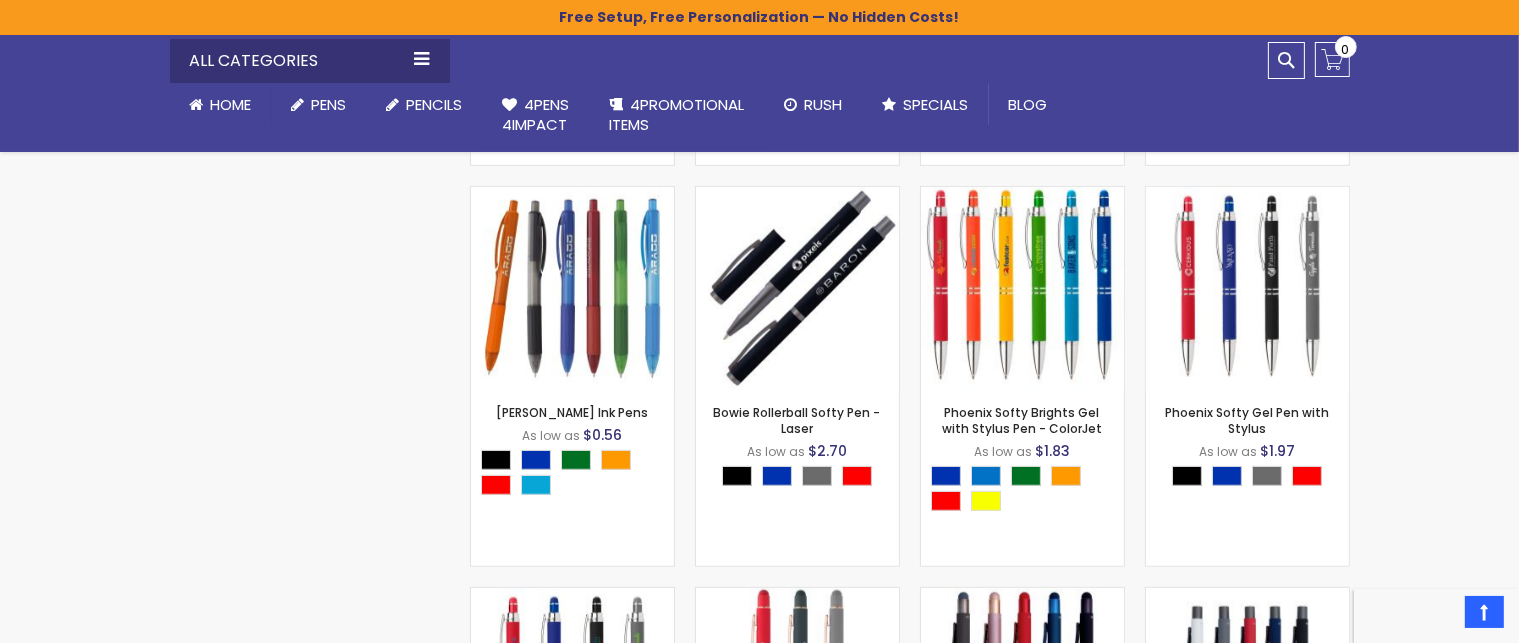 click on "Skip to Content
sample
Wishlist
Sign Out
Sign In
Sign In
Login
Forgot Your Password?
Create an Account
My Account
Toggle Nav
Search
All Categories
Pens" at bounding box center (759, 812) 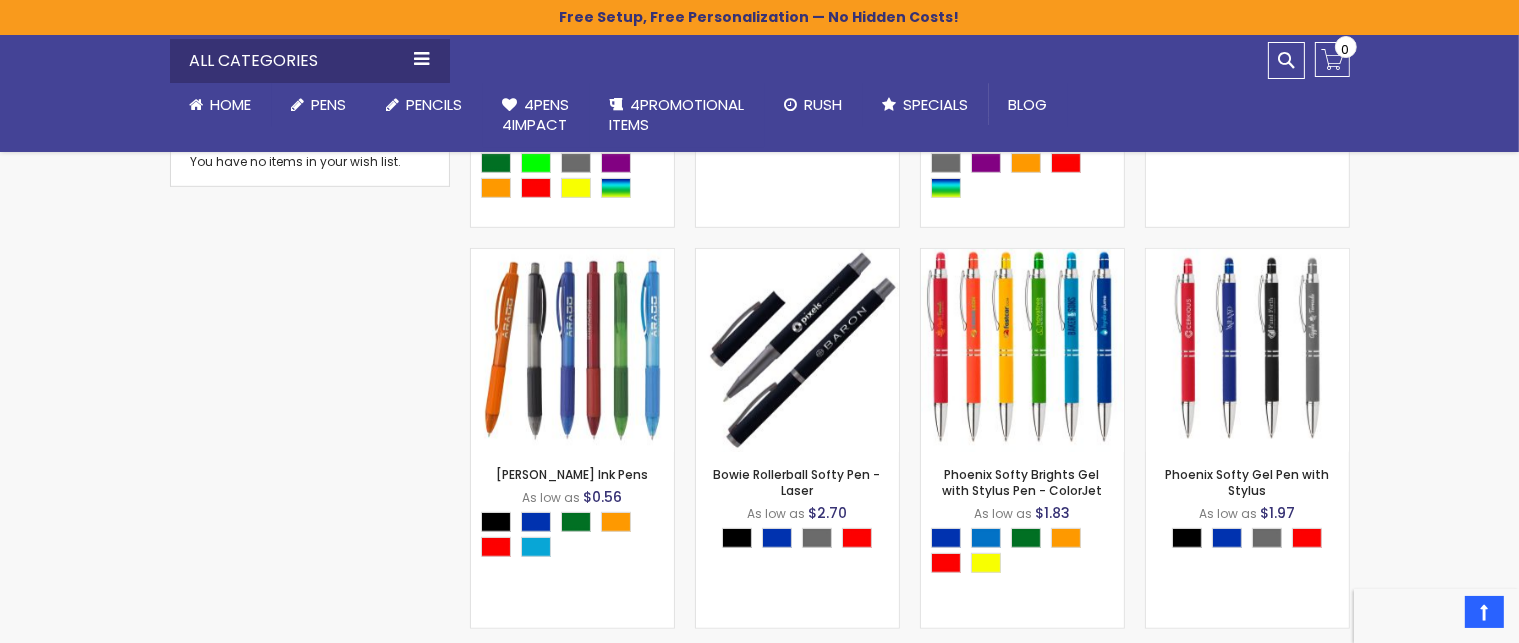 click on "Skip to Content
sample
Wishlist
Sign Out
Sign In
Sign In
Login
Forgot Your Password?
Create an Account
My Account
Toggle Nav
Search
All Categories
Pens" at bounding box center (759, 874) 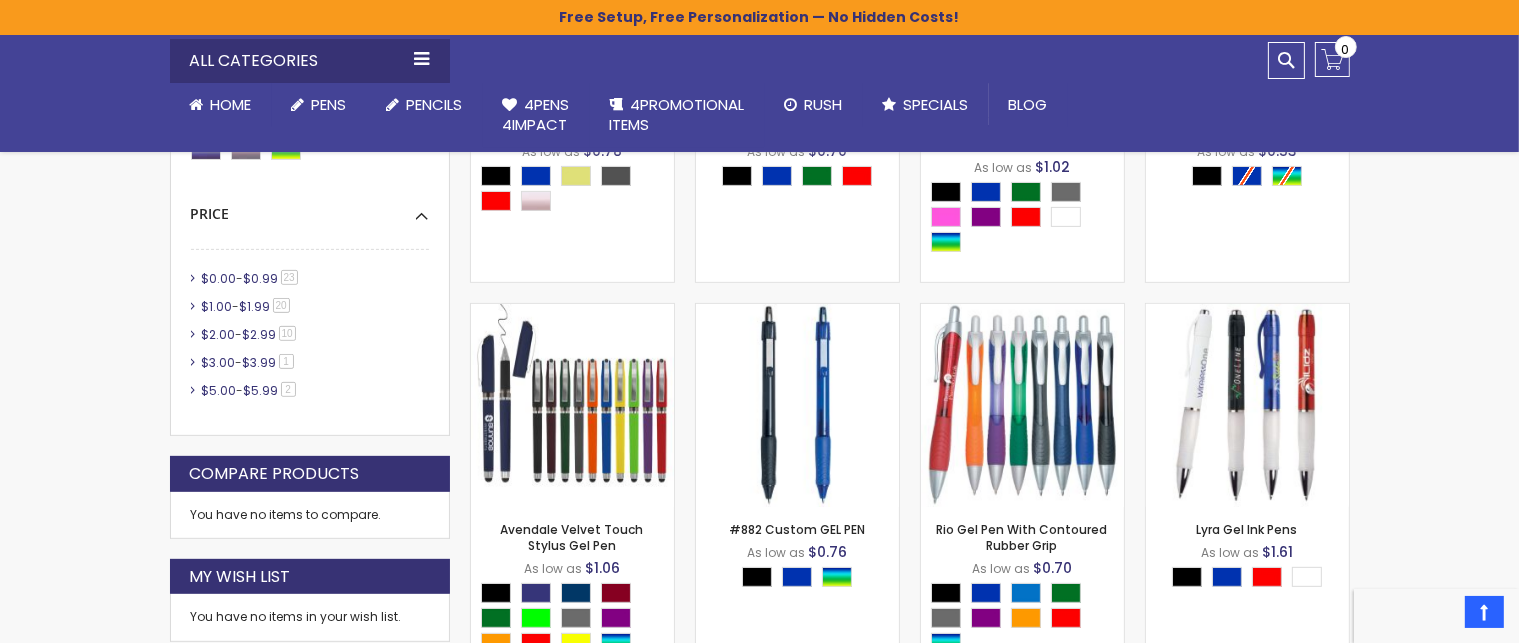 click on "Skip to Content
sample
Wishlist
Sign Out
Sign In
Sign In
Login
Forgot Your Password?
Create an Account
My Account
Toggle Nav
Search
All Categories
Pens" at bounding box center (759, 1329) 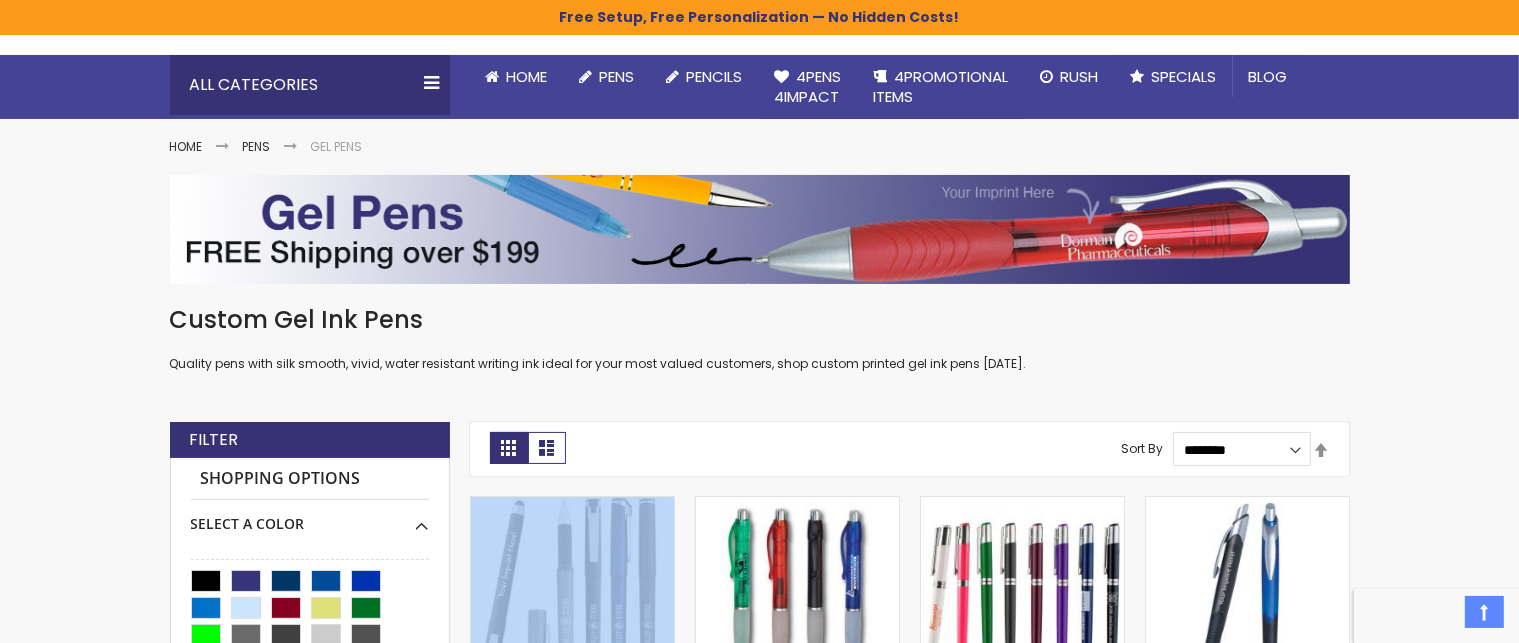 scroll, scrollTop: 200, scrollLeft: 0, axis: vertical 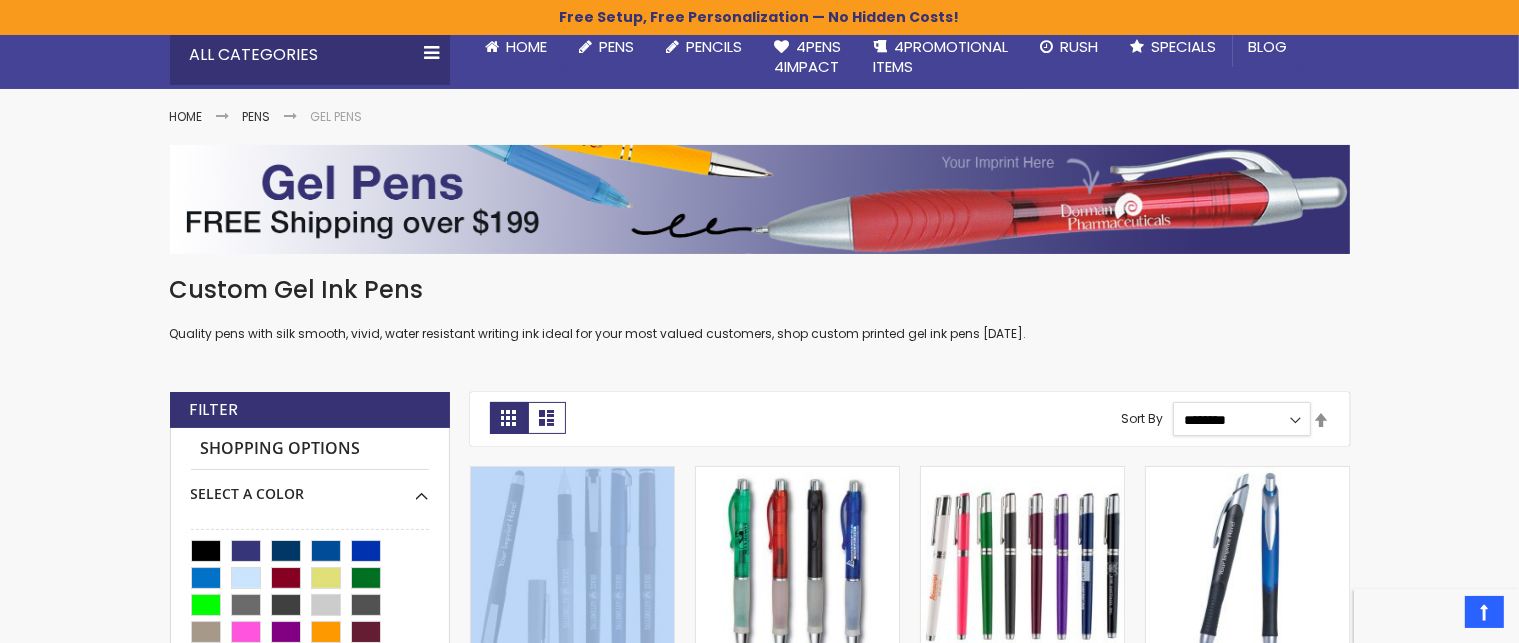 click on "**********" at bounding box center (1241, 419) 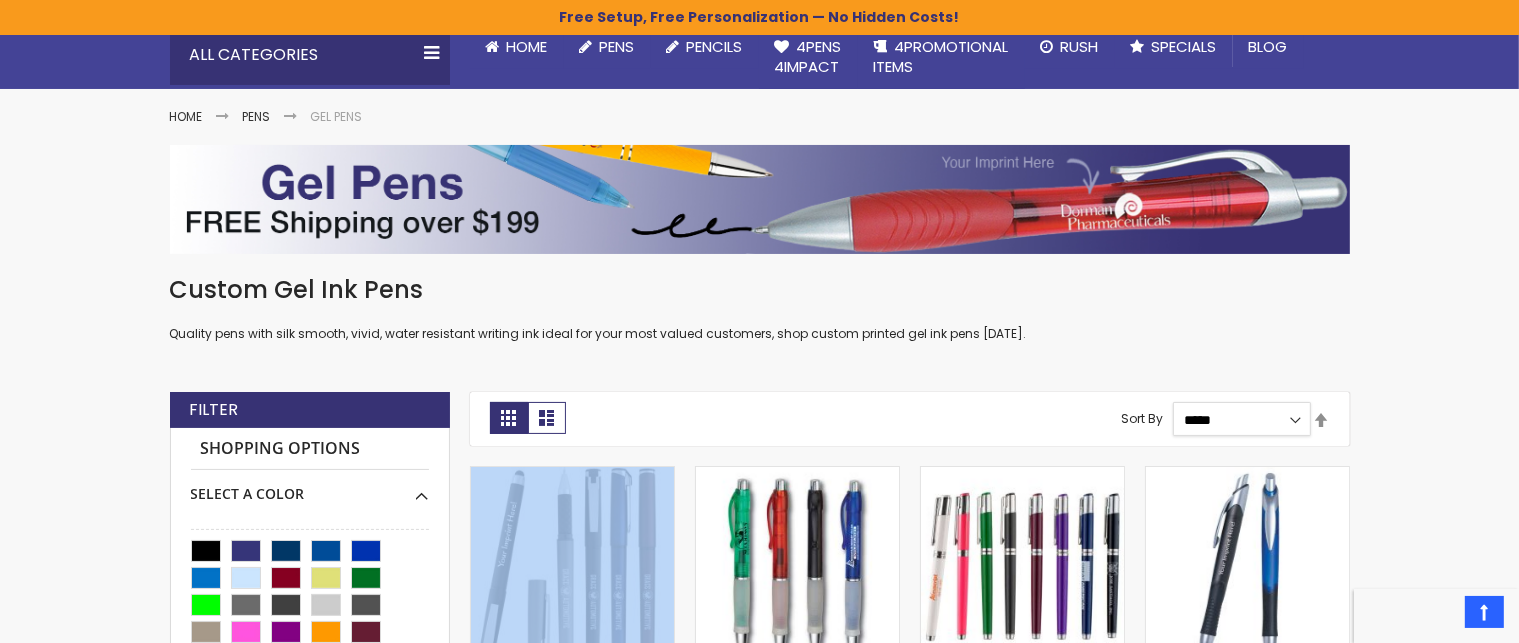 click on "**********" at bounding box center (1241, 419) 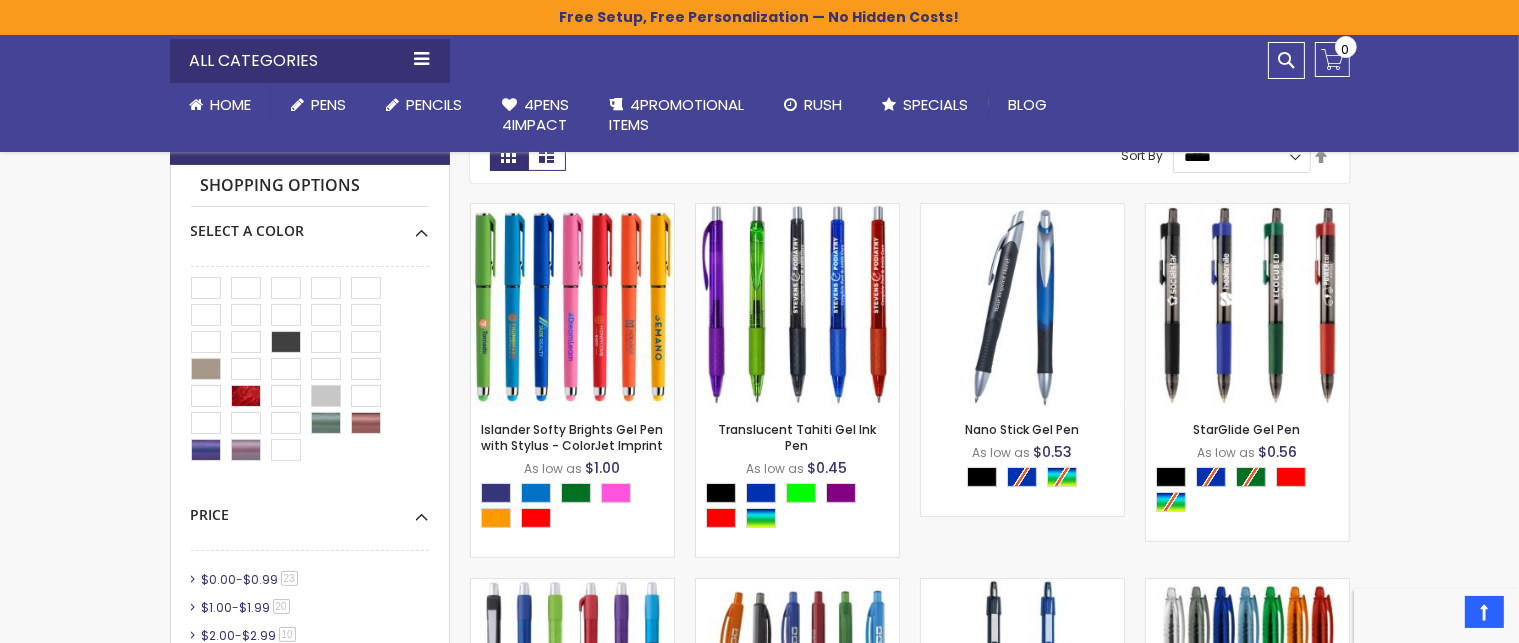 scroll, scrollTop: 490, scrollLeft: 0, axis: vertical 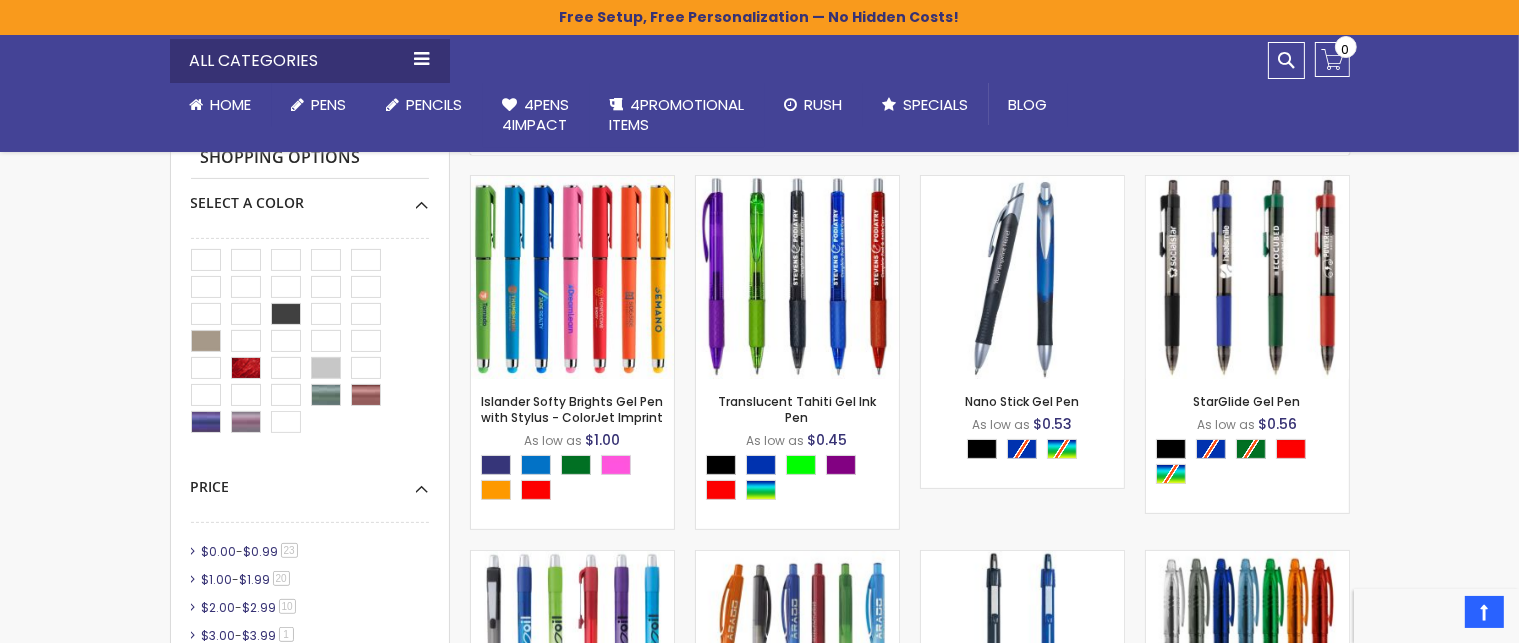 click on "Skip to Content
sample
Wishlist
Sign Out
Sign In
Sign In
Login
Forgot Your Password?
Create an Account
My Account
Toggle Nav
Search
All Categories
Pens" at bounding box center (759, 1547) 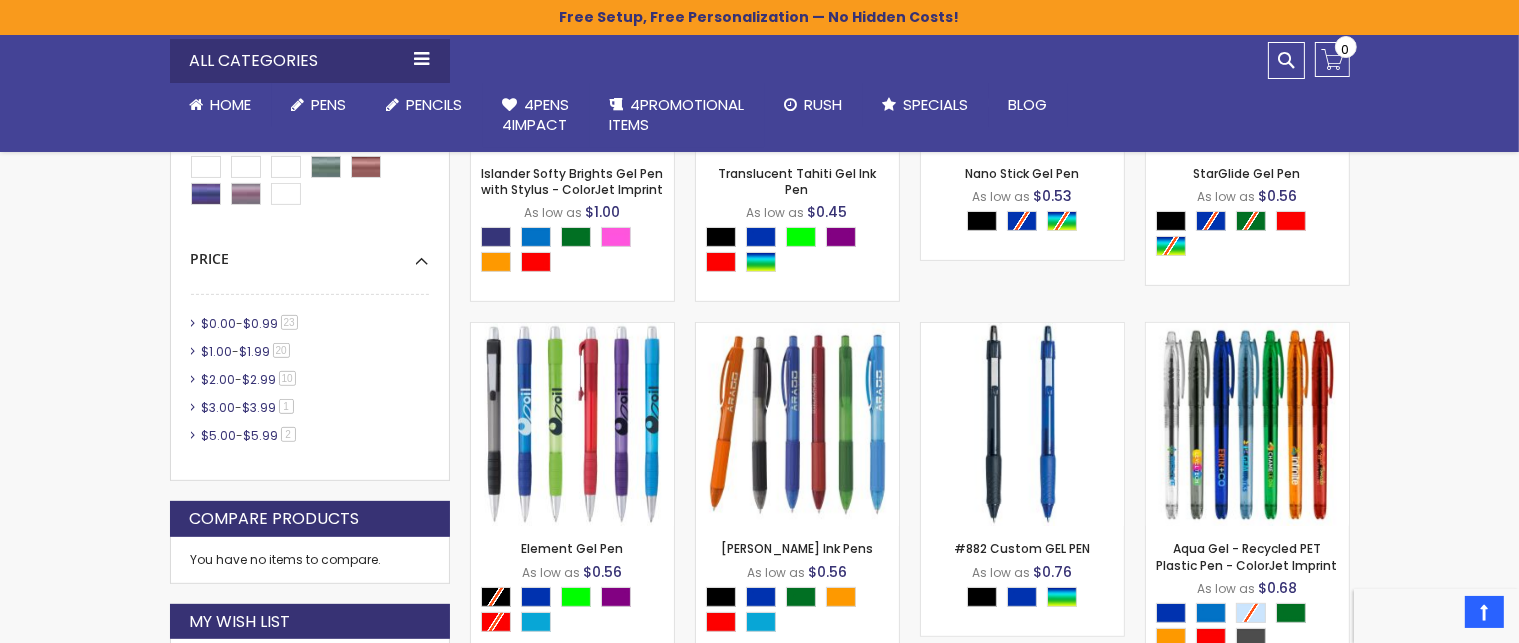 scroll, scrollTop: 730, scrollLeft: 0, axis: vertical 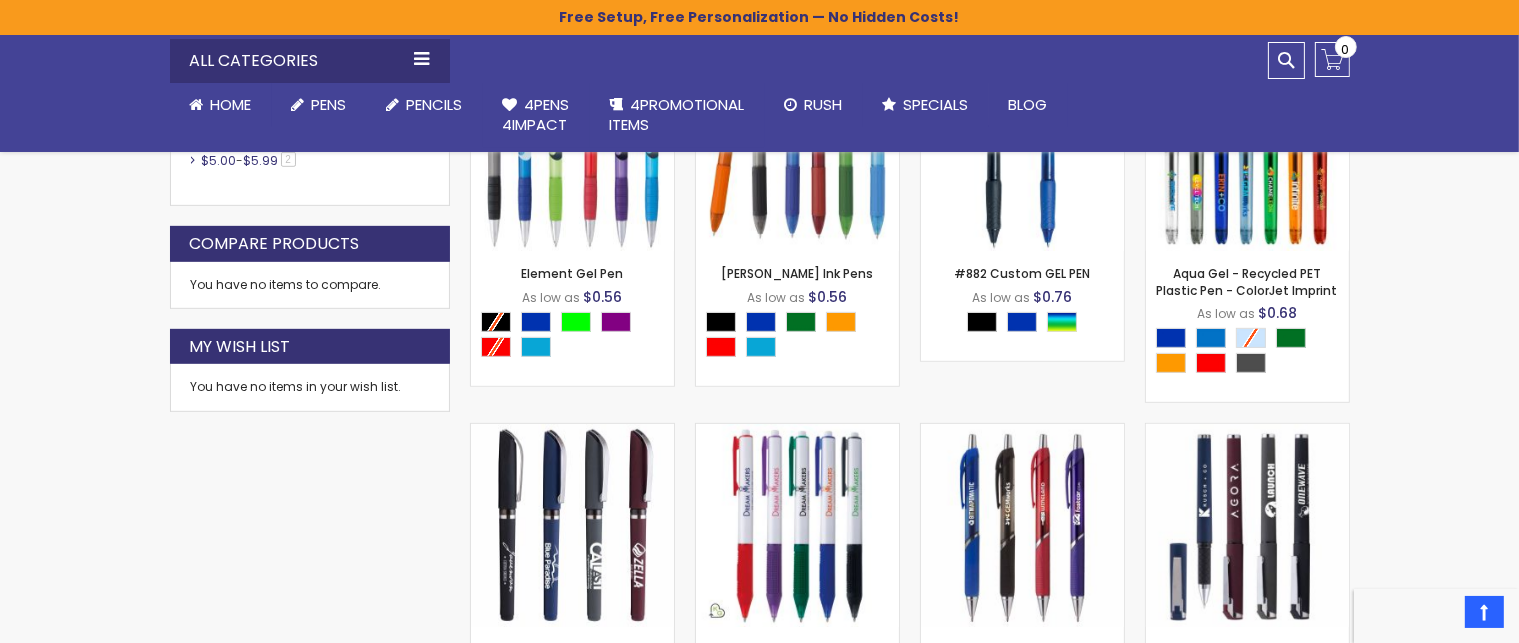 click on "Skip to Content
sample
Wishlist
Sign Out
Sign In
Sign In
Login
Forgot Your Password?
Create an Account
My Account
Toggle Nav
Search
All Categories
Pens" at bounding box center [759, 1044] 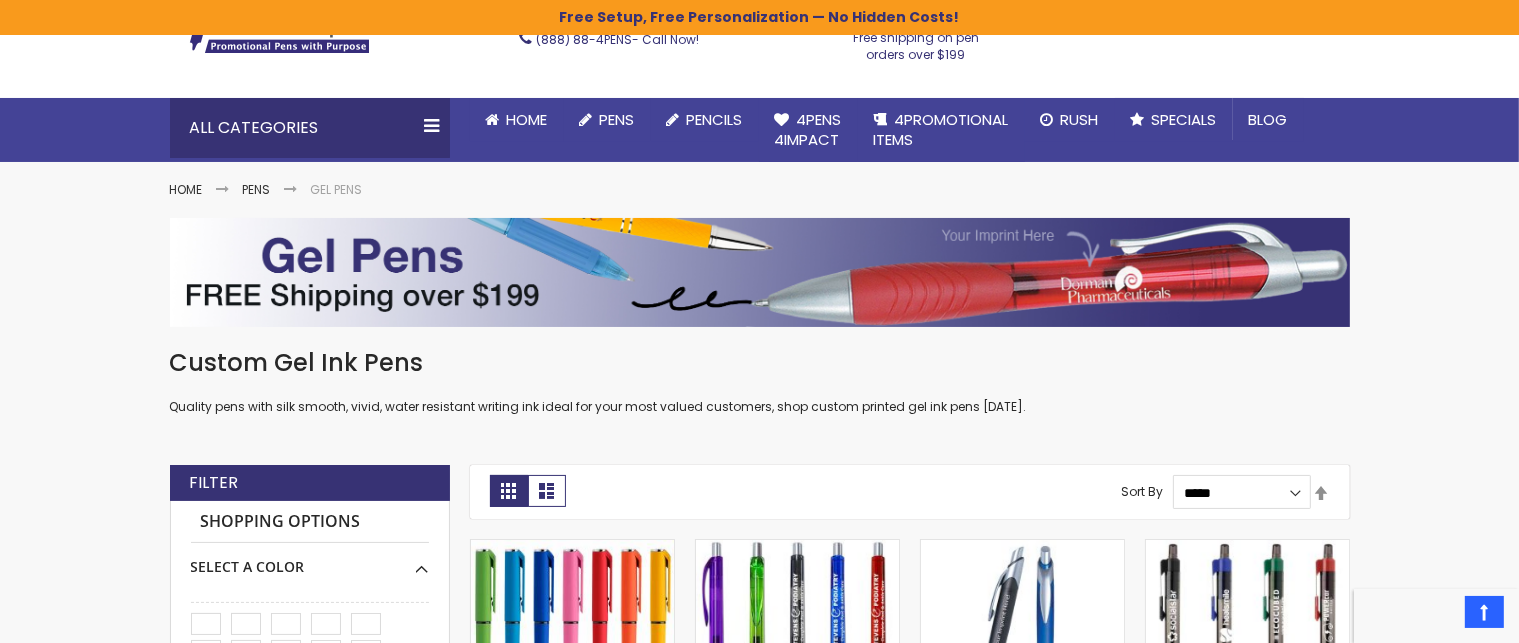 scroll, scrollTop: 90, scrollLeft: 0, axis: vertical 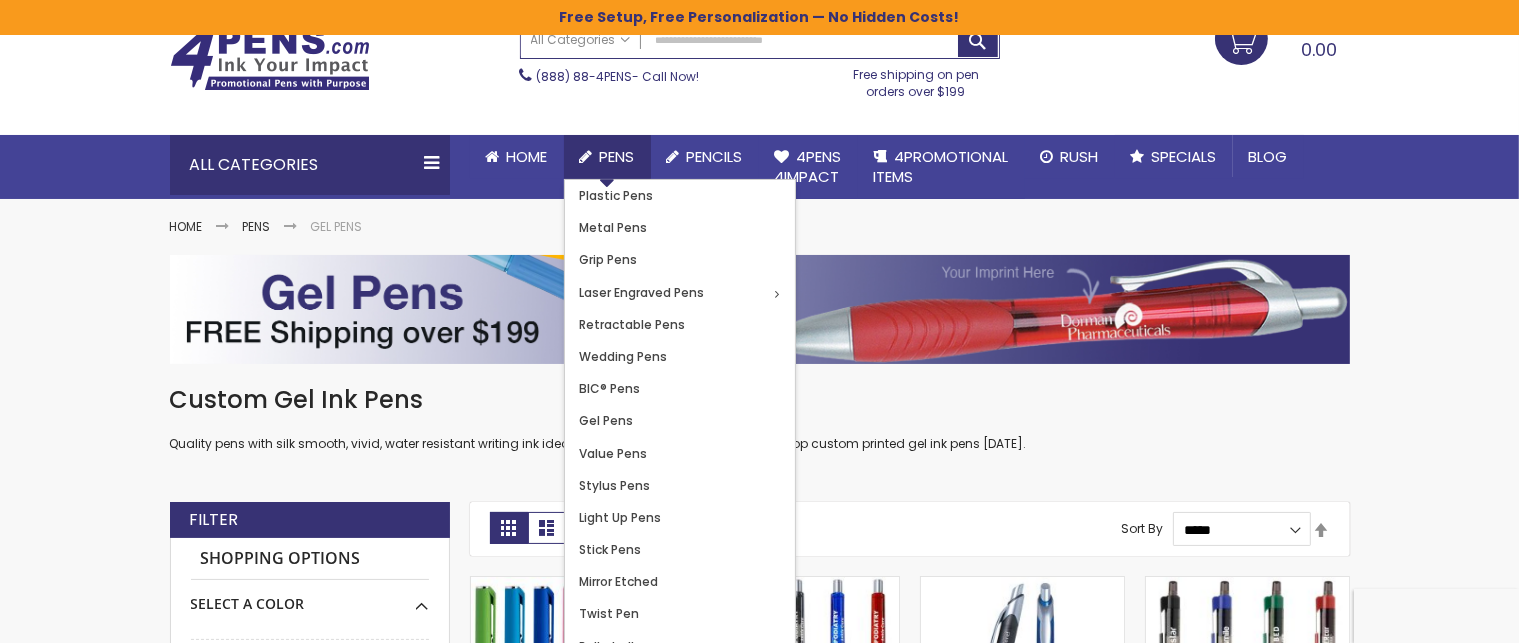 click on "Pens" at bounding box center [617, 156] 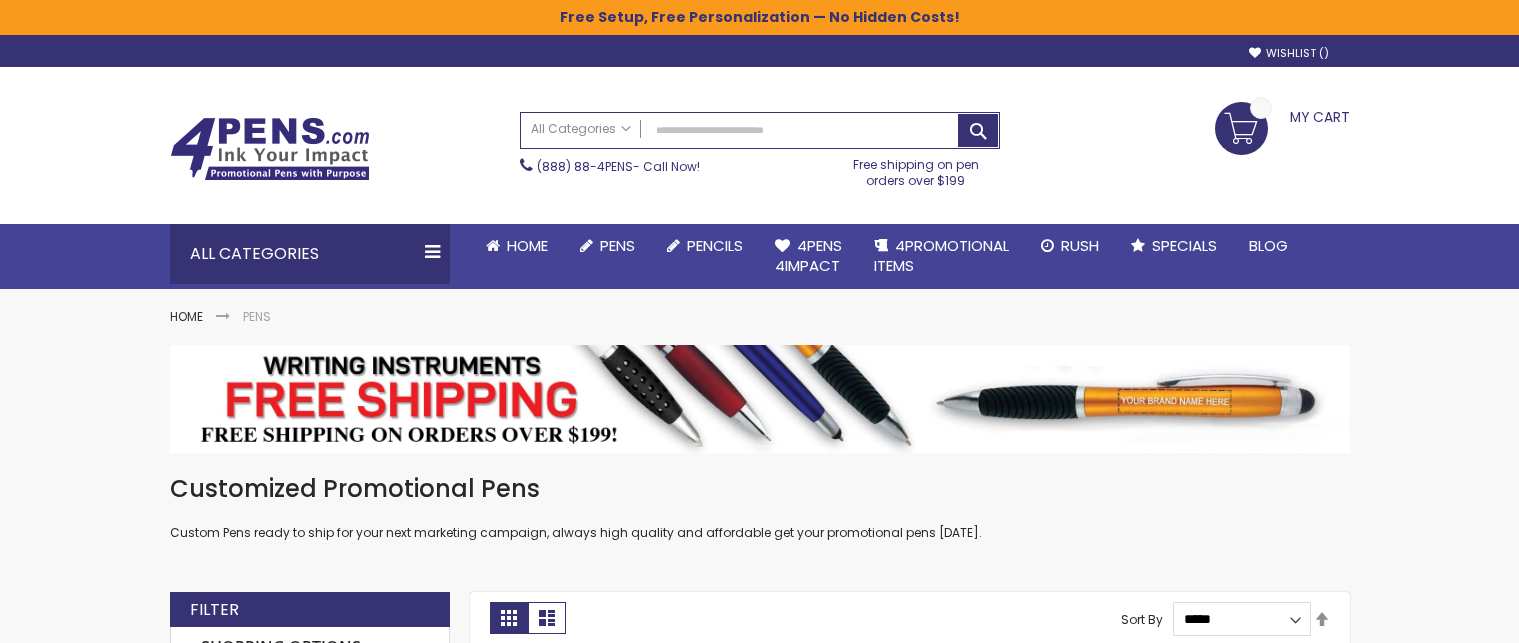 scroll, scrollTop: 0, scrollLeft: 0, axis: both 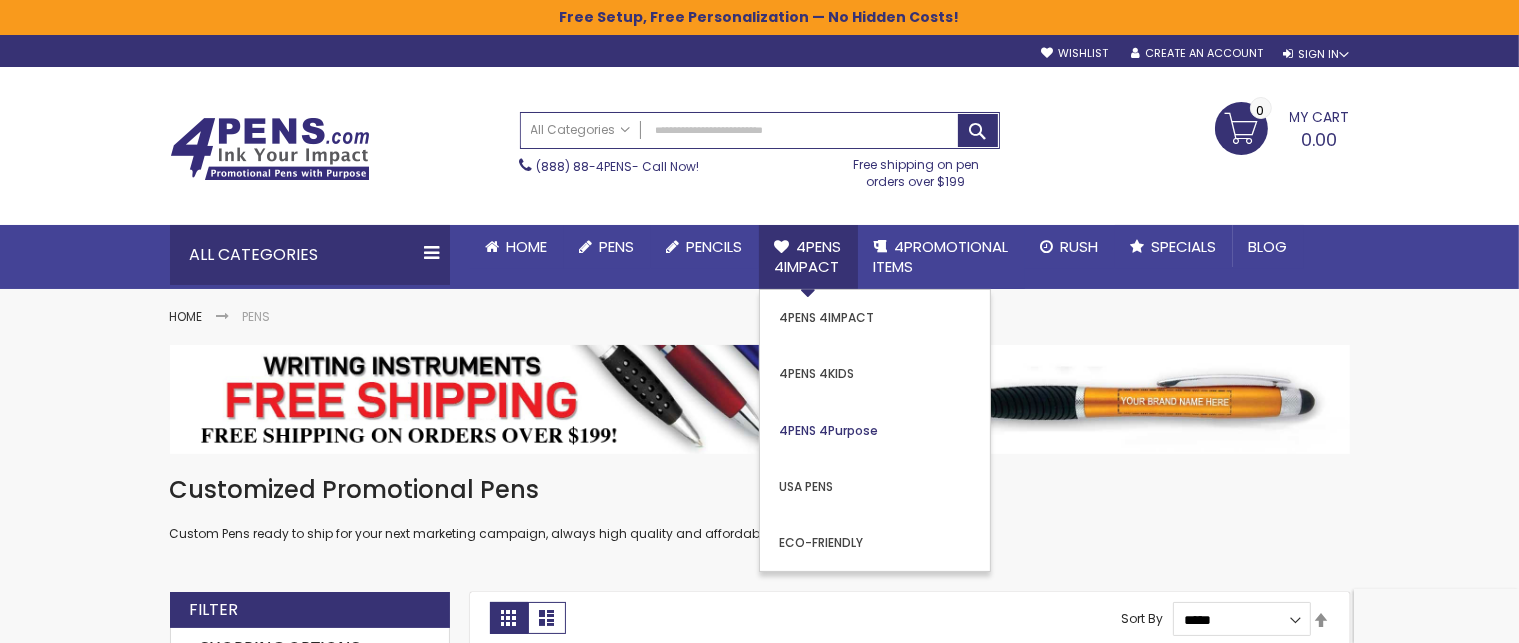 click on "4PENS 4Purpose" at bounding box center [829, 430] 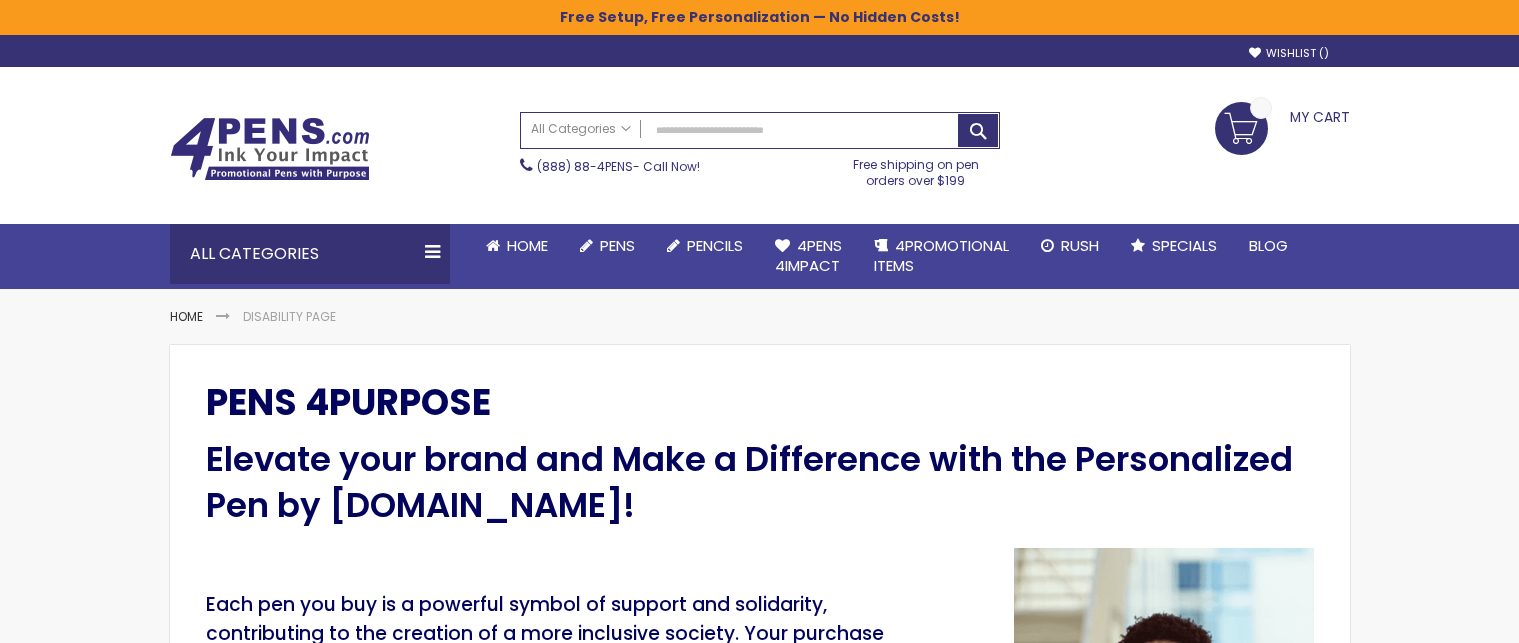 scroll, scrollTop: 0, scrollLeft: 0, axis: both 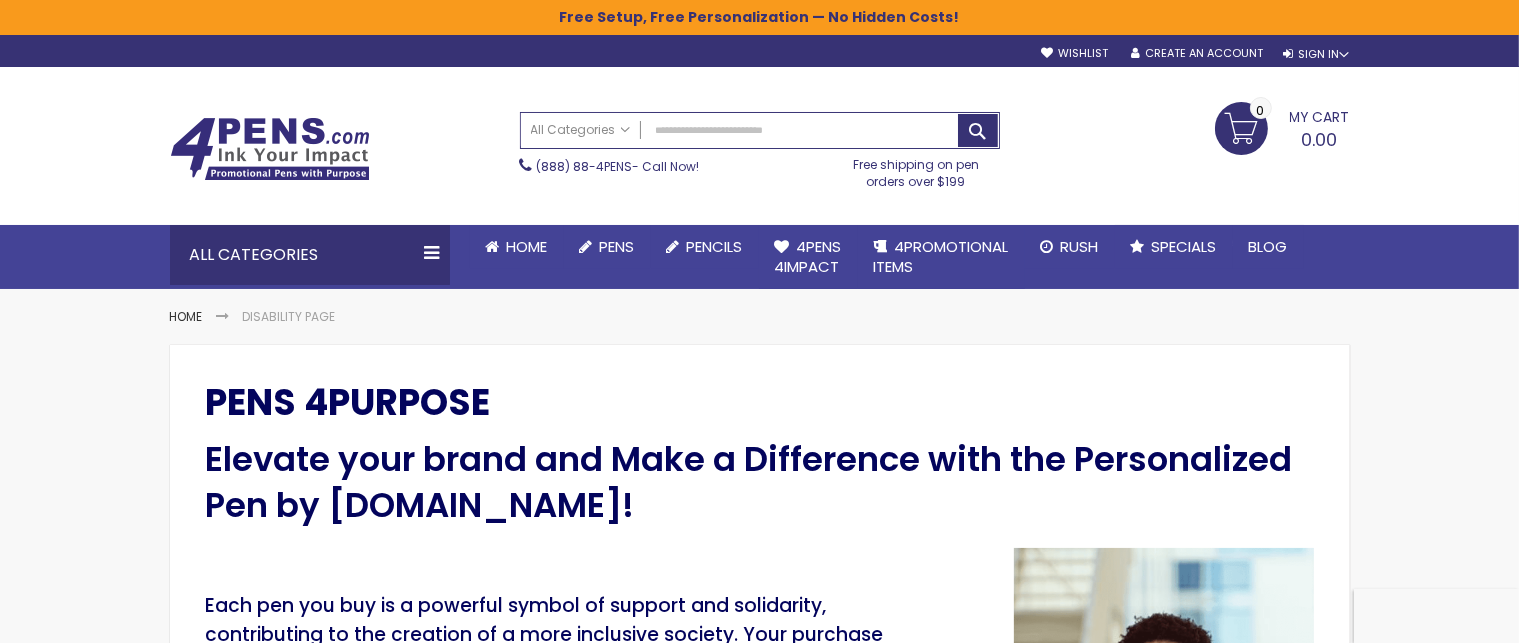 click on "Elevate your brand and Make a Difference with the Personalized Pen by 4PENS.com!" at bounding box center (760, 482) 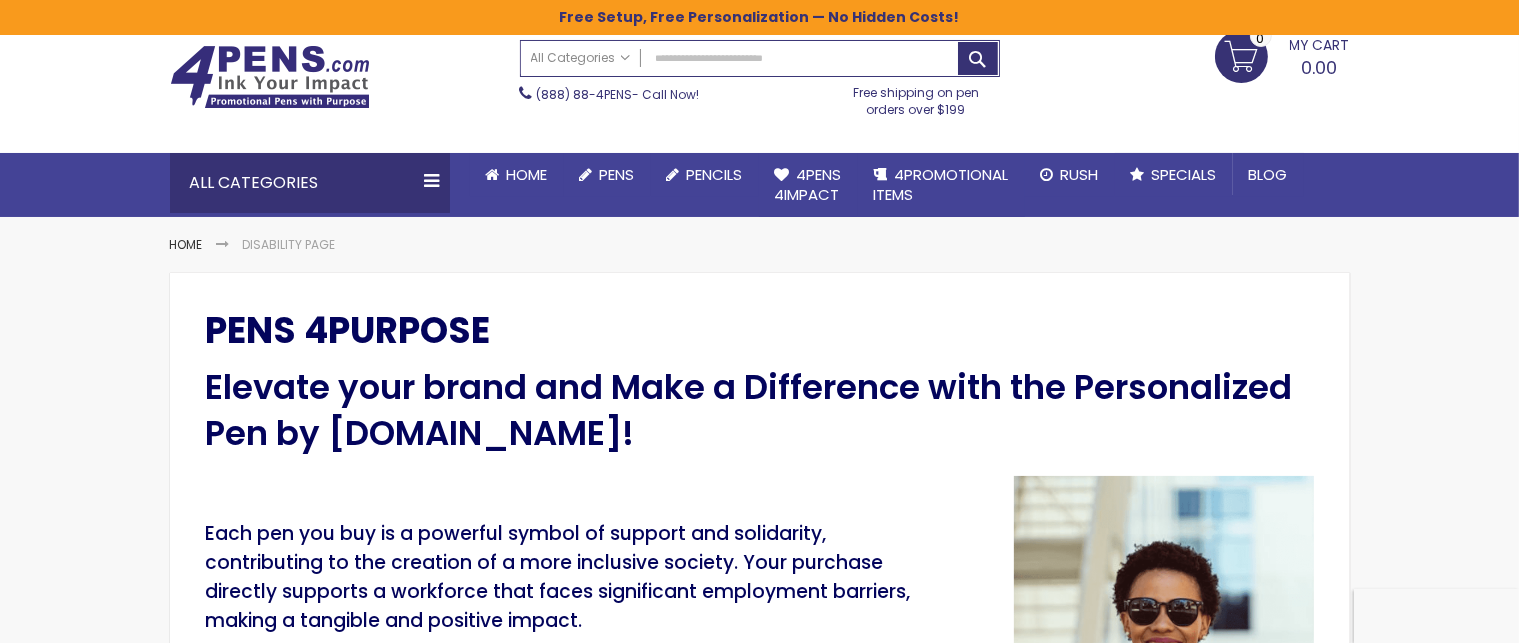 click on "PENS 4PURPOSE
Elevate your brand and Make a Difference with the Personalized Pen by 4PENS.com!
Each pen you buy is a powerful symbol of support and solidarity, contributing to the creation of a more inclusive society. Your purchase directly supports a workforce that faces significant employment barriers, making a tangible and positive impact.
Empowering Lives, One Pen at a Time
Each purchase creates job opportunities, offering purpose and dignity. Every pen tells a story of resilience and determination, crafted with pride.
Building a Brighter Future Together
By choosing Pens 4Purpose, your purchase supports organizations whihc provide employment opportunities for those that may have a physcial or mental disability. Together, we can build a brighter future, one pen at a time." at bounding box center (760, 650) 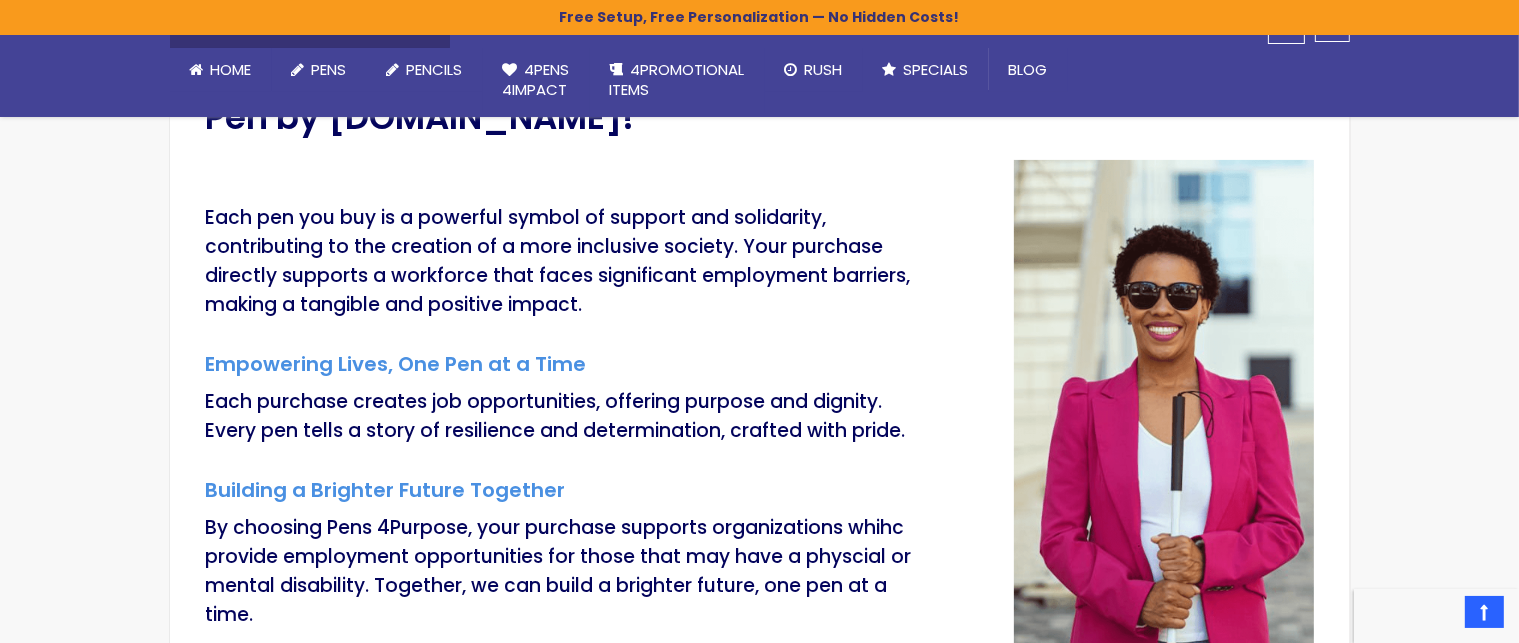 scroll, scrollTop: 480, scrollLeft: 0, axis: vertical 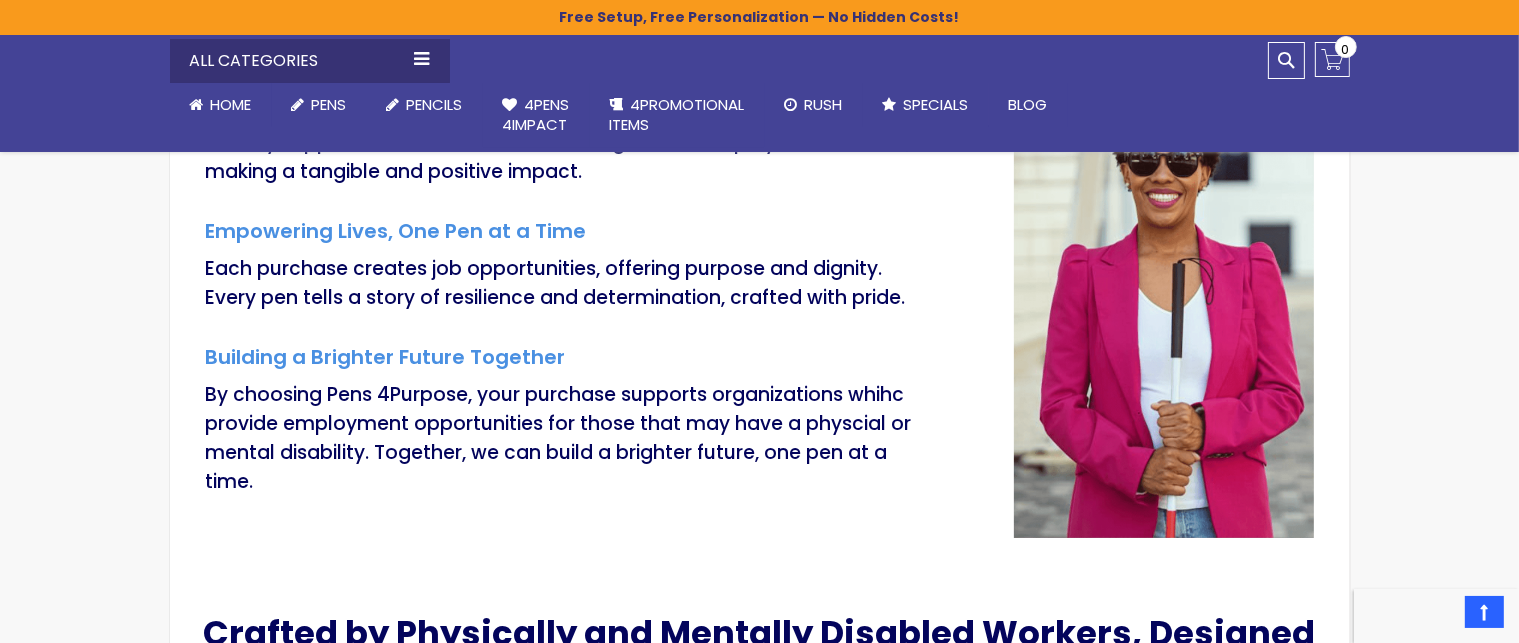 click on "By choosing Pens 4Purpose, your purchase supports organizations whihc provide employment opportunities for those that may have a physcial or mental disability. Together, we can build a brighter future, one pen at a time." at bounding box center (560, 438) 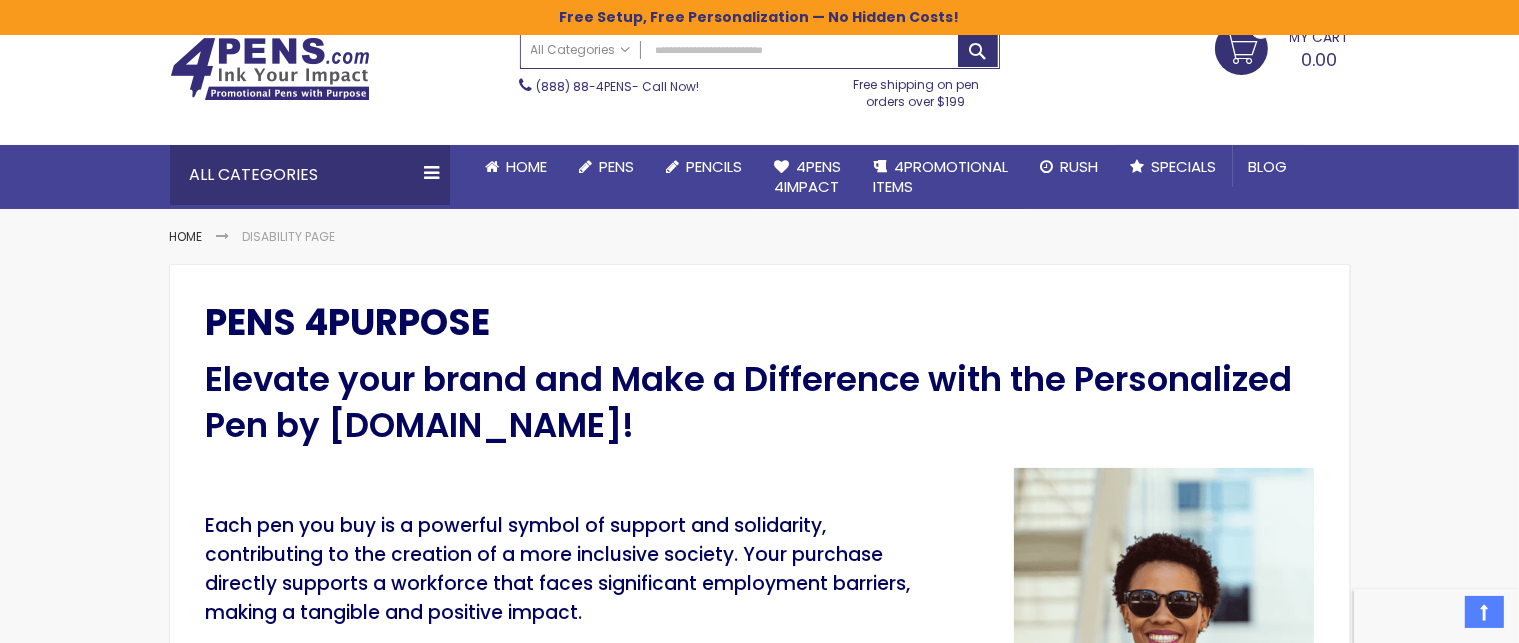 scroll, scrollTop: 0, scrollLeft: 0, axis: both 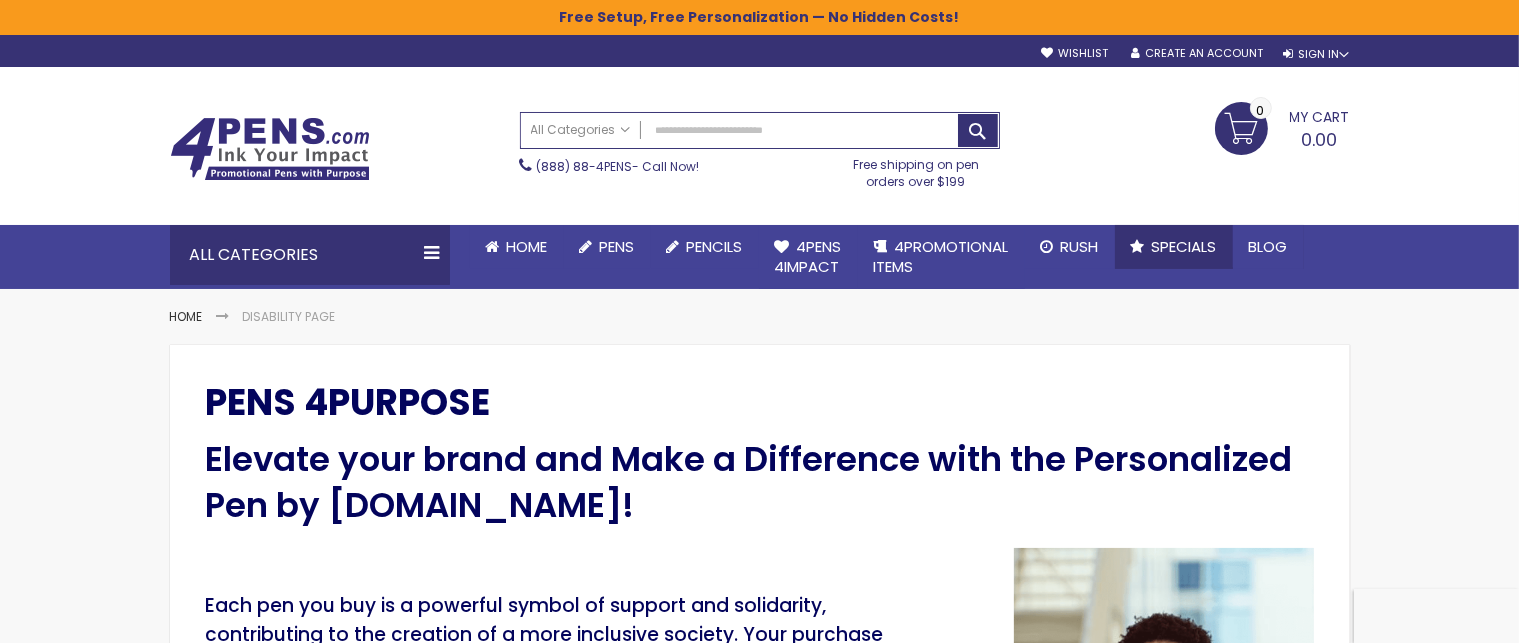 click on "Specials" at bounding box center [1184, 246] 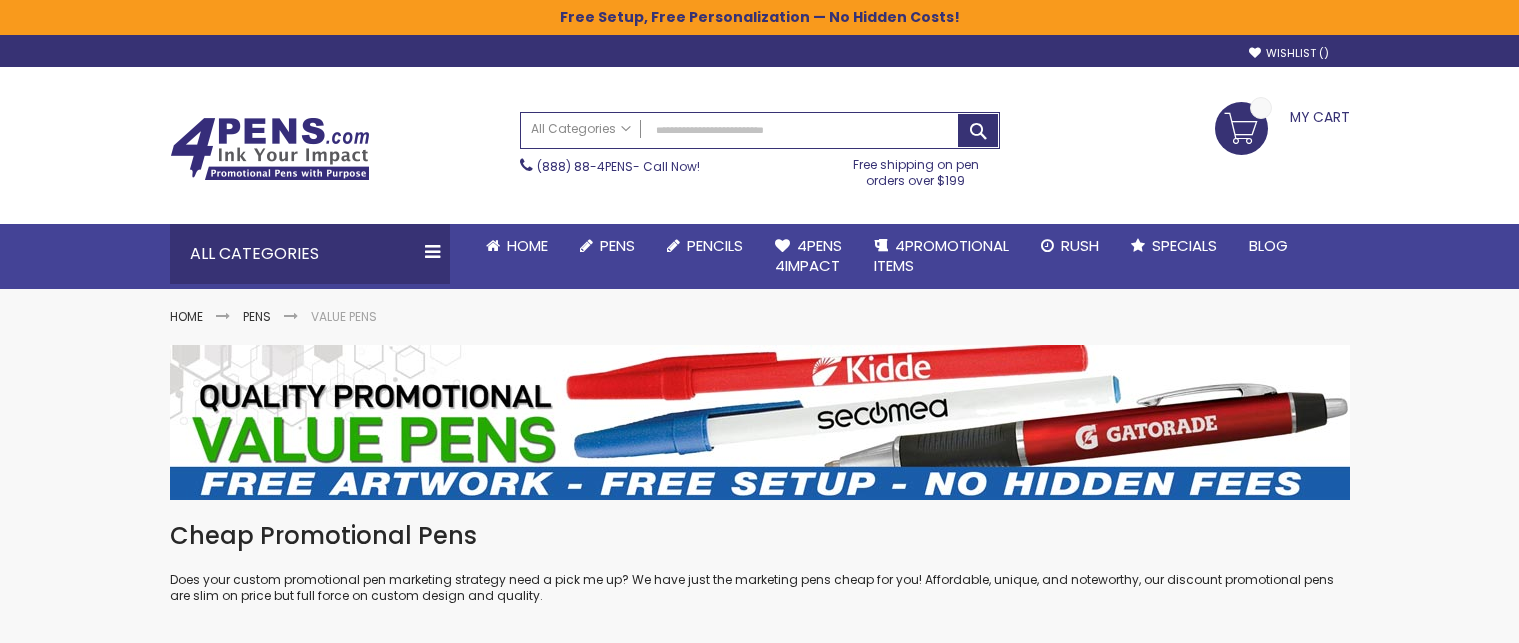 scroll, scrollTop: 0, scrollLeft: 0, axis: both 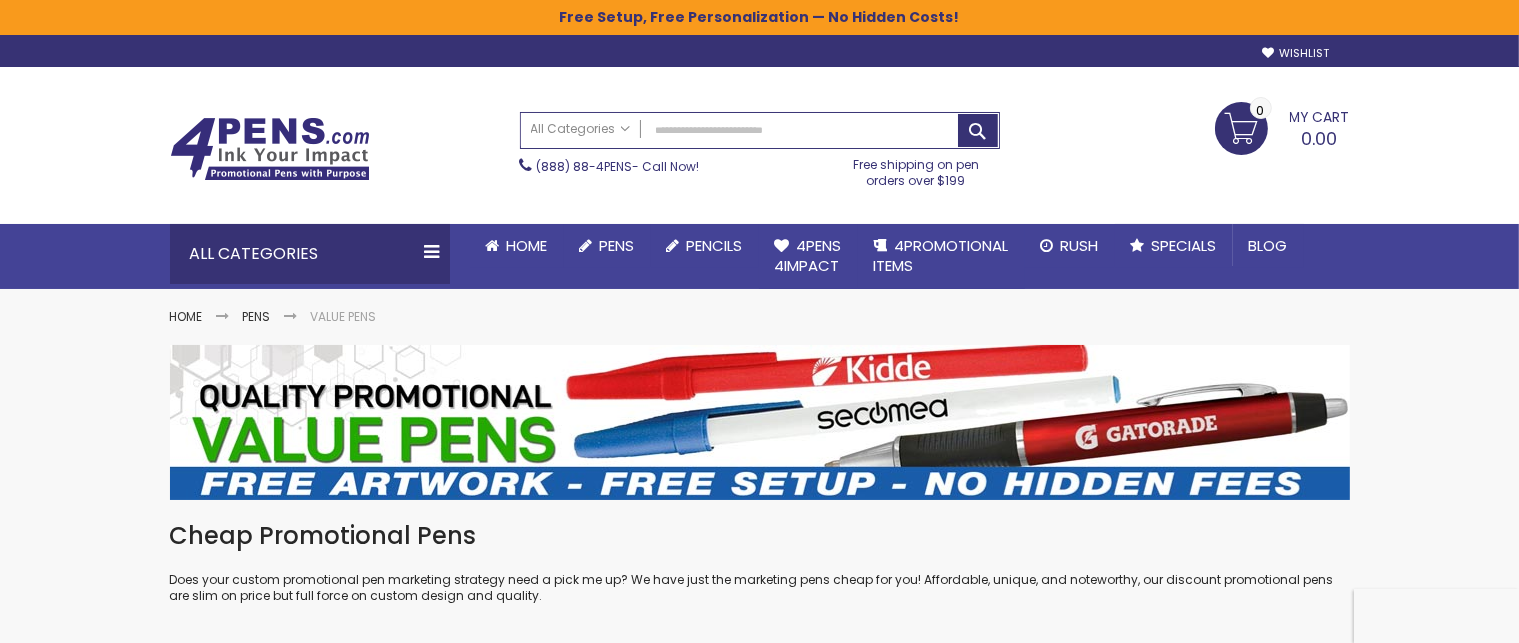 click on "Skip to Content
sample
Wishlist
Sign Out
Sign In
Sign In
Login
Forgot Your Password?
Create an Account
My Account
Toggle Nav
Search
All Categories
Pens" at bounding box center (759, 2240) 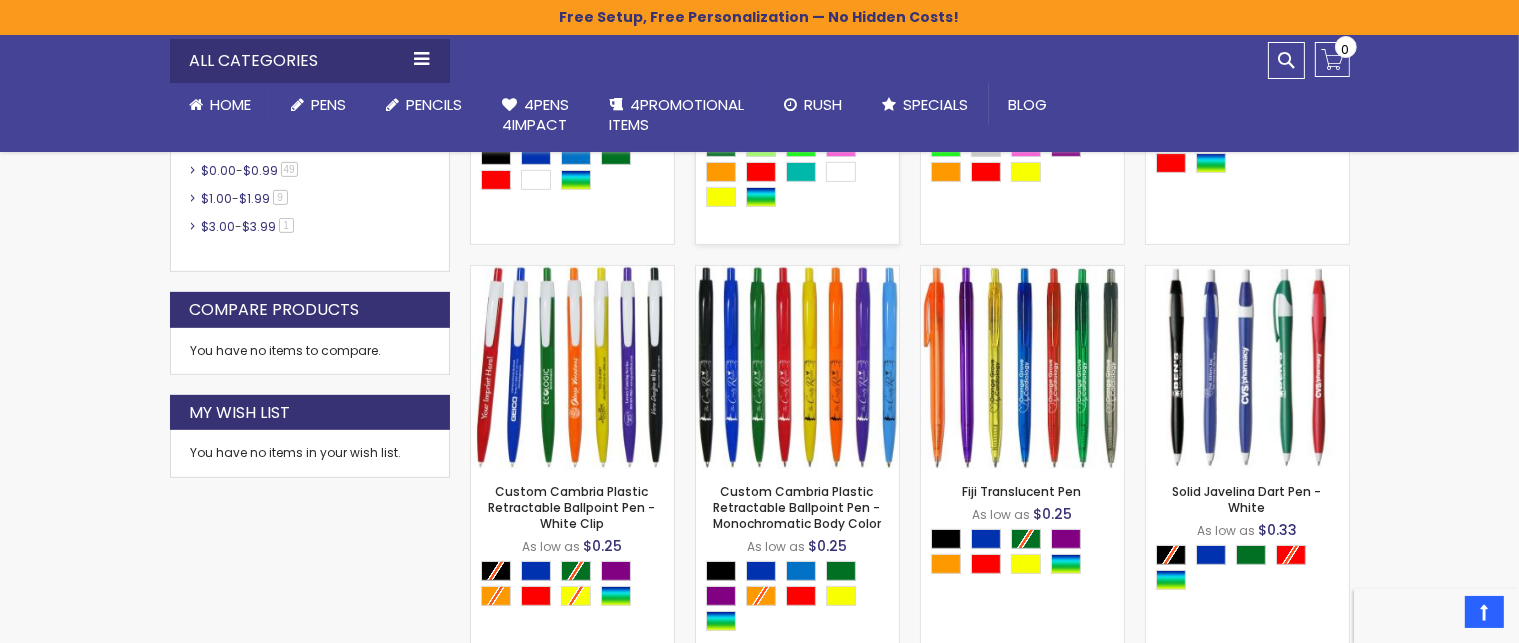 scroll, scrollTop: 920, scrollLeft: 0, axis: vertical 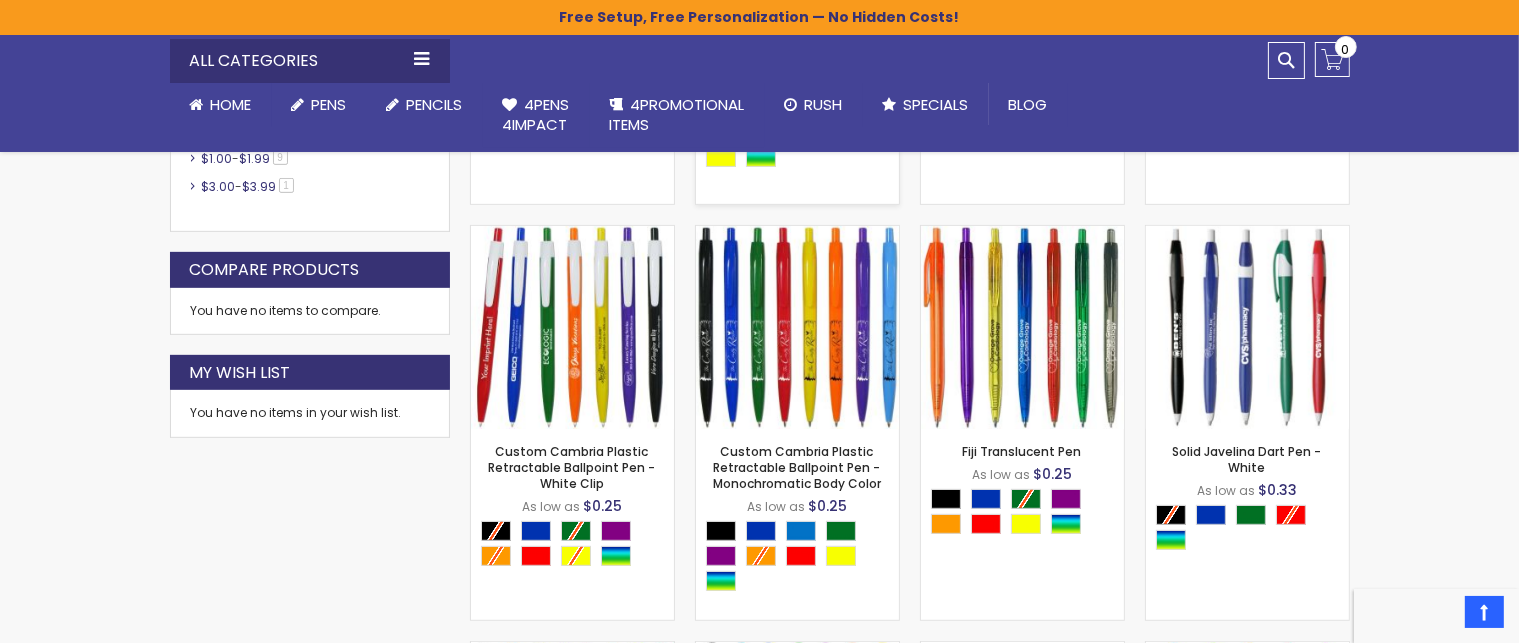 click on "-
***
+
Add to Cart" at bounding box center (797, 396) 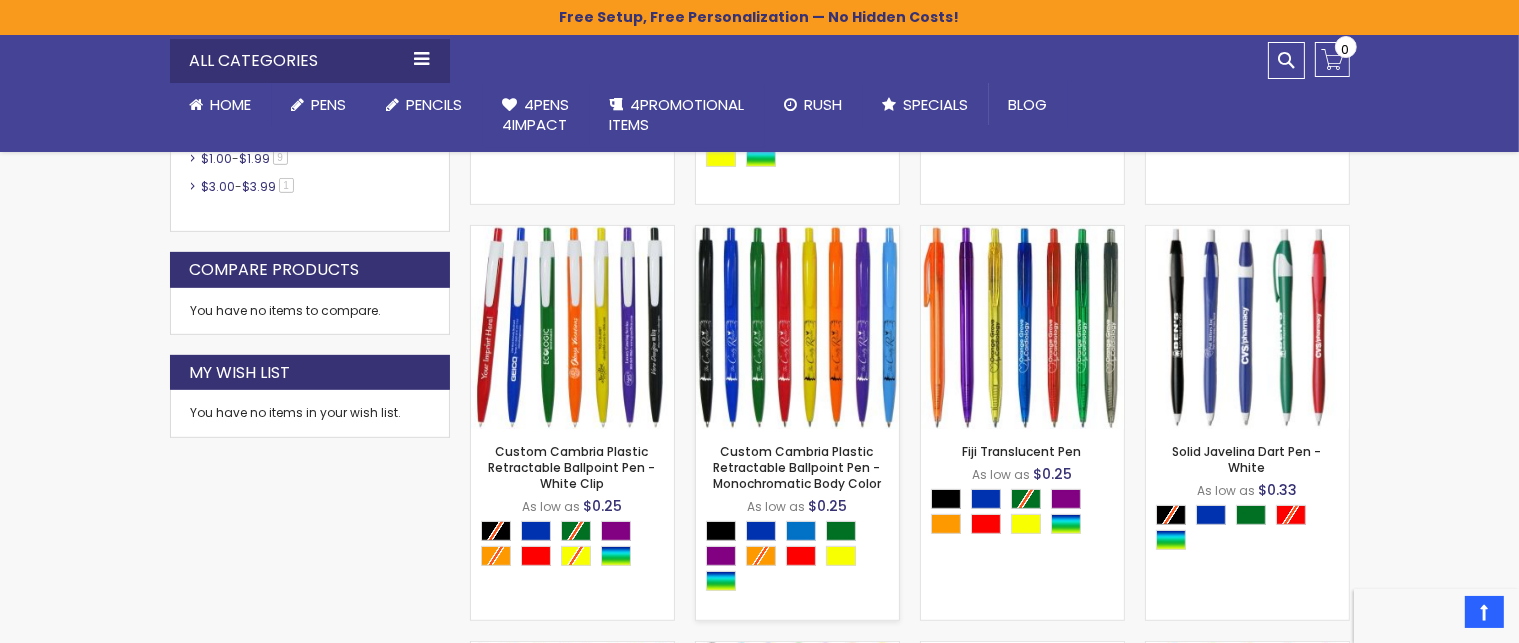 click at bounding box center [797, 327] 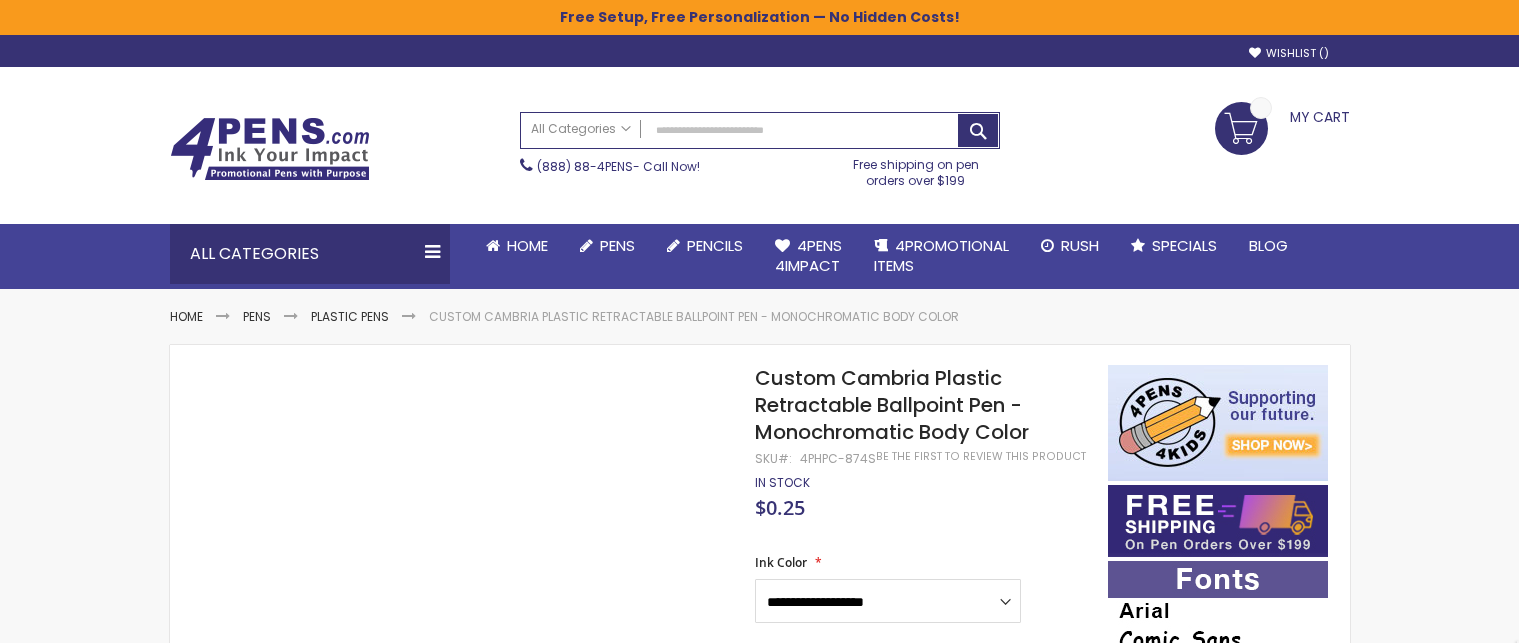 scroll, scrollTop: 0, scrollLeft: 0, axis: both 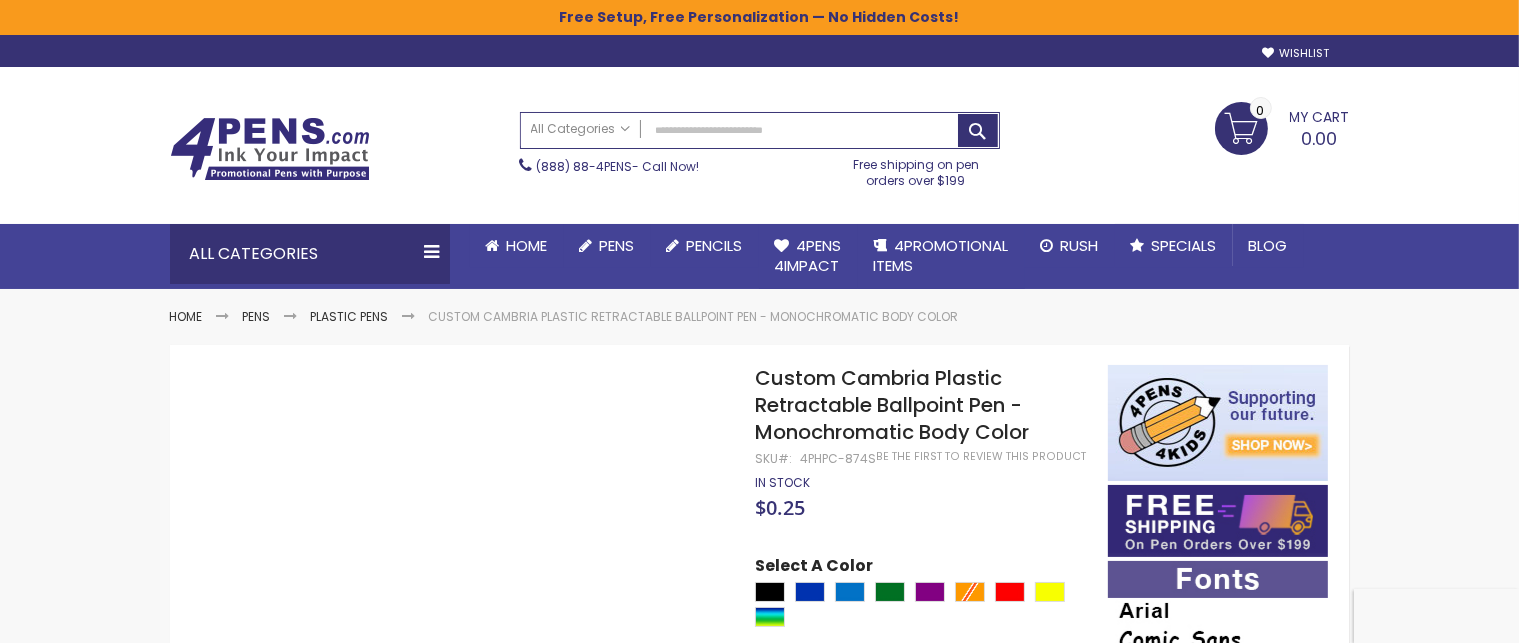 click on "Custom Cambria Plastic Retractable Ballpoint Pen - Monochromatic Body Color" at bounding box center [892, 405] 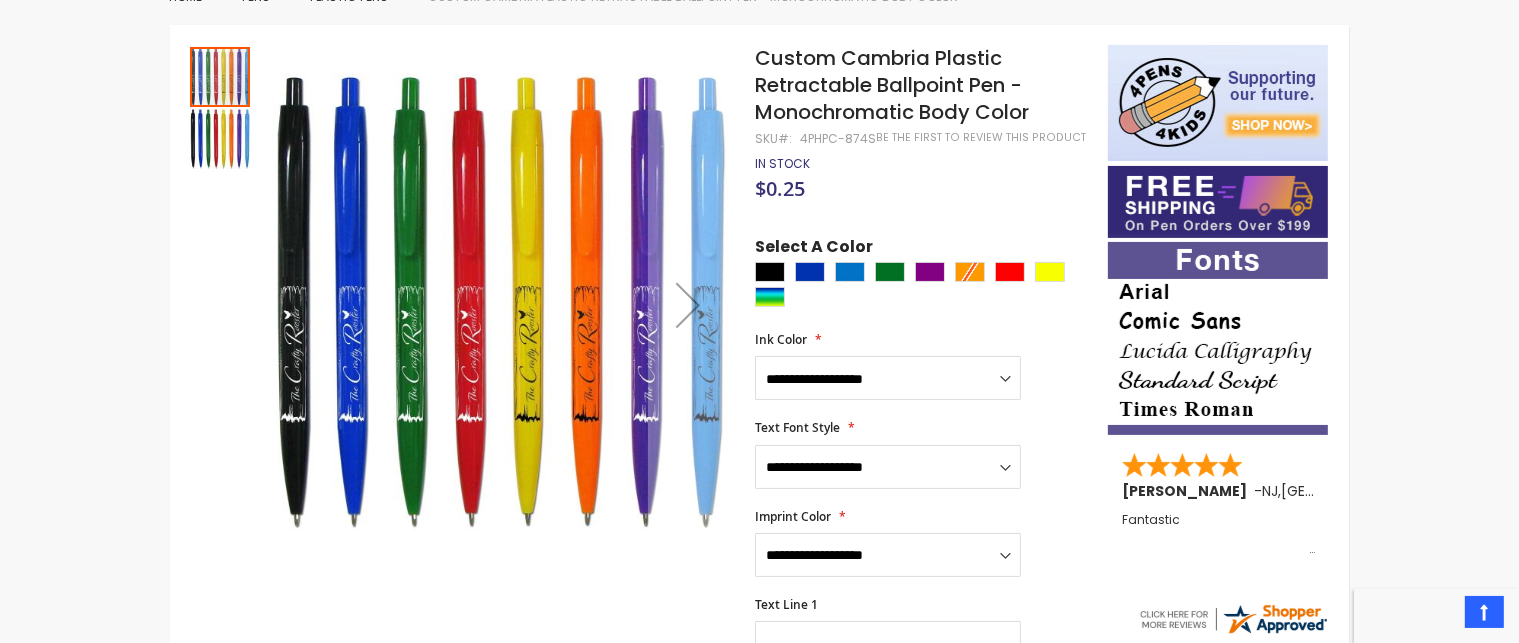 scroll, scrollTop: 354, scrollLeft: 0, axis: vertical 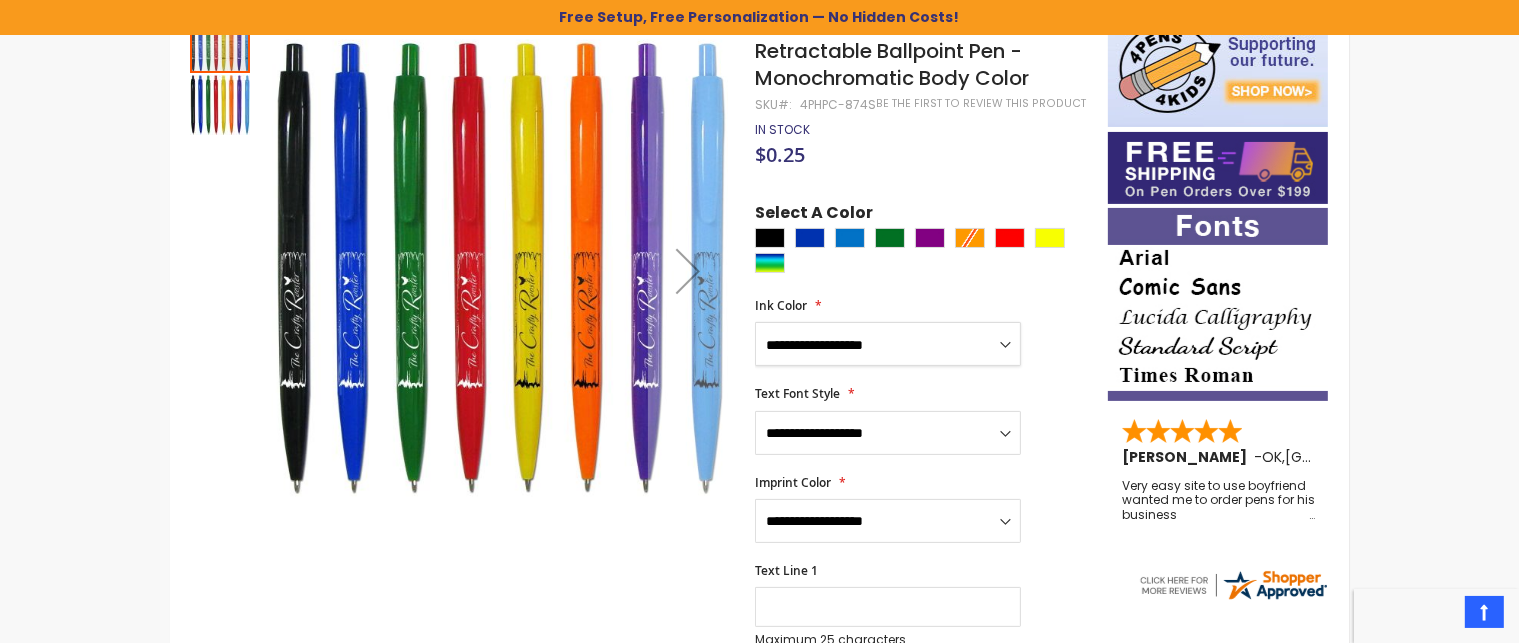 click on "**********" at bounding box center (888, 344) 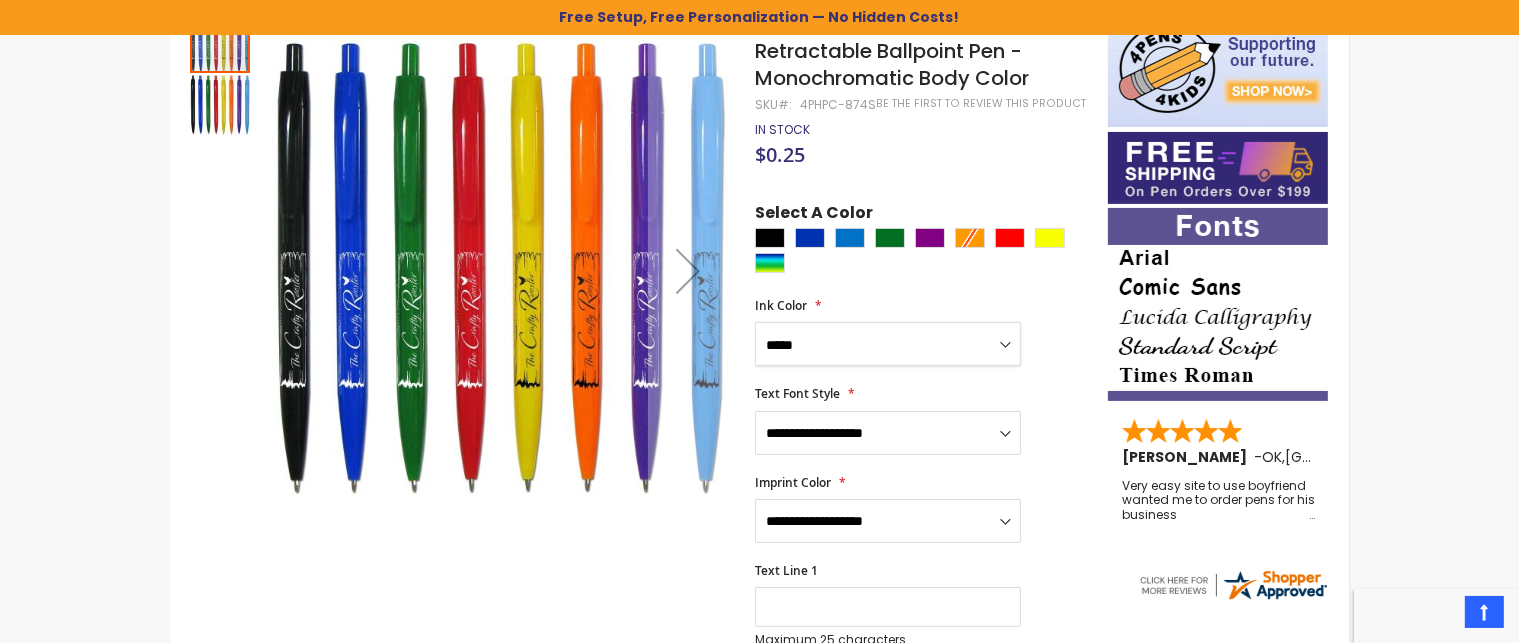 click on "**********" at bounding box center (888, 344) 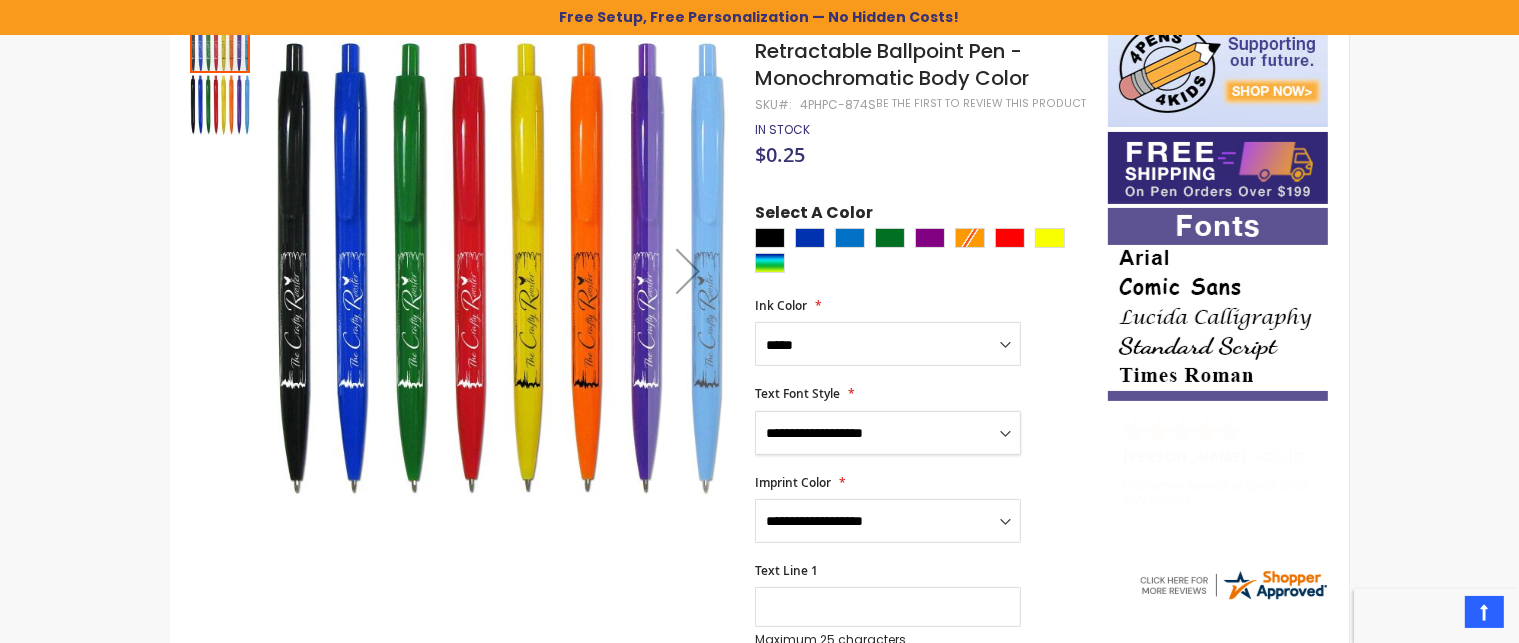 click on "**********" at bounding box center (888, 433) 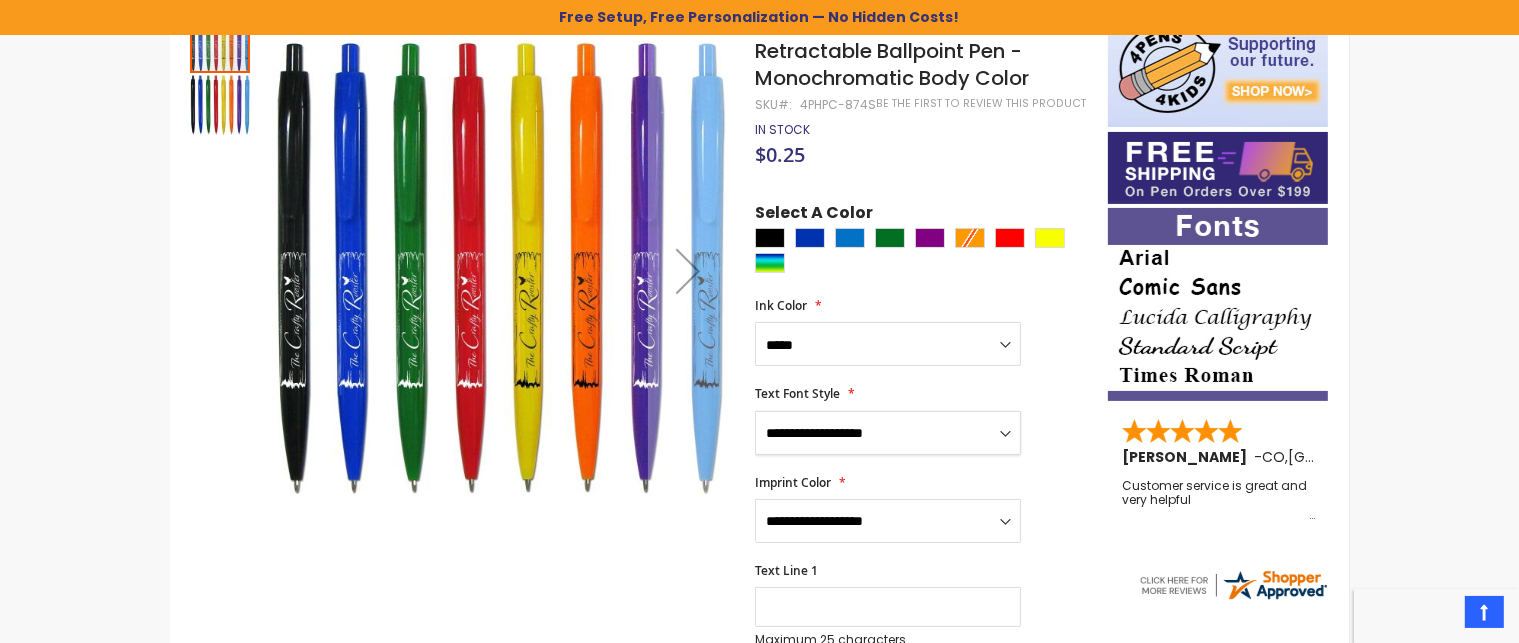 select on "*****" 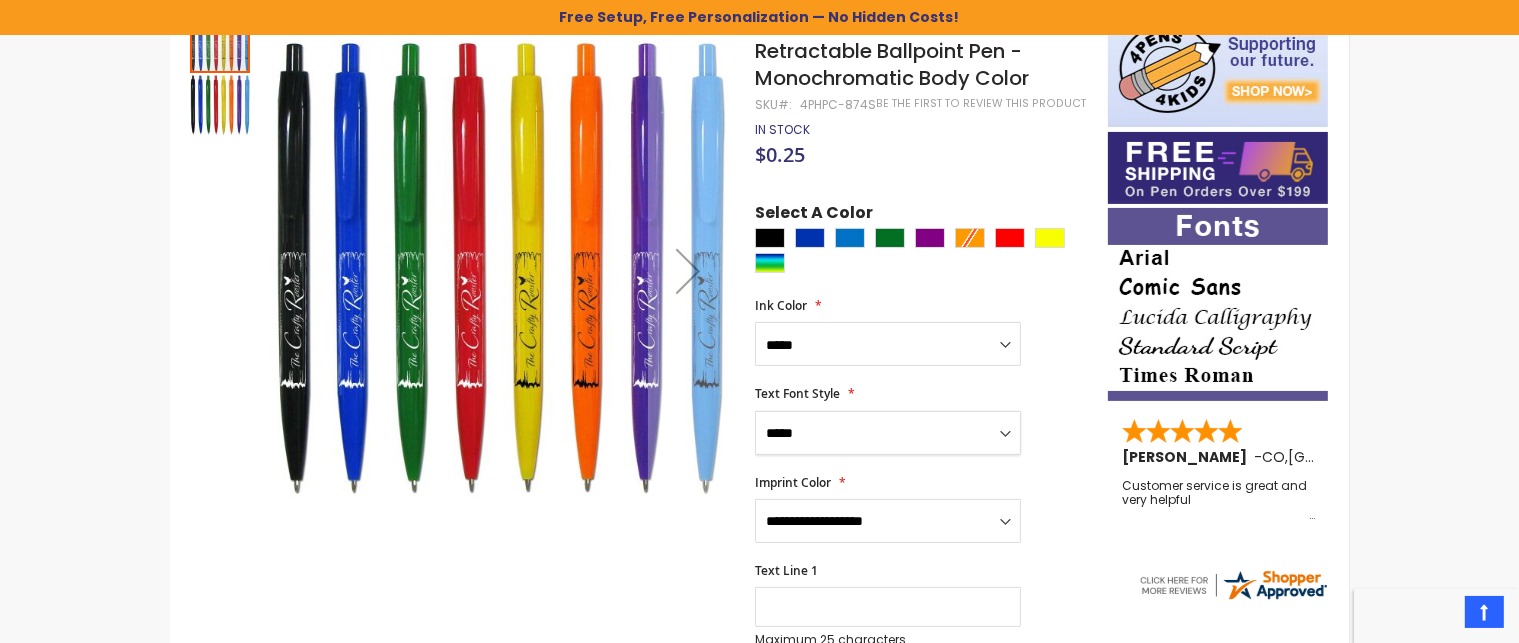 click on "**********" at bounding box center [888, 433] 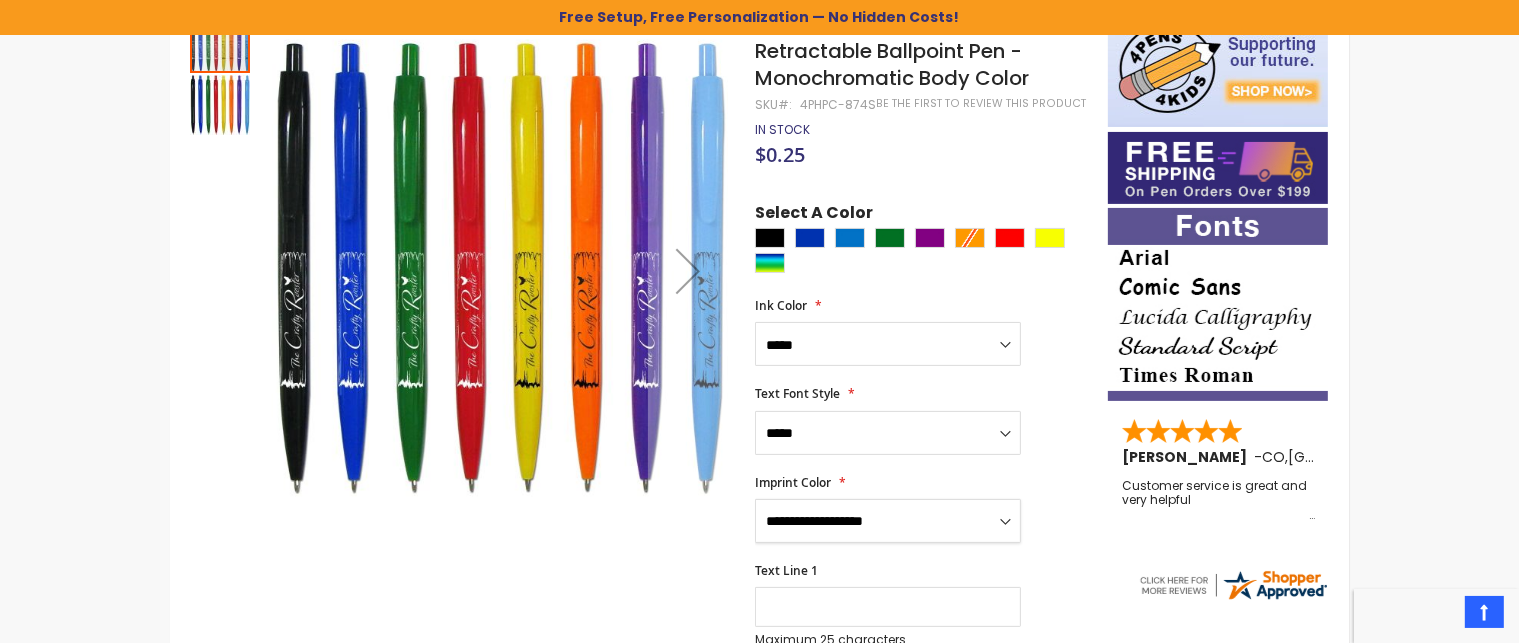 click on "**********" at bounding box center (888, 521) 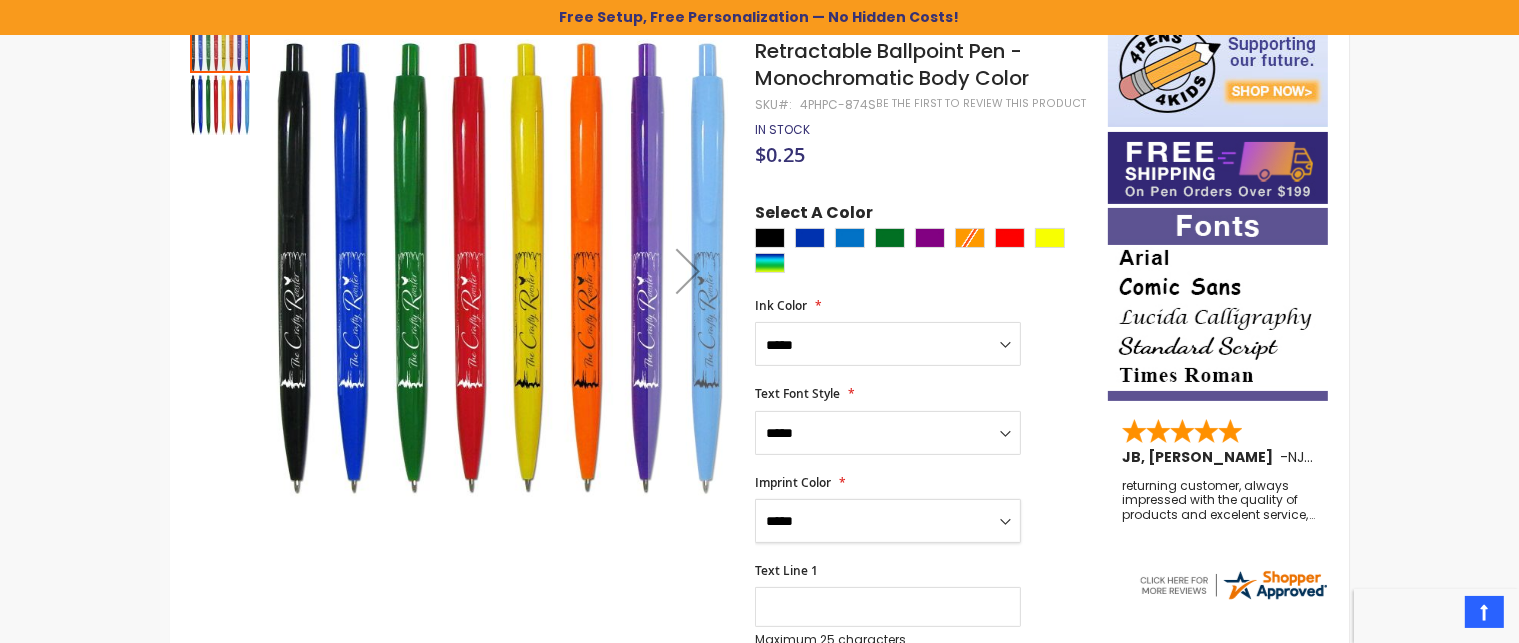 click on "**********" at bounding box center [888, 521] 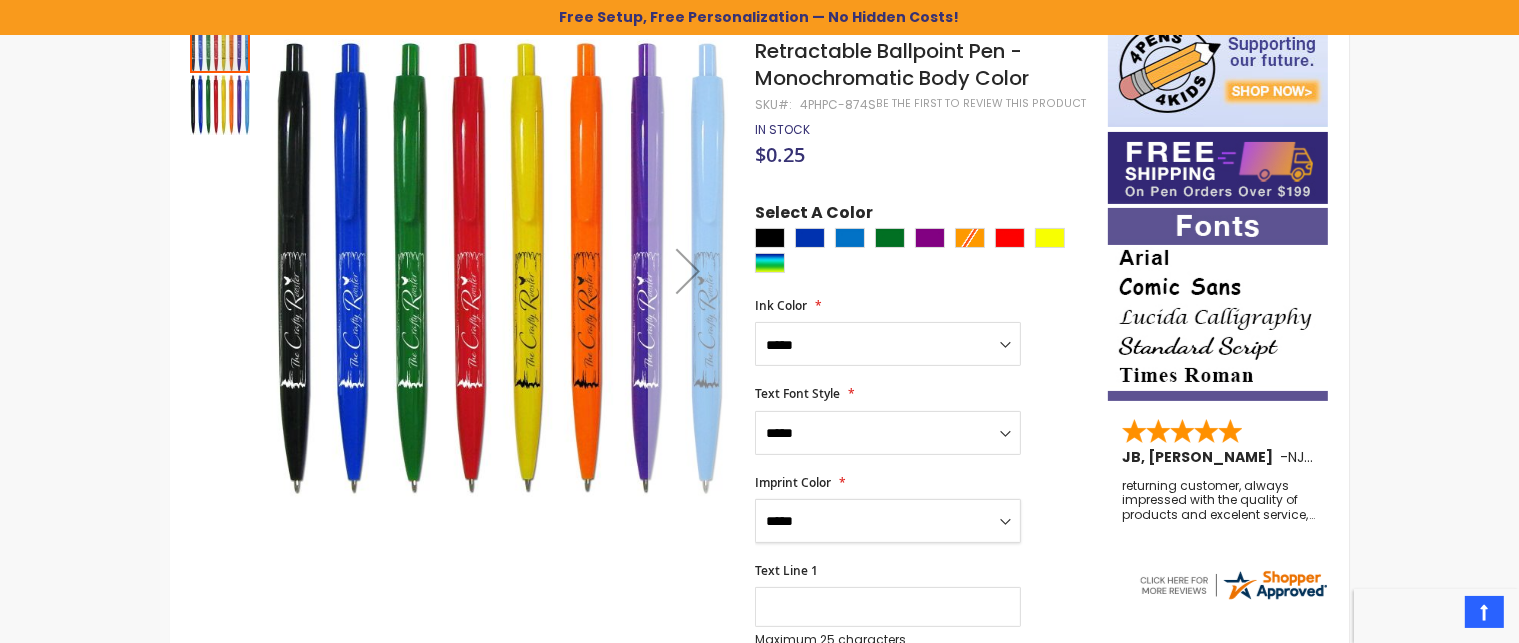 click at bounding box center [688, 270] 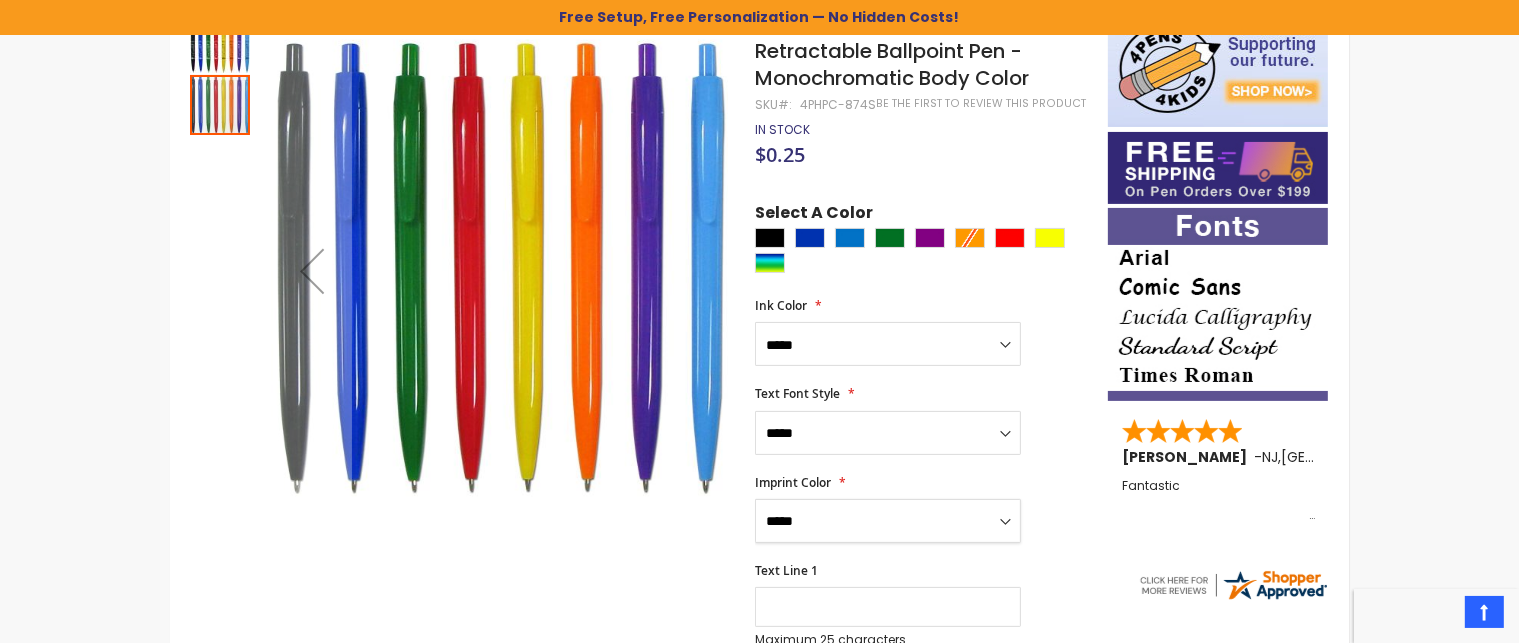 select on "*****" 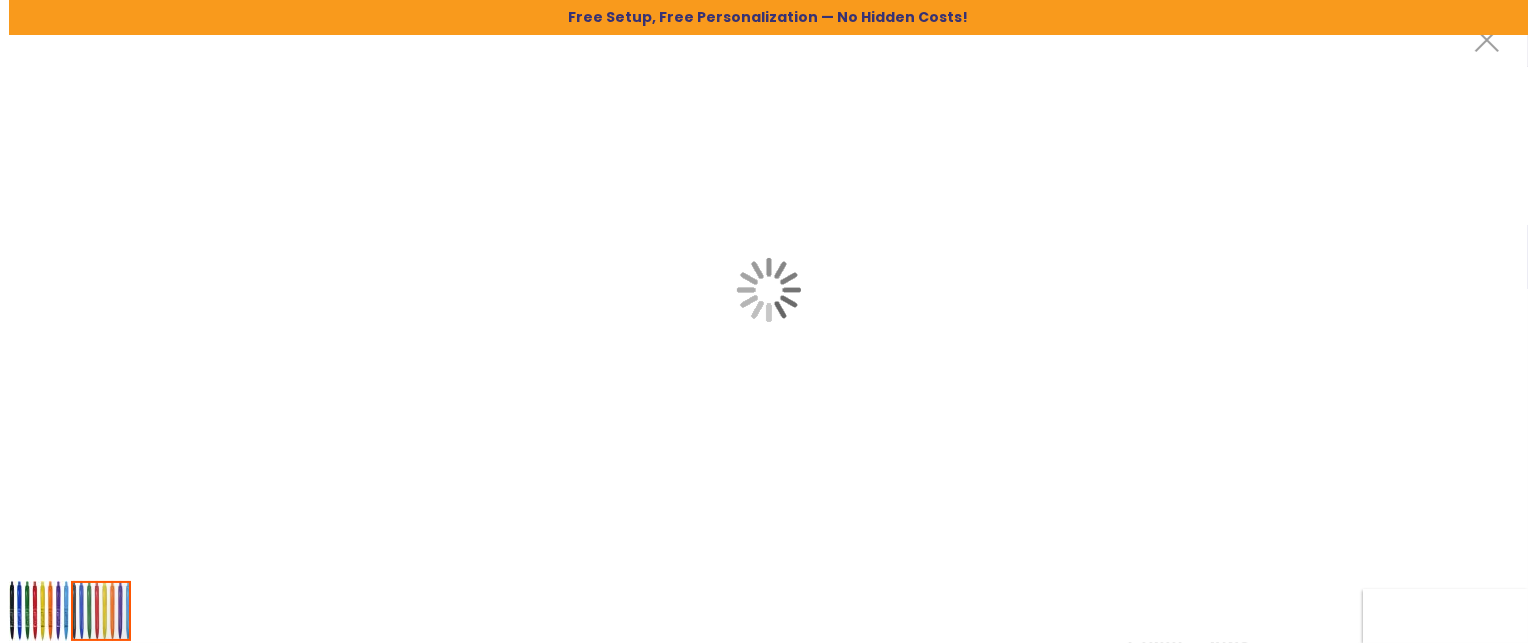 scroll, scrollTop: 0, scrollLeft: 0, axis: both 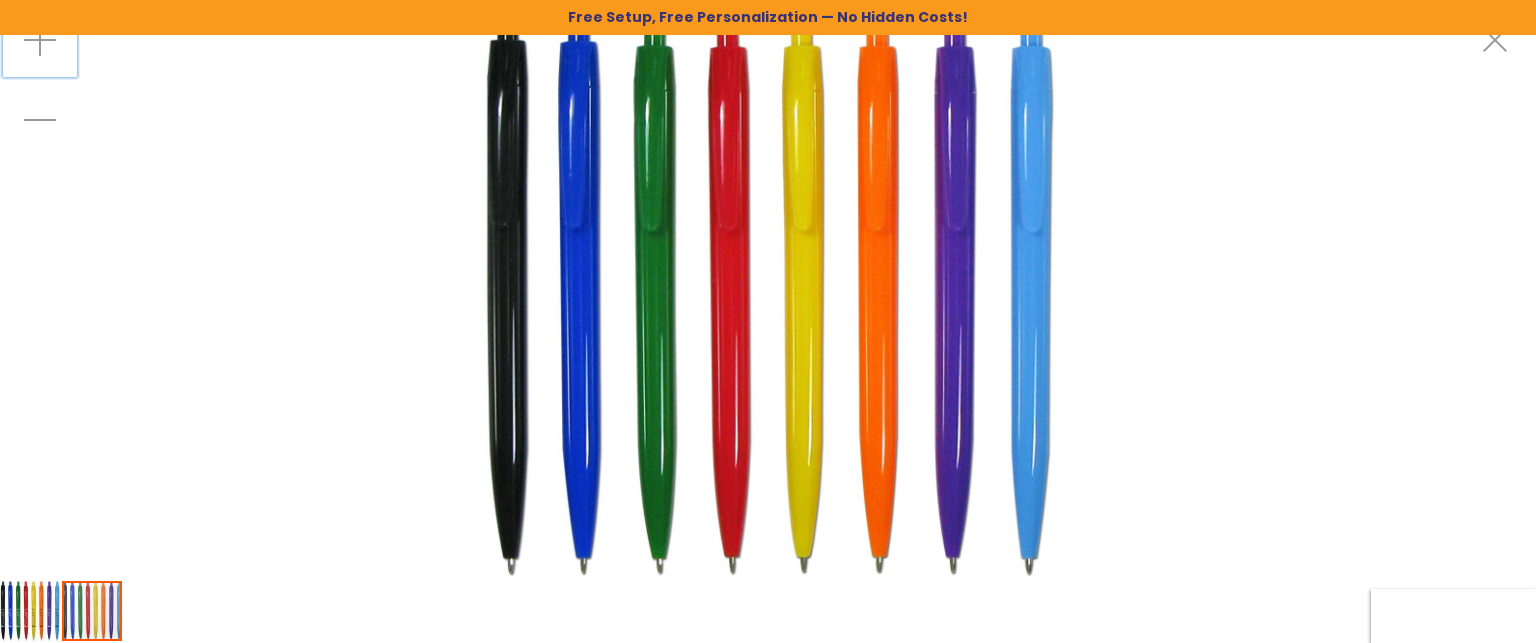 click at bounding box center (40, 40) 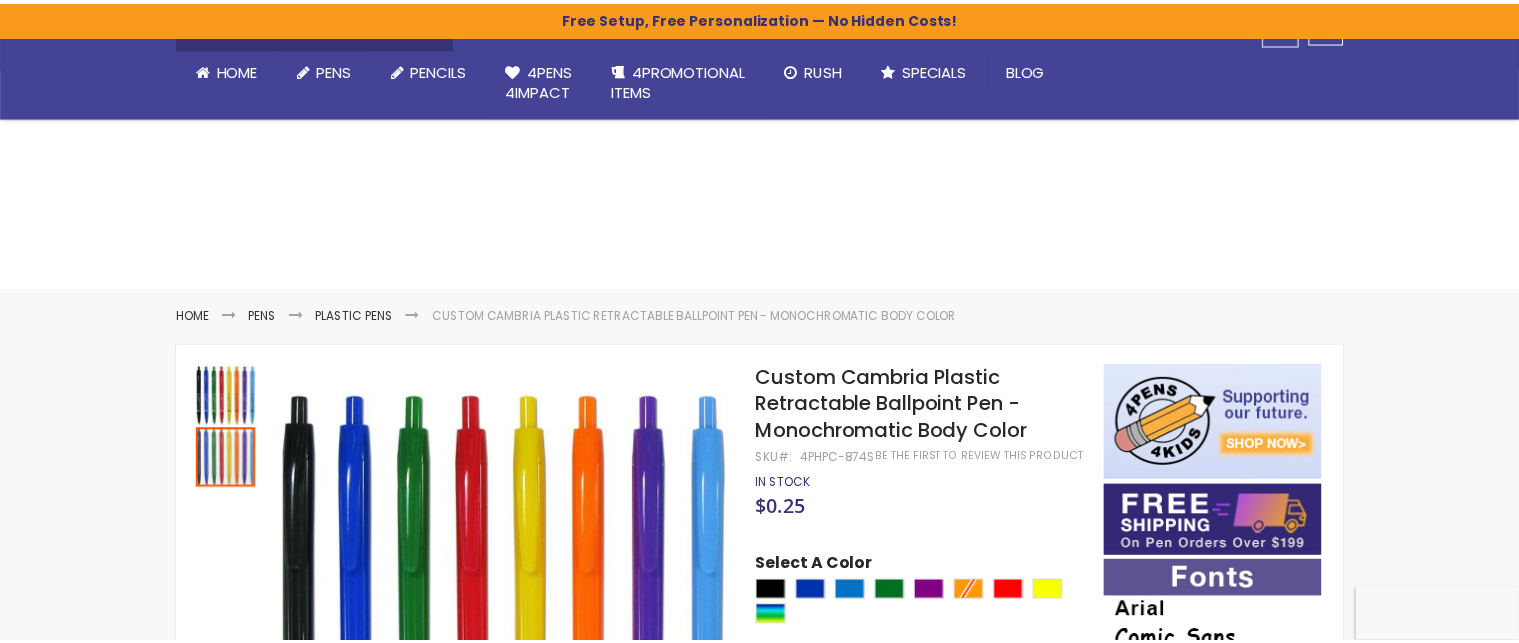 scroll, scrollTop: 354, scrollLeft: 0, axis: vertical 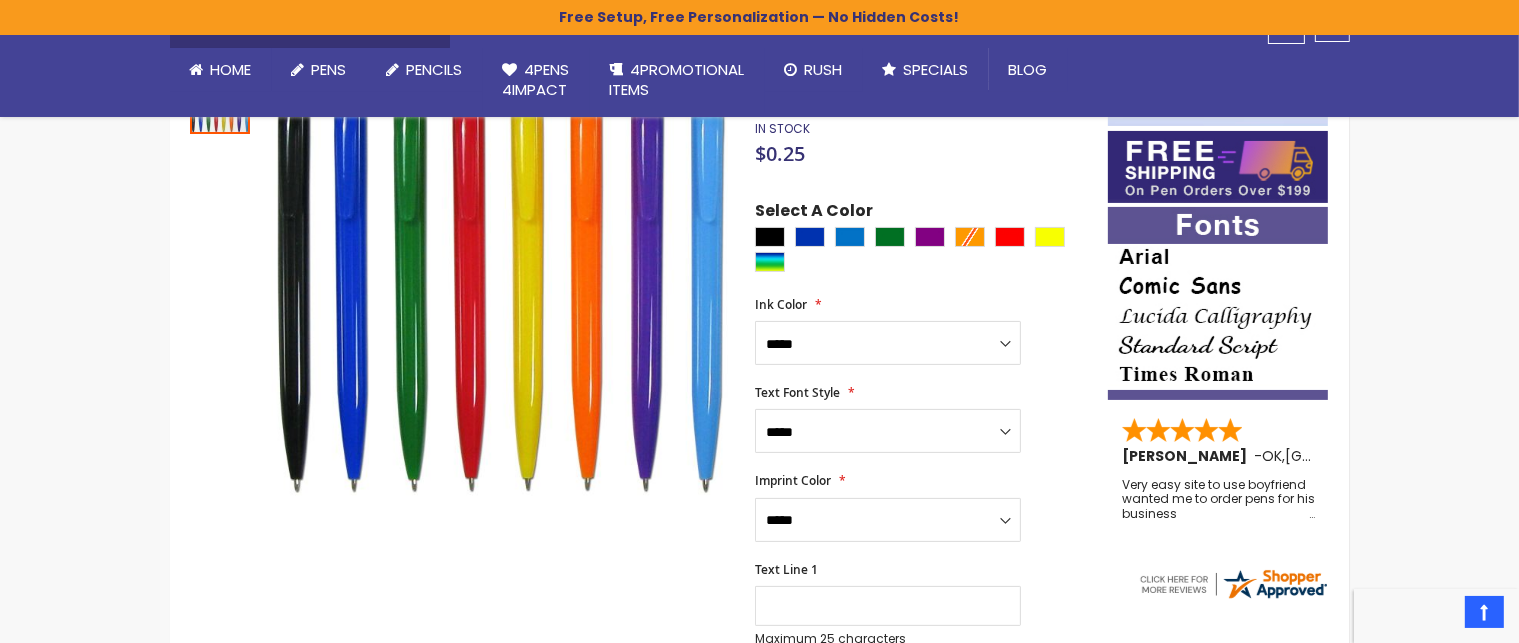 click on "[PERSON_NAME] -  OK ,  [GEOGRAPHIC_DATA]     Very easy site to use boyfriend wanted me to order pens for his business" at bounding box center (1219, 308) 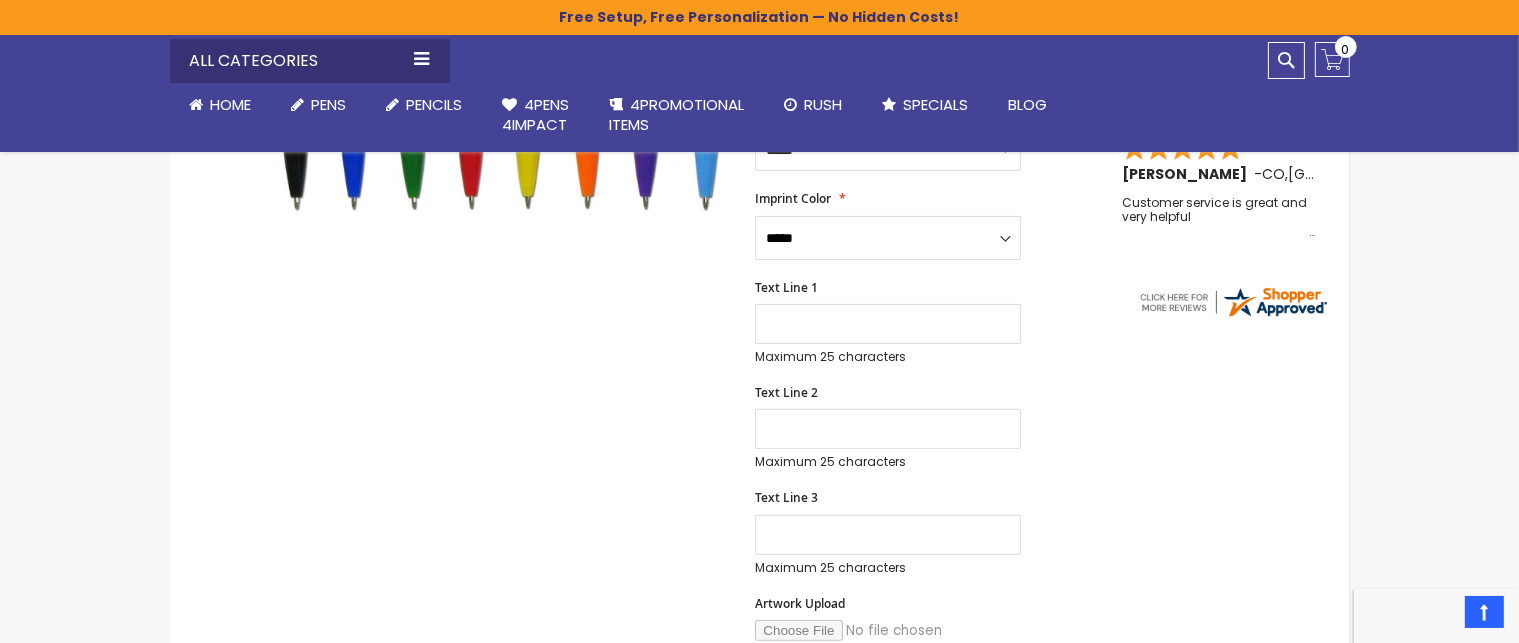 scroll, scrollTop: 634, scrollLeft: 0, axis: vertical 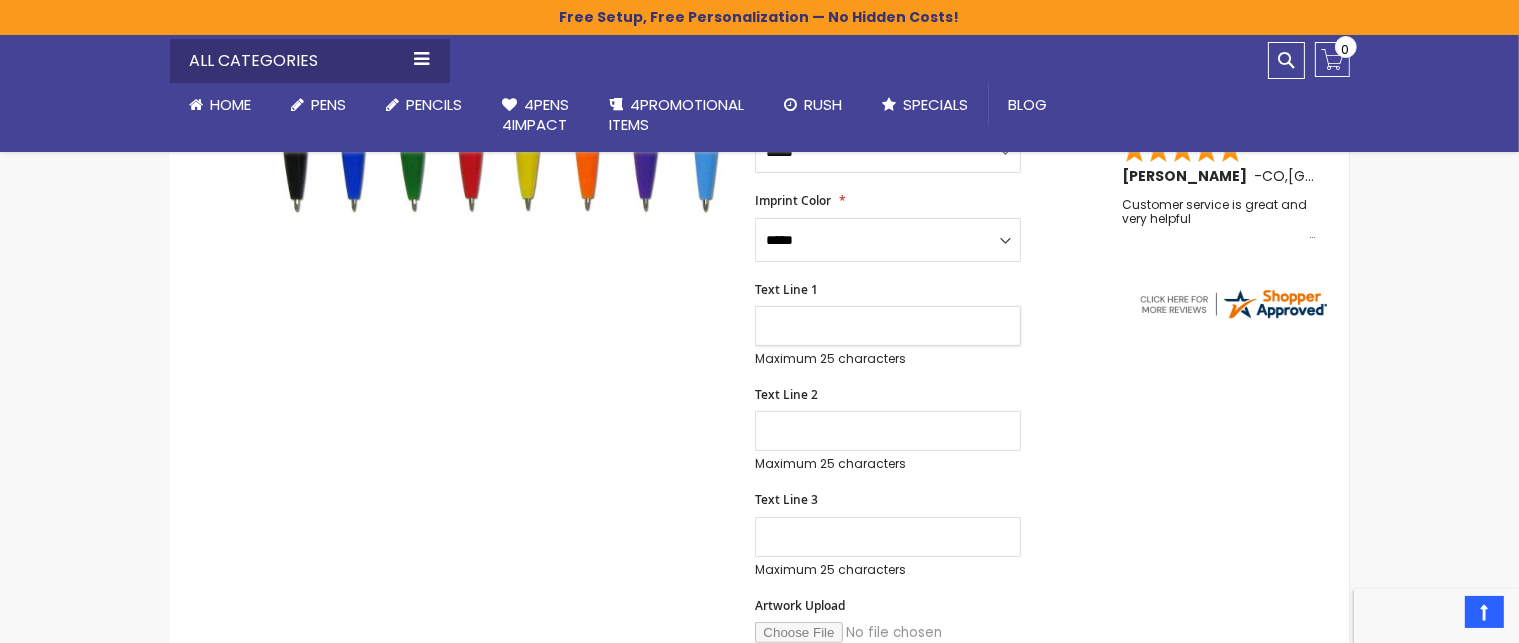 click on "Text Line 1" at bounding box center (888, 326) 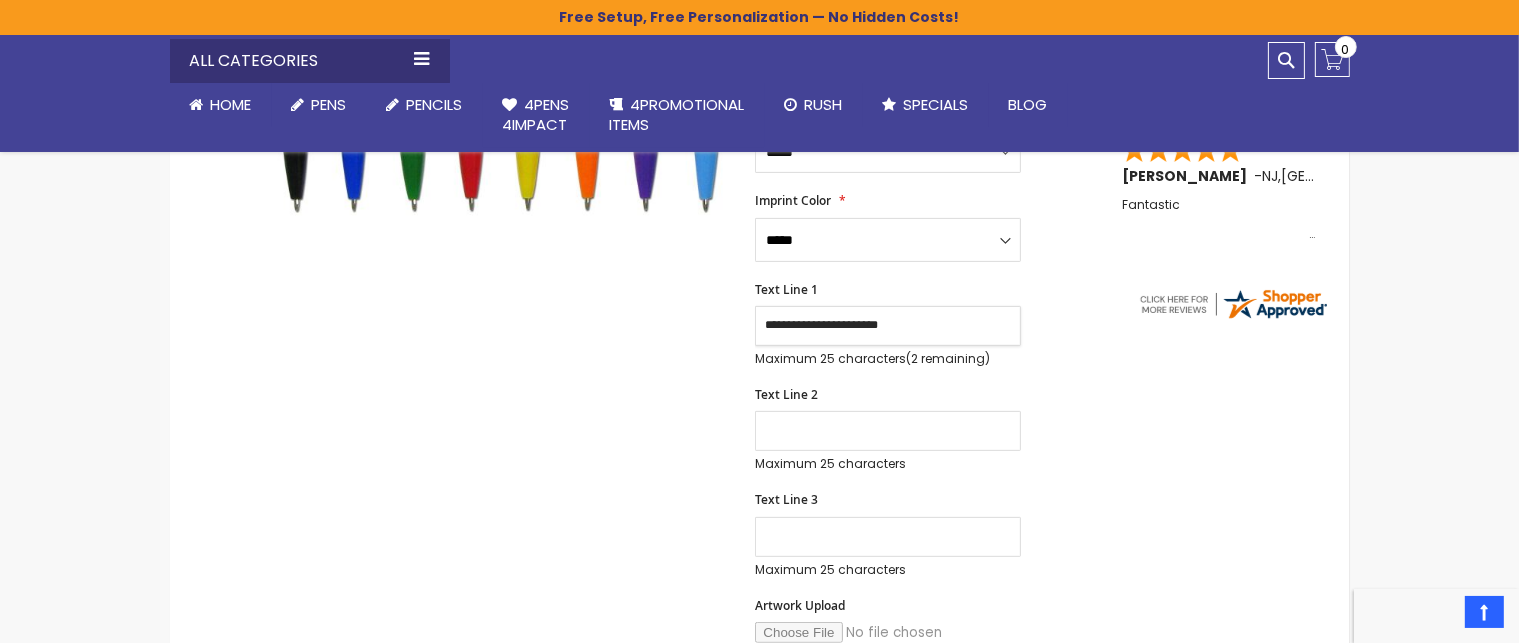 type on "**********" 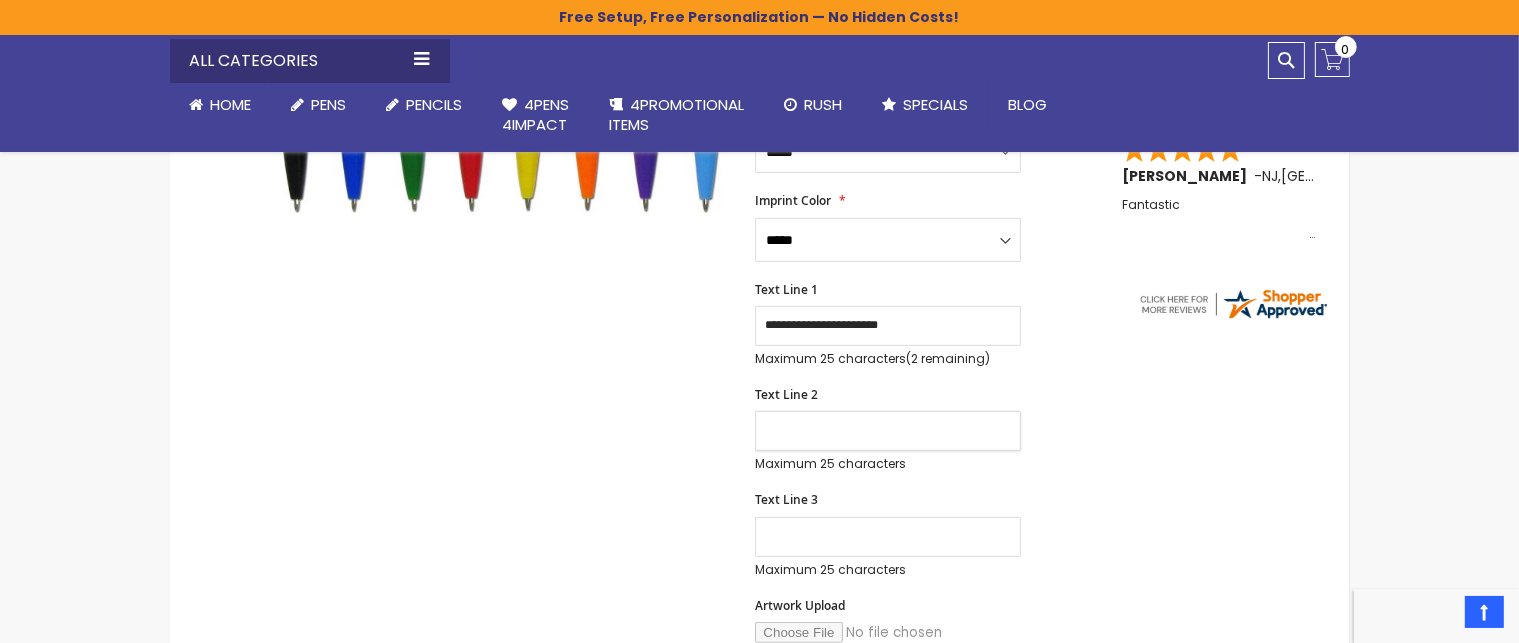 click on "Text Line 2" at bounding box center (888, 431) 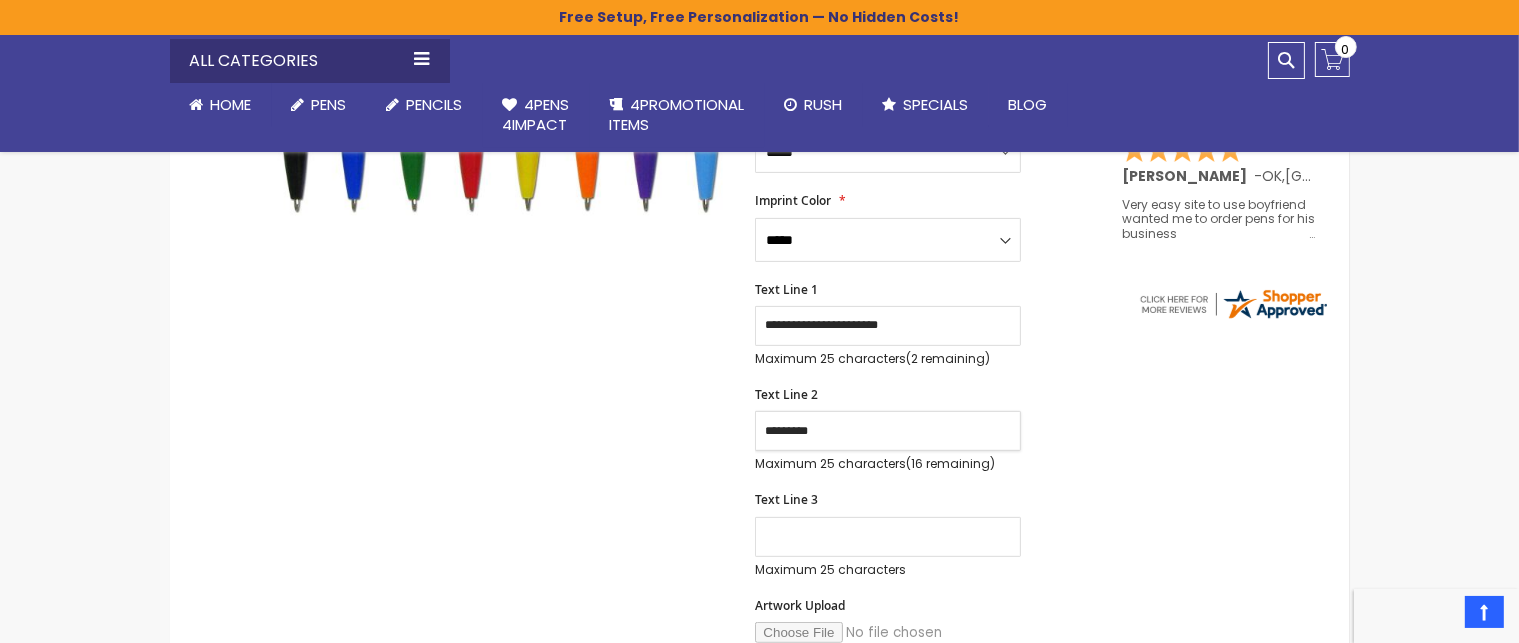 type on "*********" 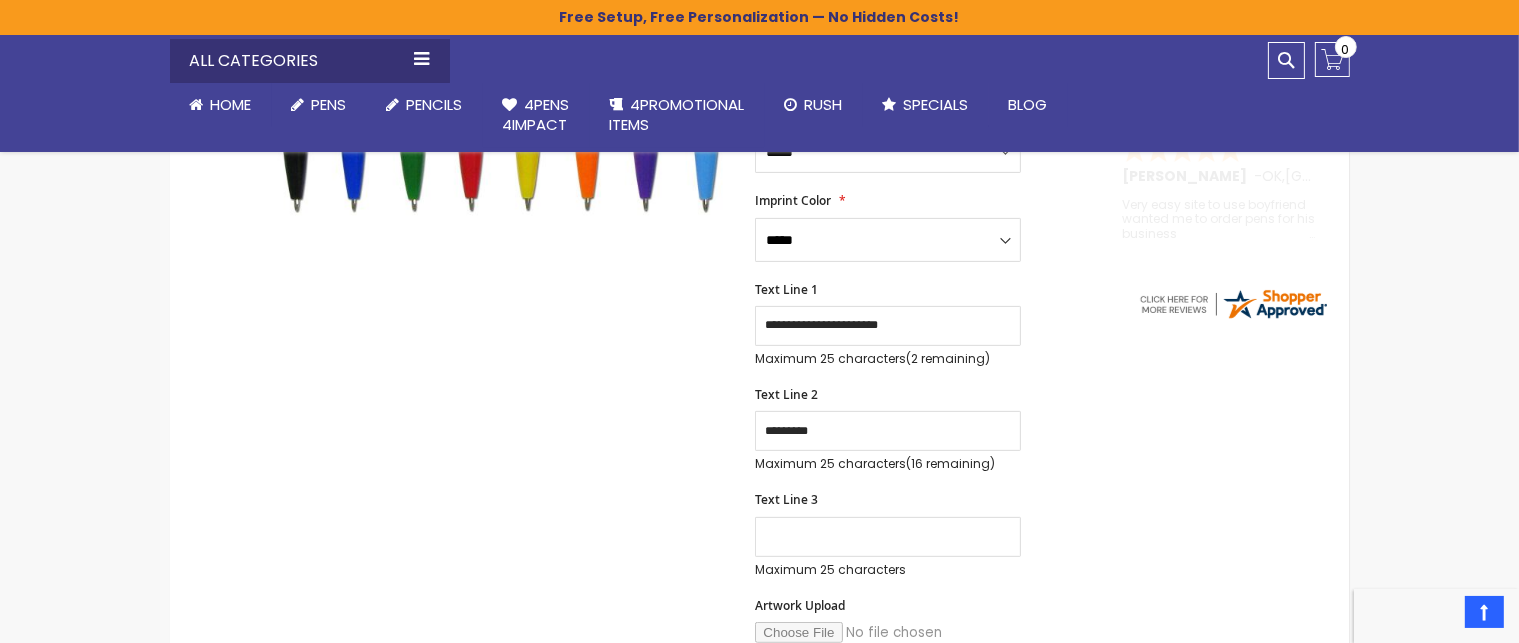 click on "Text Line 3
Maximum 25 characters                 (25 remaining)" at bounding box center (921, 534) 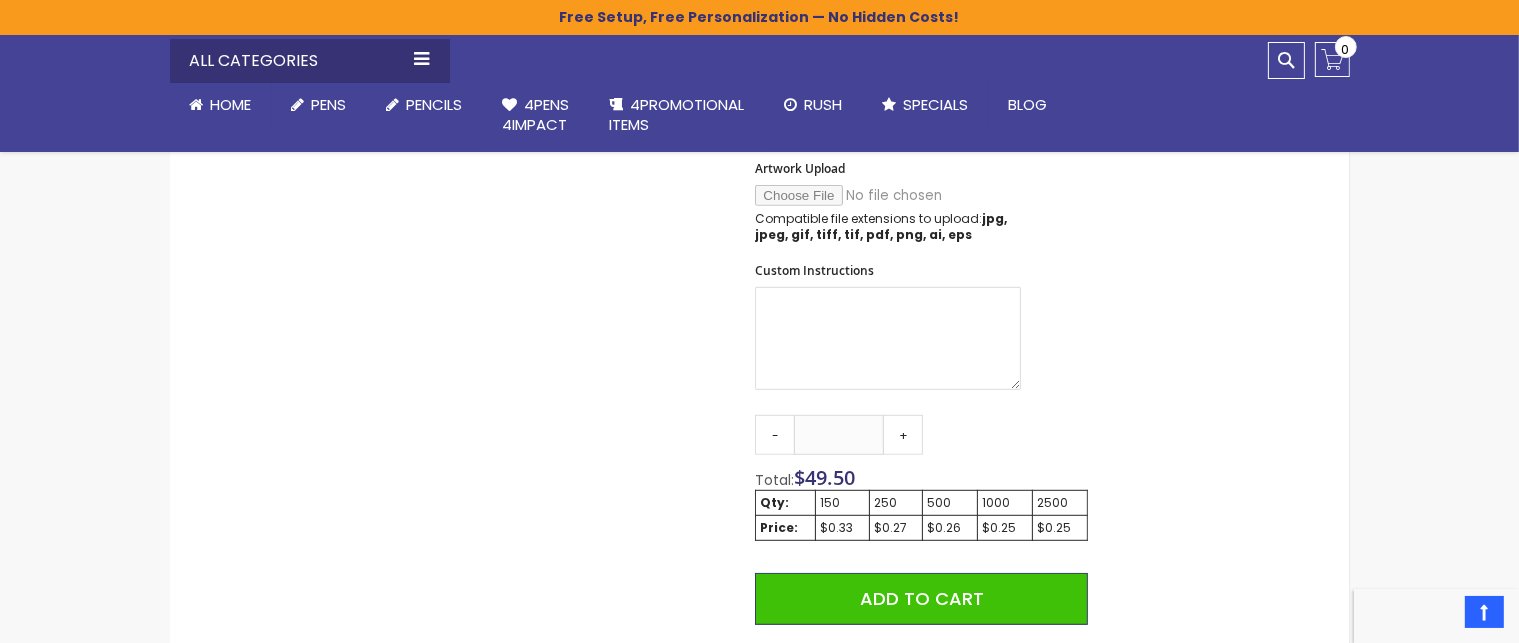 scroll, scrollTop: 1074, scrollLeft: 0, axis: vertical 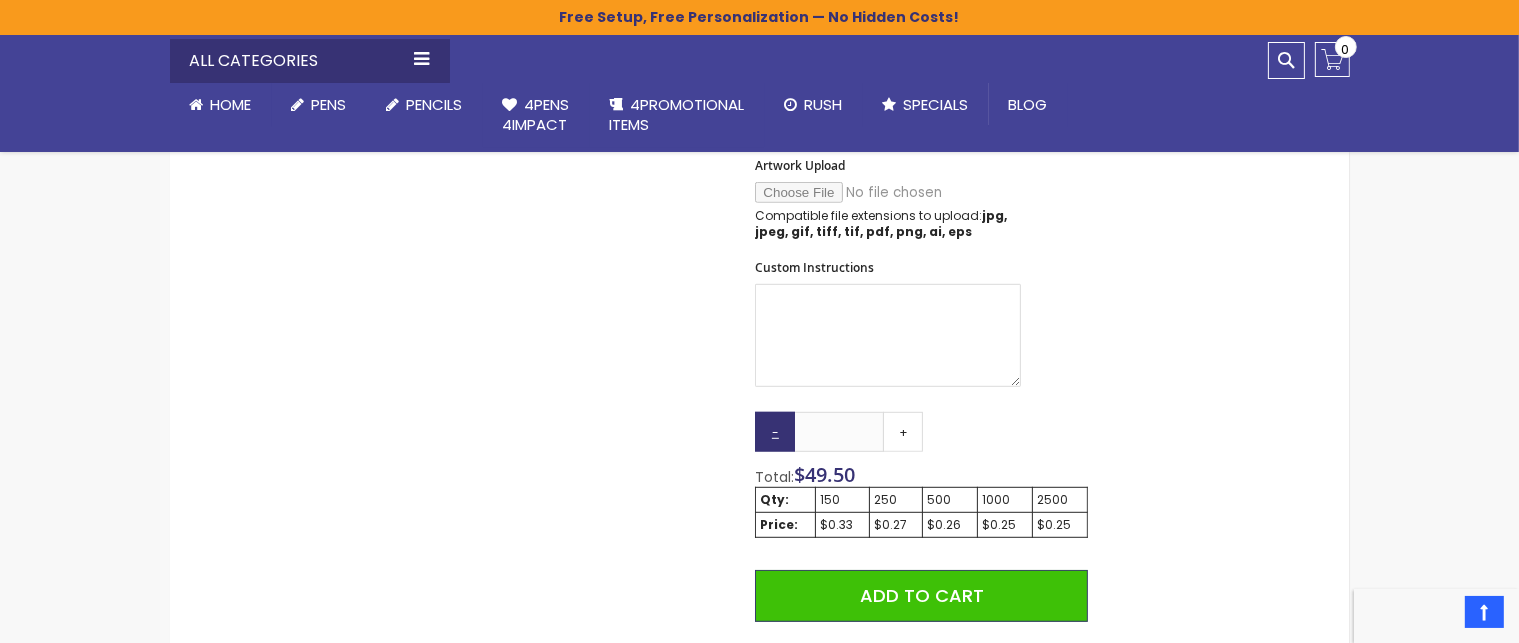click on "-" at bounding box center [775, 432] 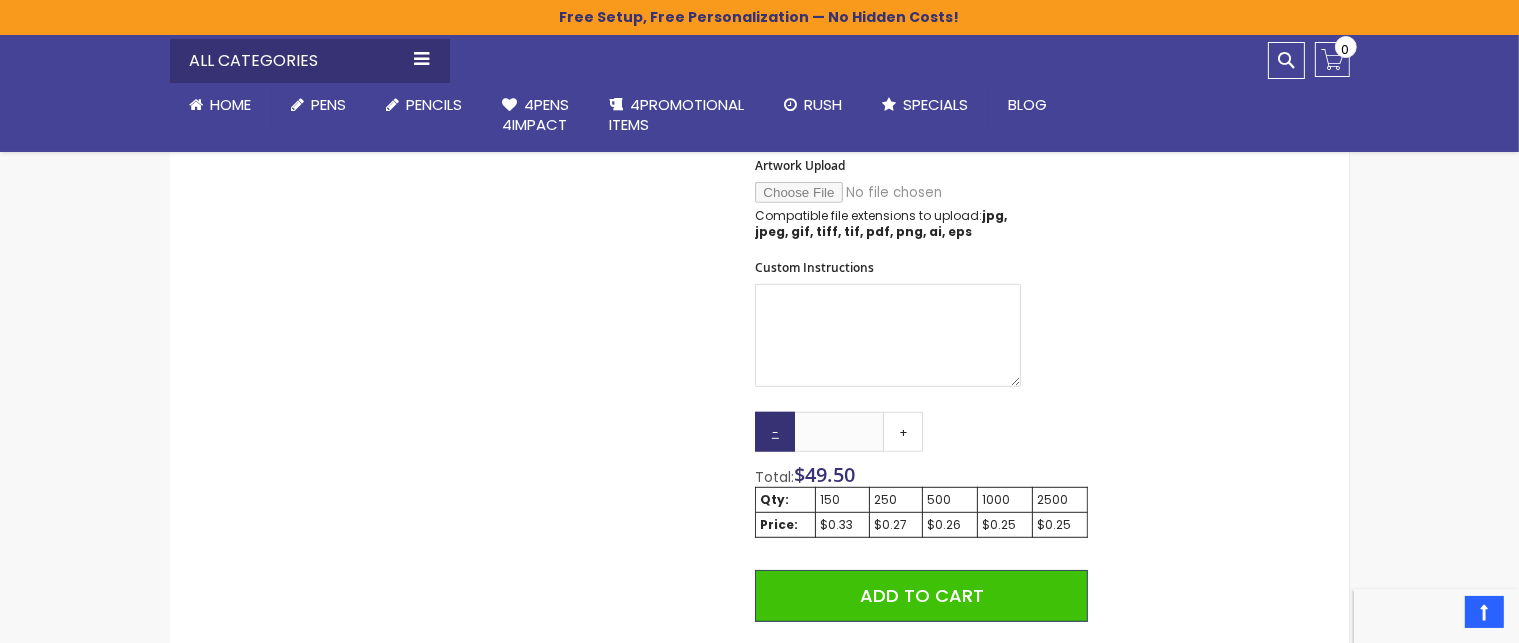 click on "-" at bounding box center (775, 432) 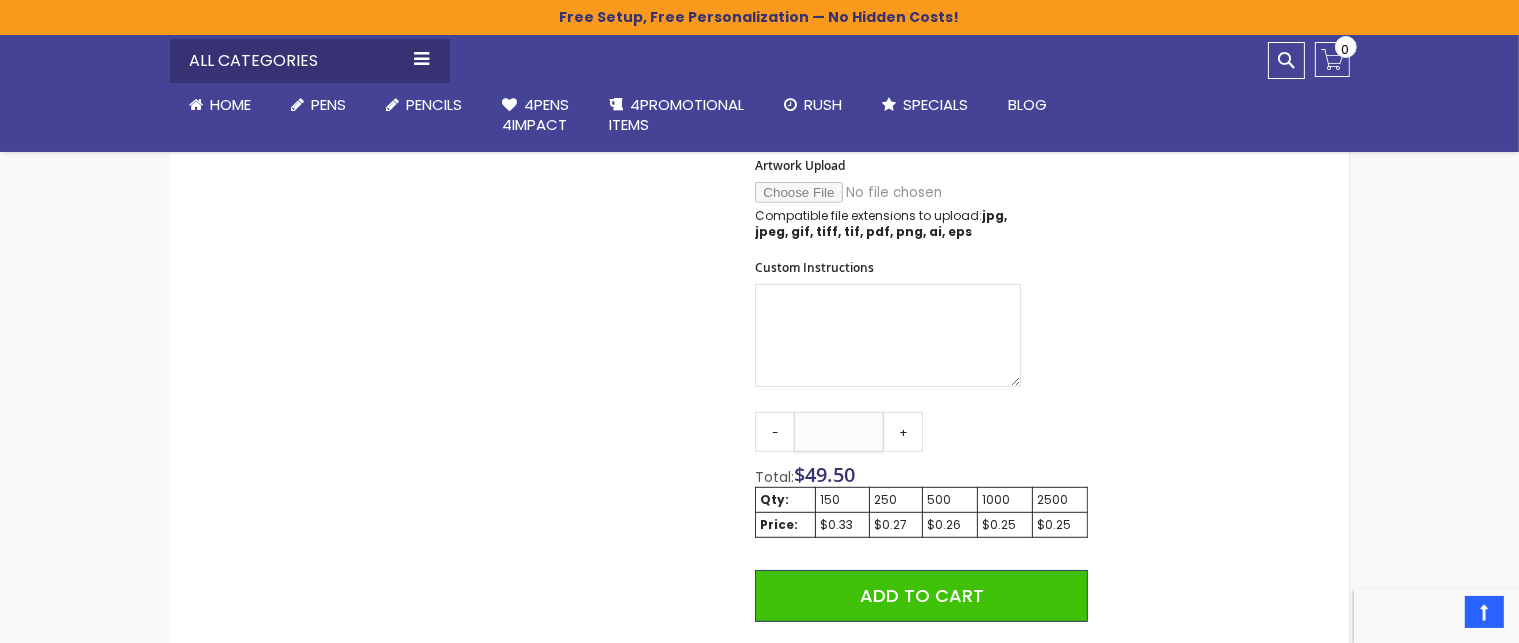 click on "***" at bounding box center (839, 432) 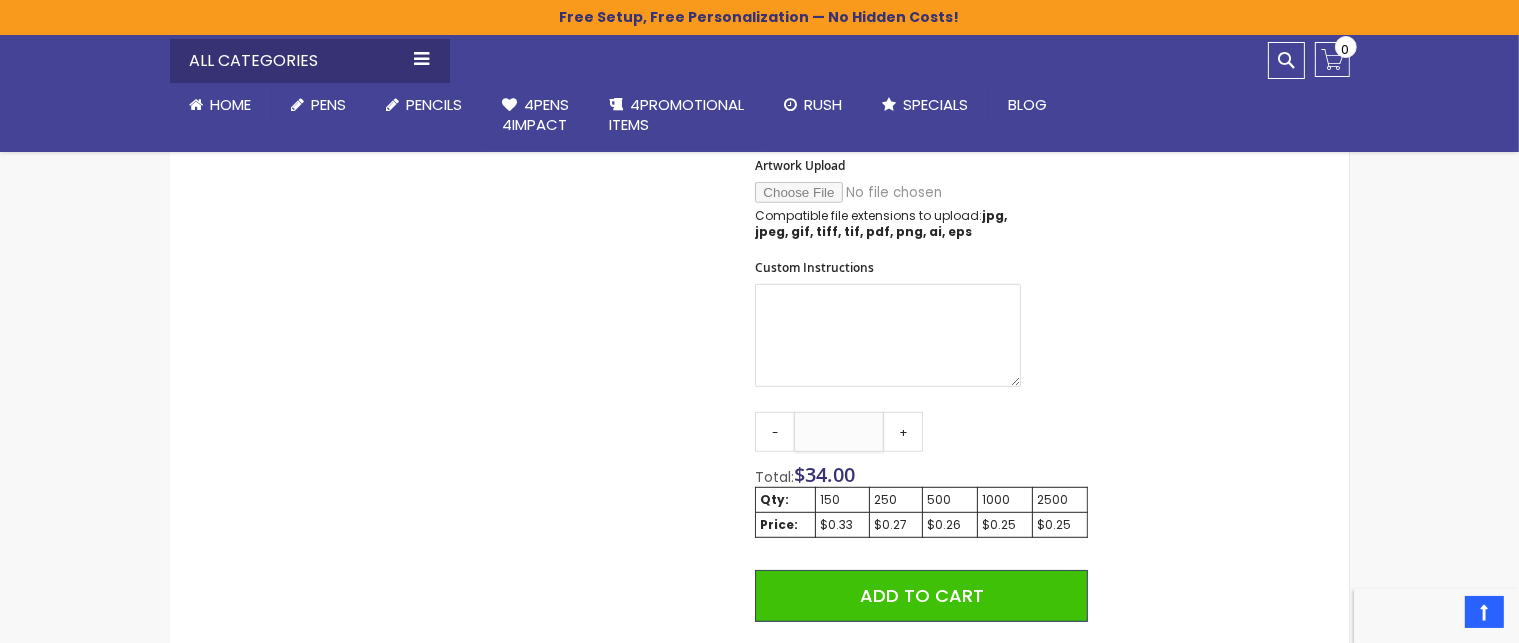 click on "***" at bounding box center (839, 432) 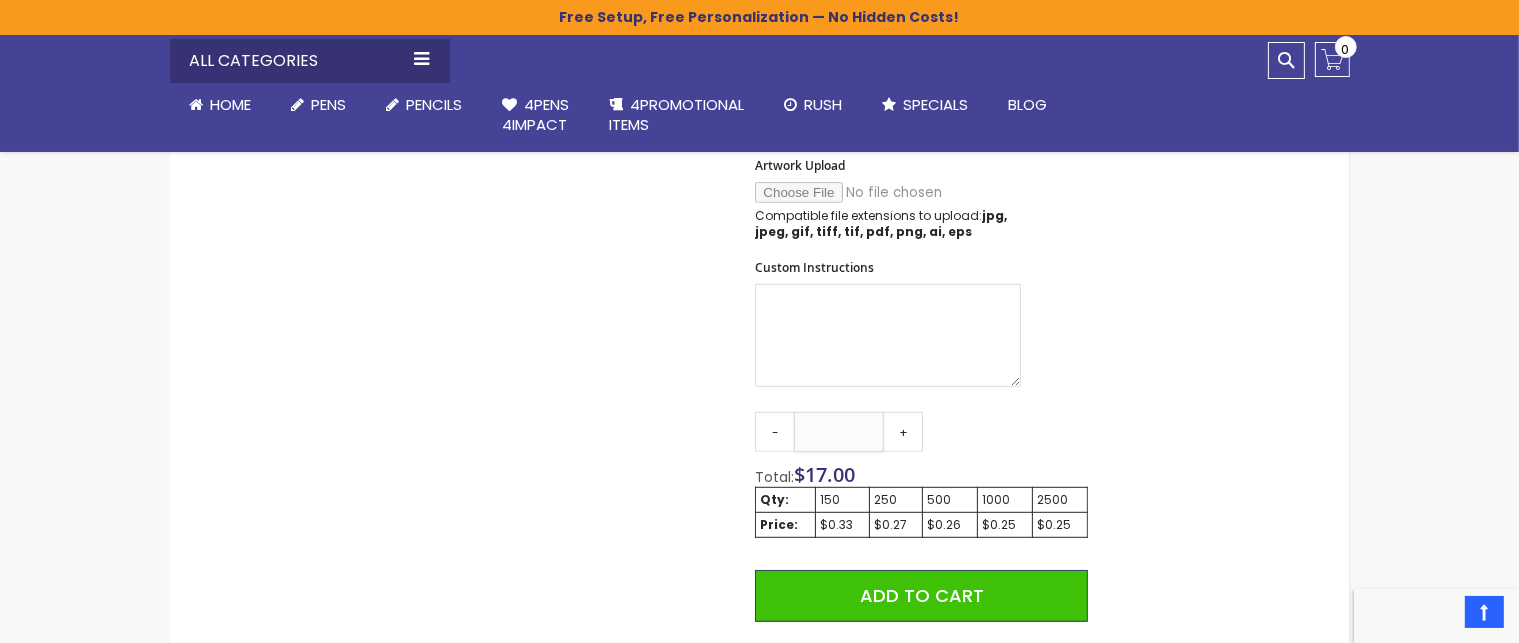 type on "**" 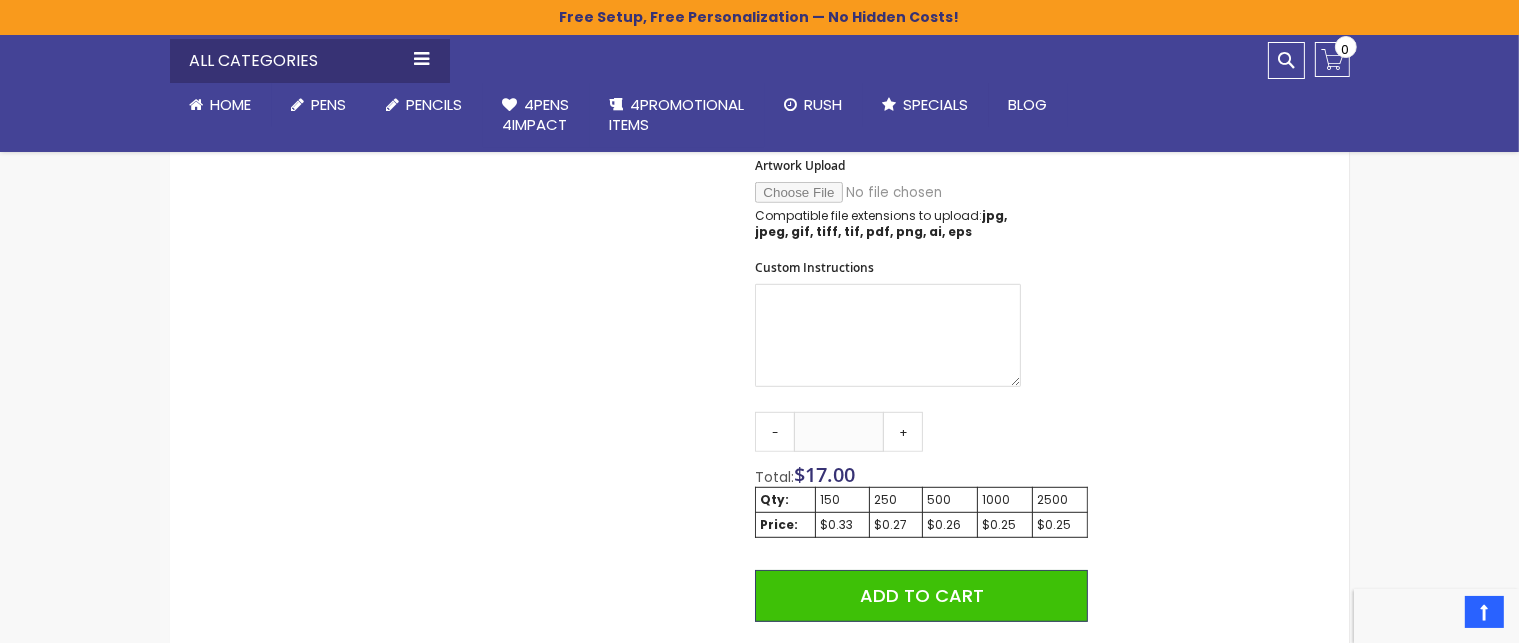 click on "Qty
-
**
+
Total:  $ 17.00
Qty:
150
250
500
1000
2500
Price:
$0.33
$0.27
$0.26
$0.25
$0.25
Add to Cart
@import url(//[DOMAIN_NAME][URL]) ••••••" at bounding box center (921, 606) 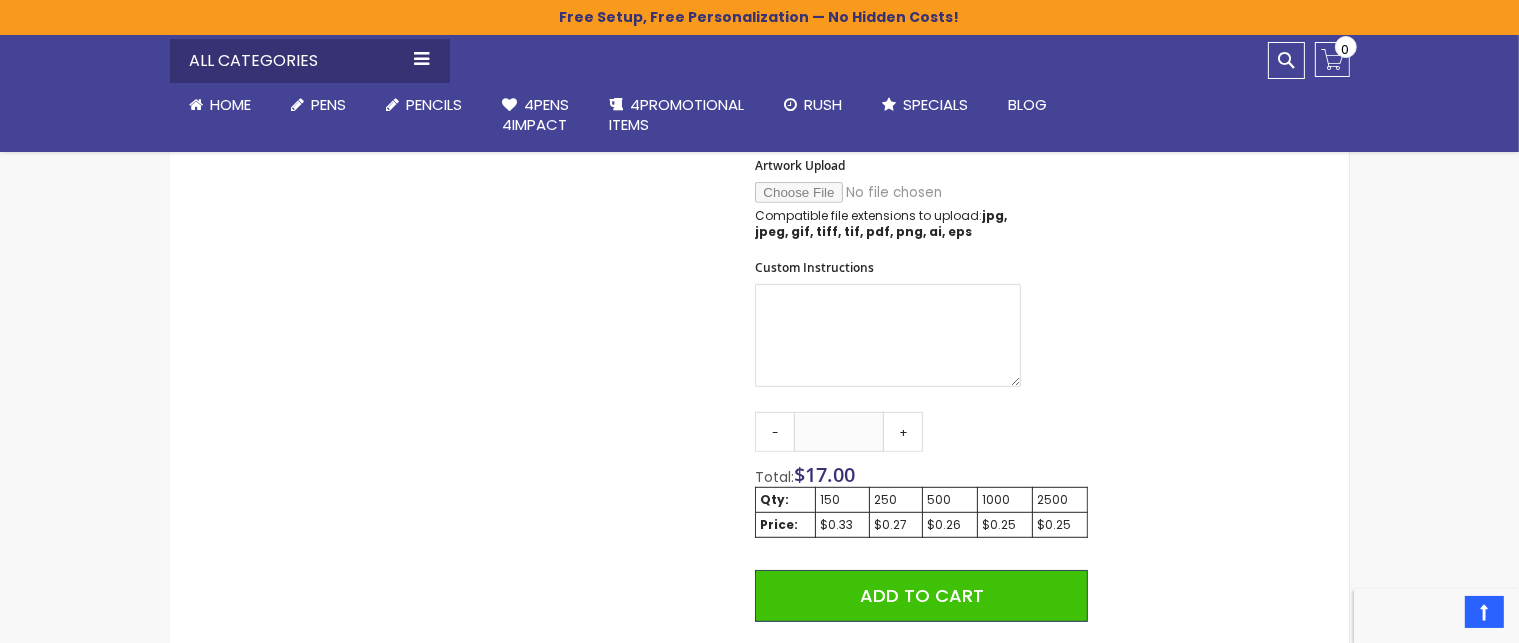 click on "Skip to the end of the images gallery
Skip to the beginning of the images gallery
Custom Cambria Plastic Retractable Ballpoint Pen - Monochromatic Body Color
SKU
4PHPC-874S
Be the first to review this product
In stock
Only  %1  left
$0.25" at bounding box center [639, 223] 